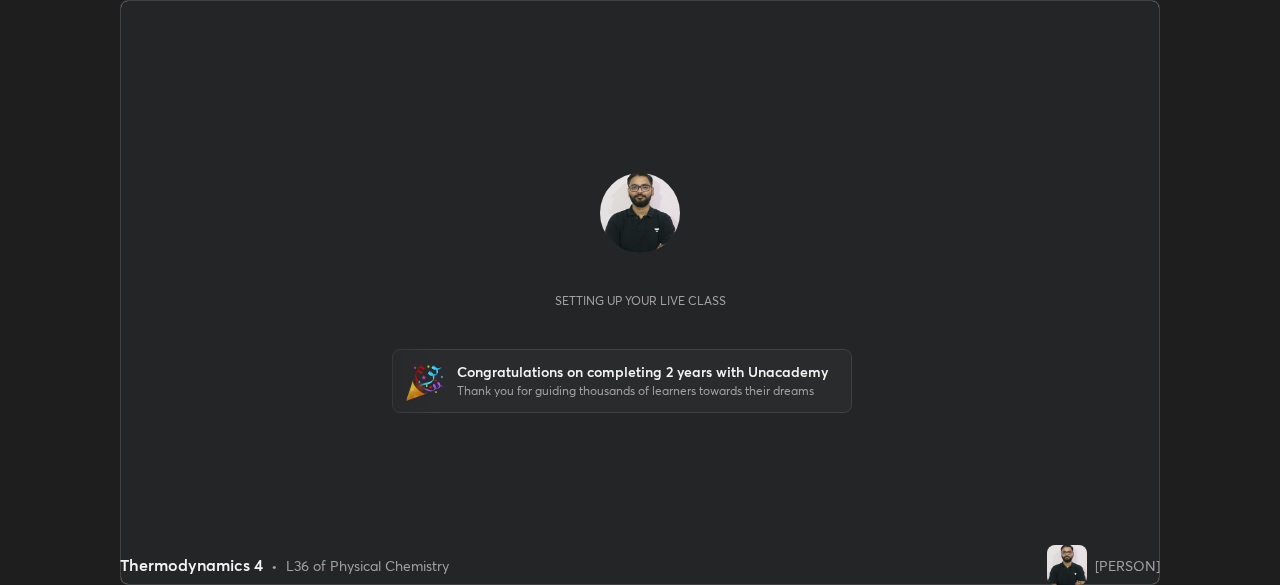 scroll, scrollTop: 0, scrollLeft: 0, axis: both 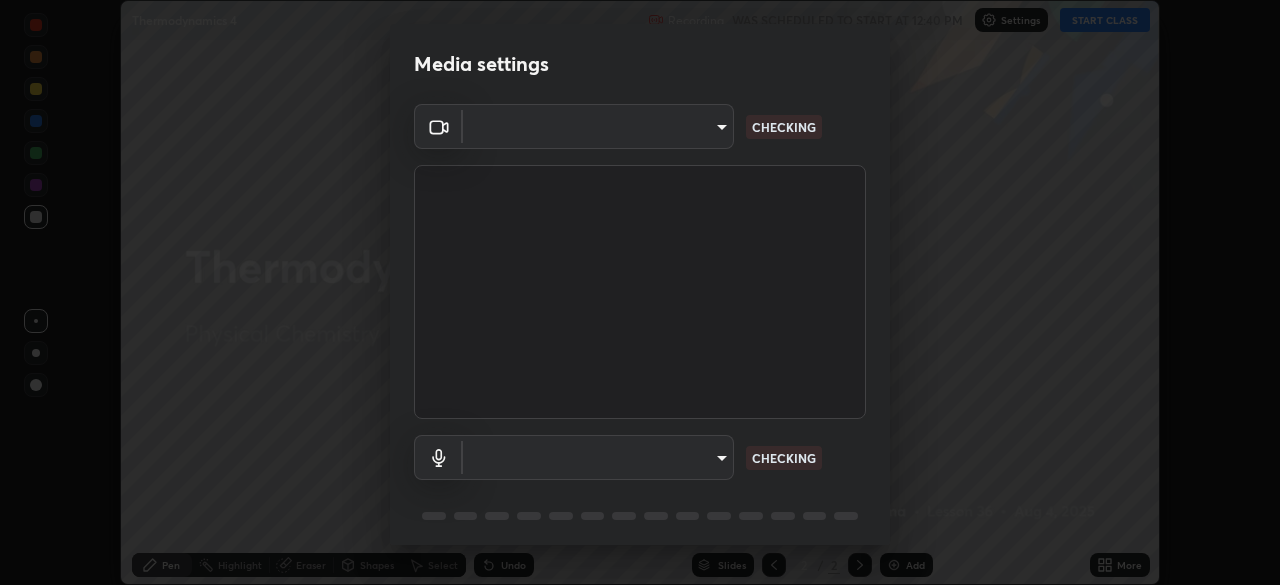 type on "c35a285883de36ed13854a1fbed0525b0d3f8b863e97d5e3b573df760e09333d" 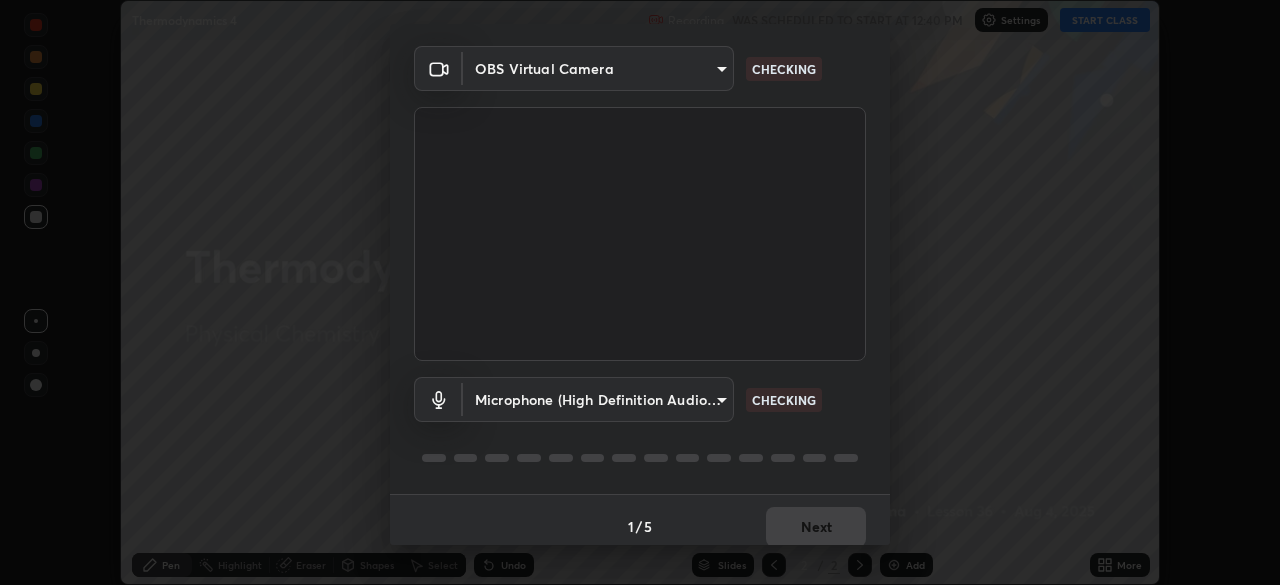 scroll, scrollTop: 71, scrollLeft: 0, axis: vertical 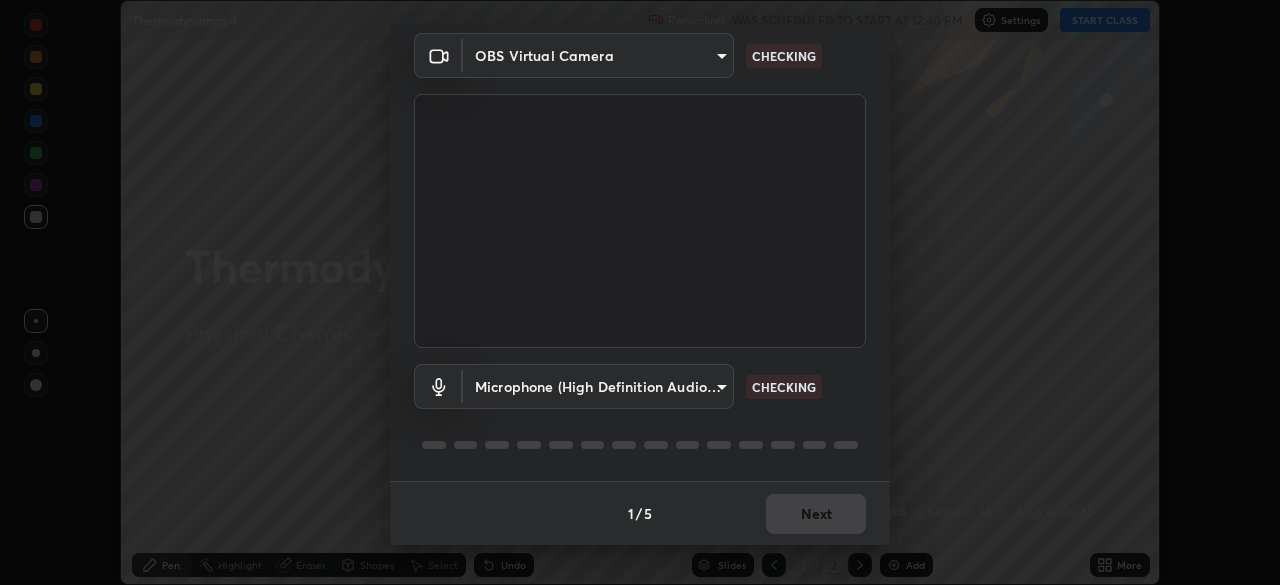 click on "Erase all Thermodynamics 4 Recording WAS SCHEDULED TO START AT  12:40 PM Settings START CLASS Setting up your live class Congratulations on completing 2 years with Unacademy Thank you for guiding thousands of learners towards their dreams Thermodynamics 4 • L36 of Physical Chemistry [PERSON] Pen Highlight Eraser Shapes Select Undo Slides 2 / 2 Add More No doubts shared Encourage your learners to ask a doubt for better clarity Report an issue Reason for reporting Buffering Chat not working Audio - Video sync issue Educator video quality low ​ Attach an image Report Media settings OBS Virtual Camera c35a285883de36ed13854a1fbed0525b0d3f8b863e97d5e3b573df760e09333d CHECKING Microphone (High Definition Audio Device) 3d334ac0a462d559afaba984711ee6781e2bfd9c7b4003d7f15efc1d03da94cf CHECKING 1 / 5 Next" at bounding box center [640, 292] 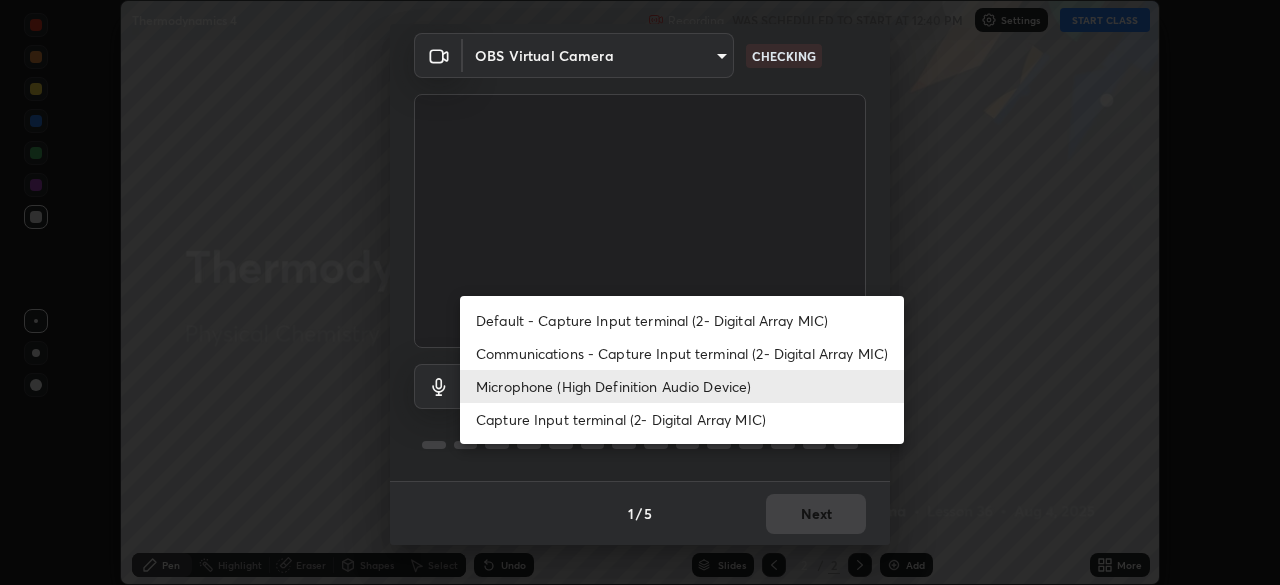 click on "Communications - Capture Input terminal (2- Digital Array MIC)" at bounding box center (682, 353) 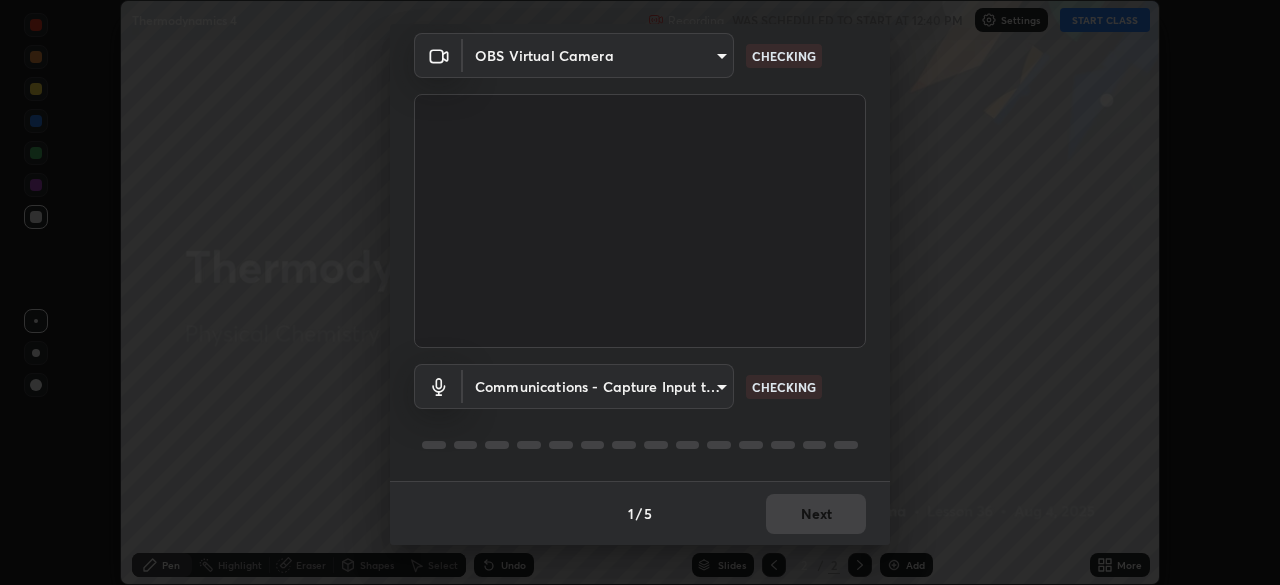 click on "Erase all Thermodynamics 4 Recording WAS SCHEDULED TO START AT  12:40 PM Settings START CLASS Setting up your live class Congratulations on completing 2 years with Unacademy Thank you for guiding thousands of learners towards their dreams Thermodynamics 4 • L36 of Physical Chemistry [PERSON] Pen Highlight Eraser Shapes Select Undo Slides 2 / 2 Add More No doubts shared Encourage your learners to ask a doubt for better clarity Report an issue Reason for reporting Buffering Chat not working Audio - Video sync issue Educator video quality low ​ Attach an image Report Media settings OBS Virtual Camera c35a285883de36ed13854a1fbed0525b0d3f8b863e97d5e3b573df760e09333d CHECKING Communications - Capture Input terminal (2- Digital Array MIC) communications CHECKING 1 / 5 Next Default - Capture Input terminal (2- Digital Array MIC) Communications - Capture Input terminal (2- Digital Array MIC) Microphone (High Definition Audio Device) Capture Input terminal (2- Digital Array MIC)" at bounding box center [640, 292] 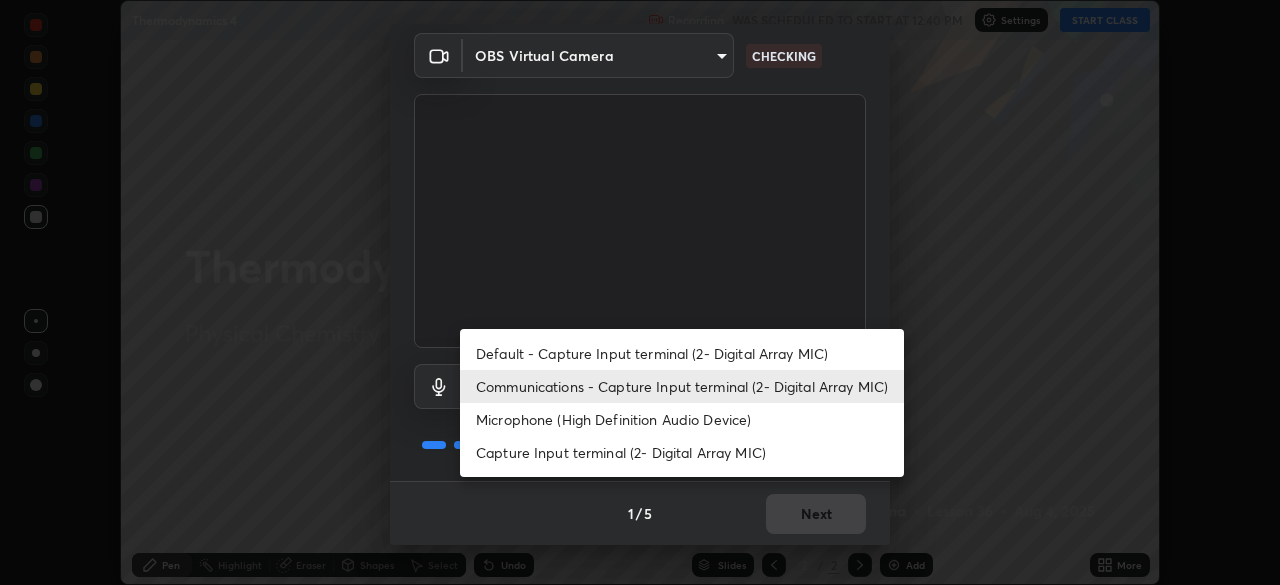 click on "Microphone (High Definition Audio Device)" at bounding box center (682, 419) 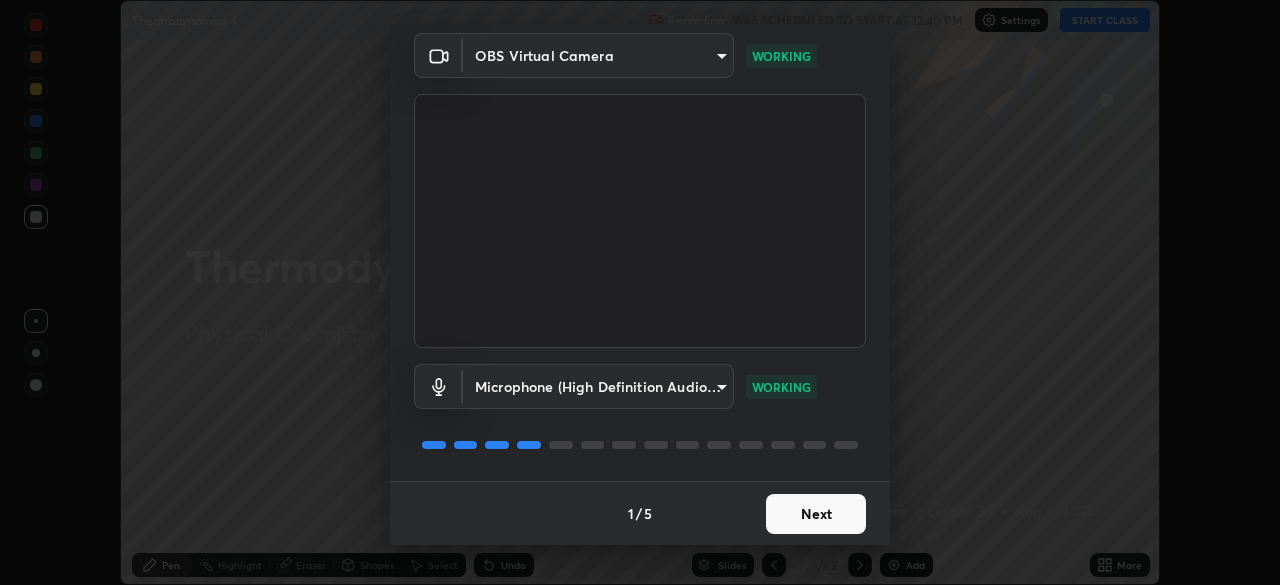 click on "Next" at bounding box center [816, 514] 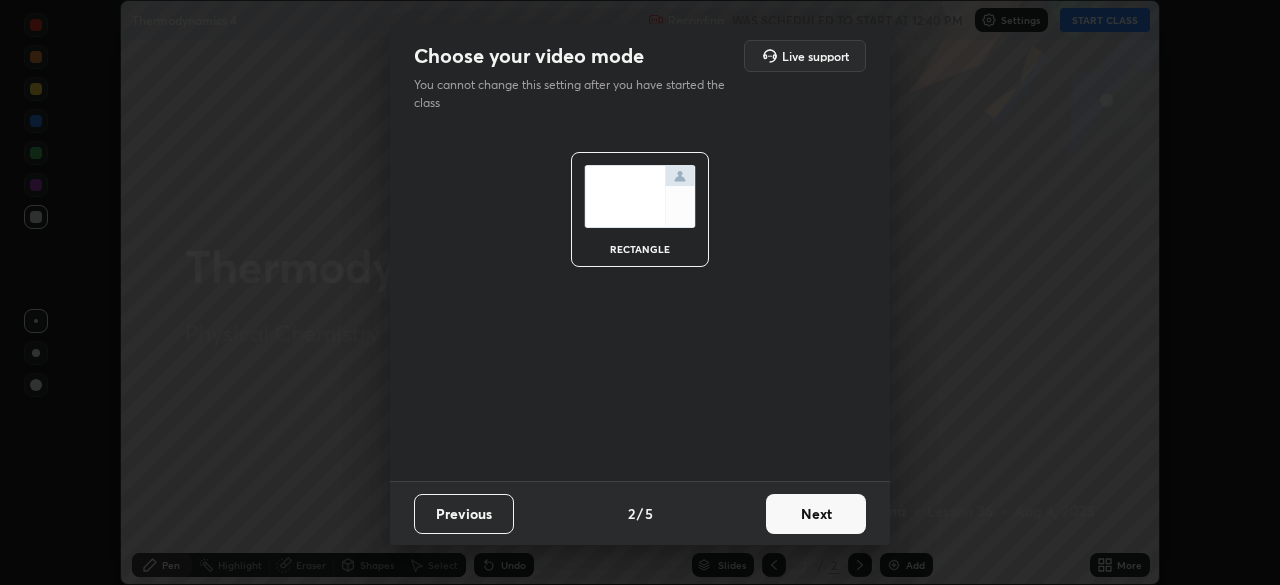 scroll, scrollTop: 0, scrollLeft: 0, axis: both 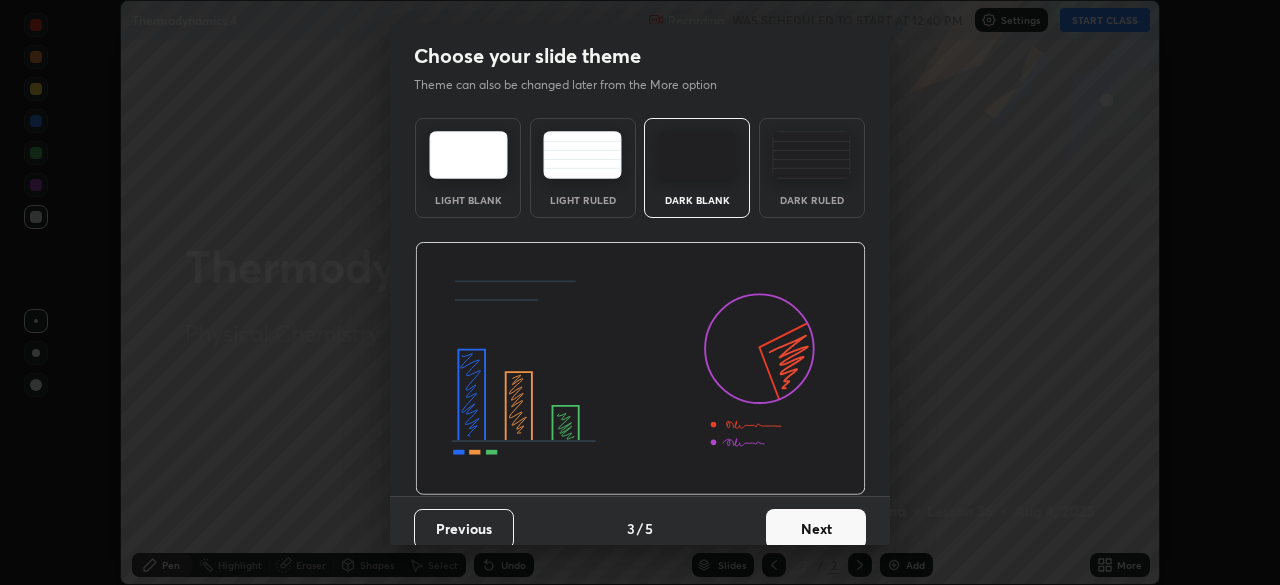 click on "Next" at bounding box center (816, 529) 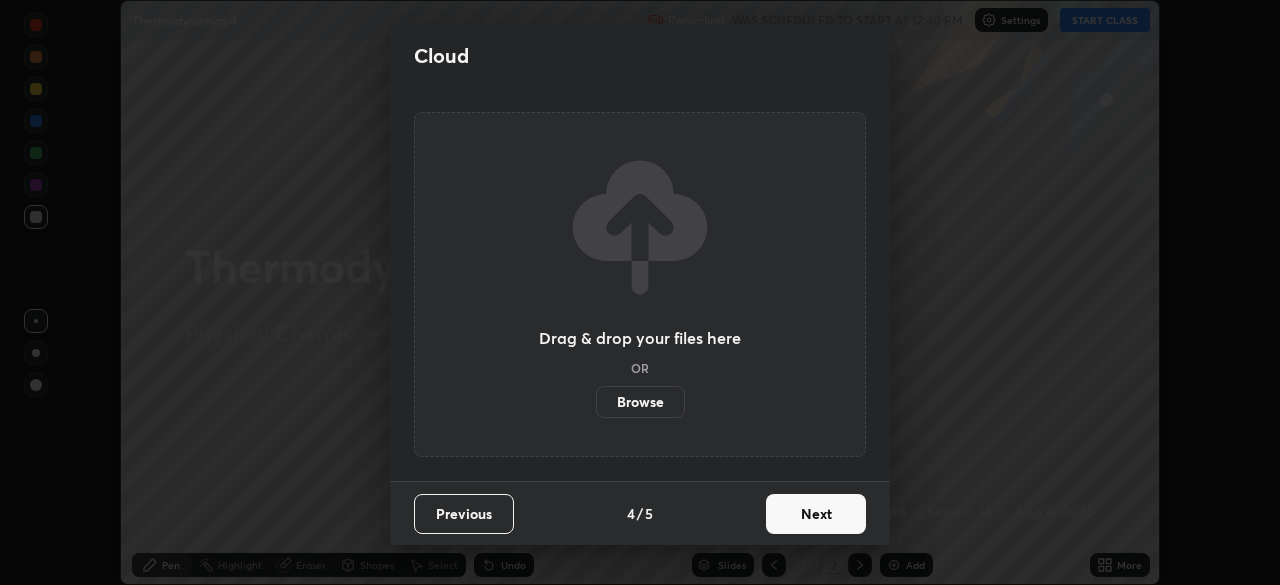 click on "Next" at bounding box center (816, 514) 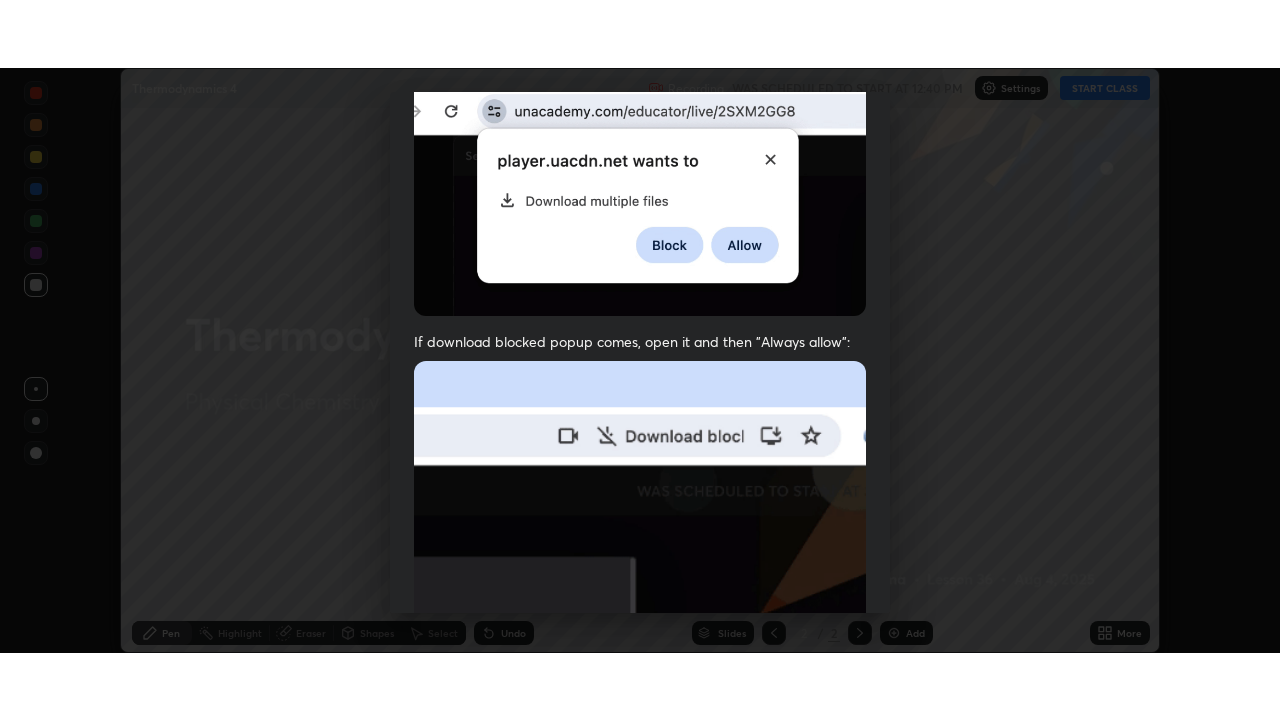 scroll, scrollTop: 479, scrollLeft: 0, axis: vertical 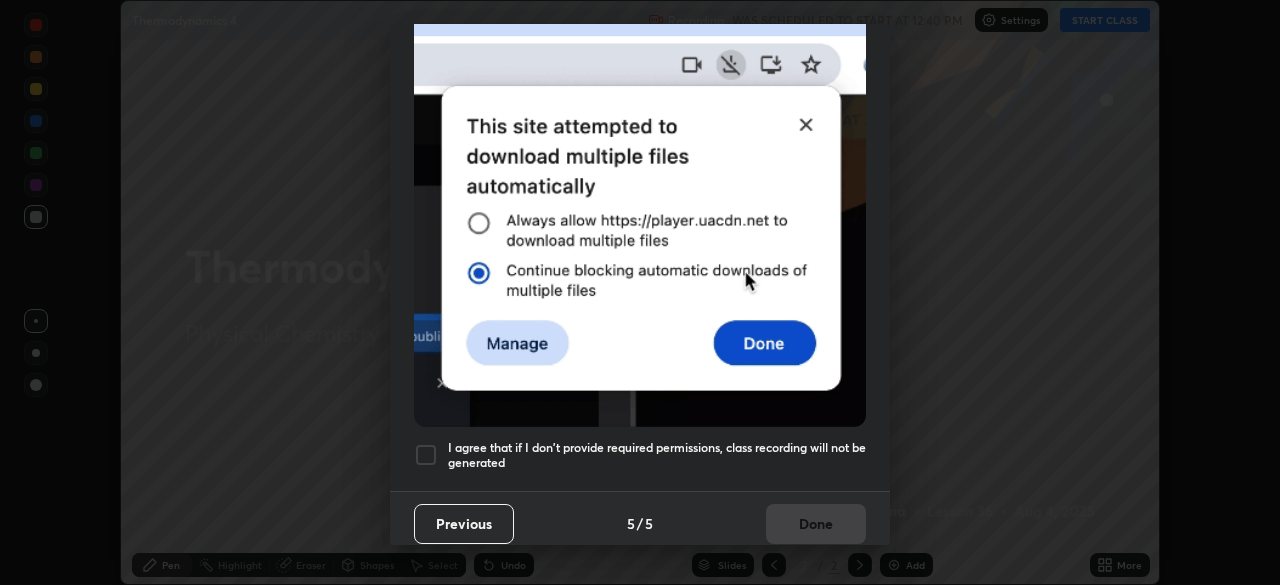 click on "I agree that if I don't provide required permissions, class recording will not be generated" at bounding box center [657, 455] 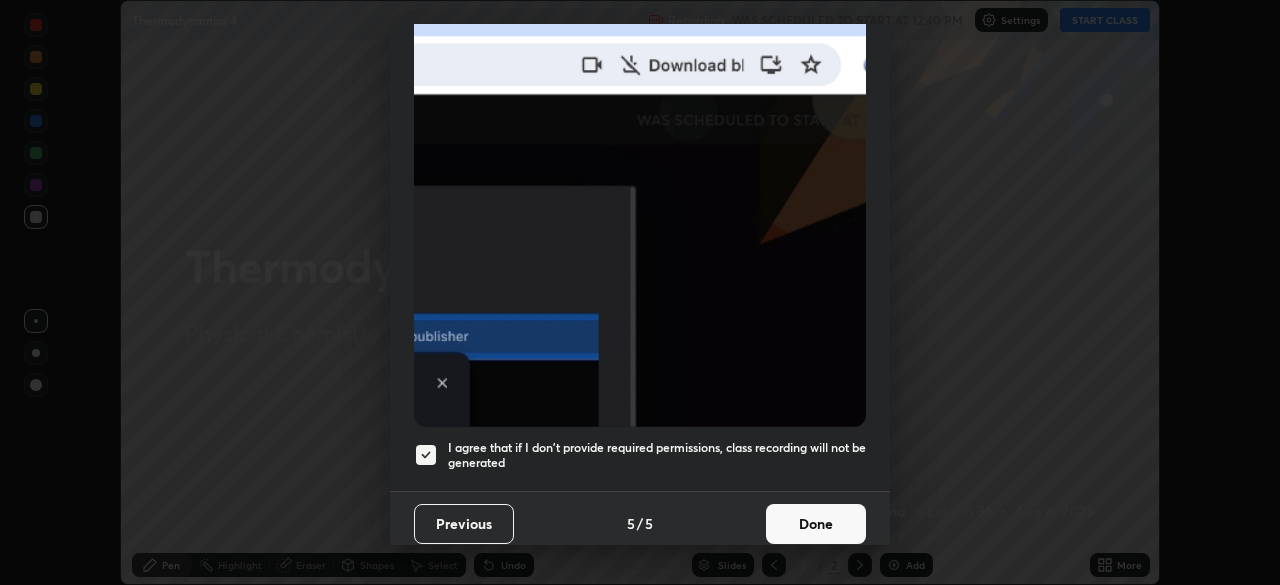 click on "Done" at bounding box center (816, 524) 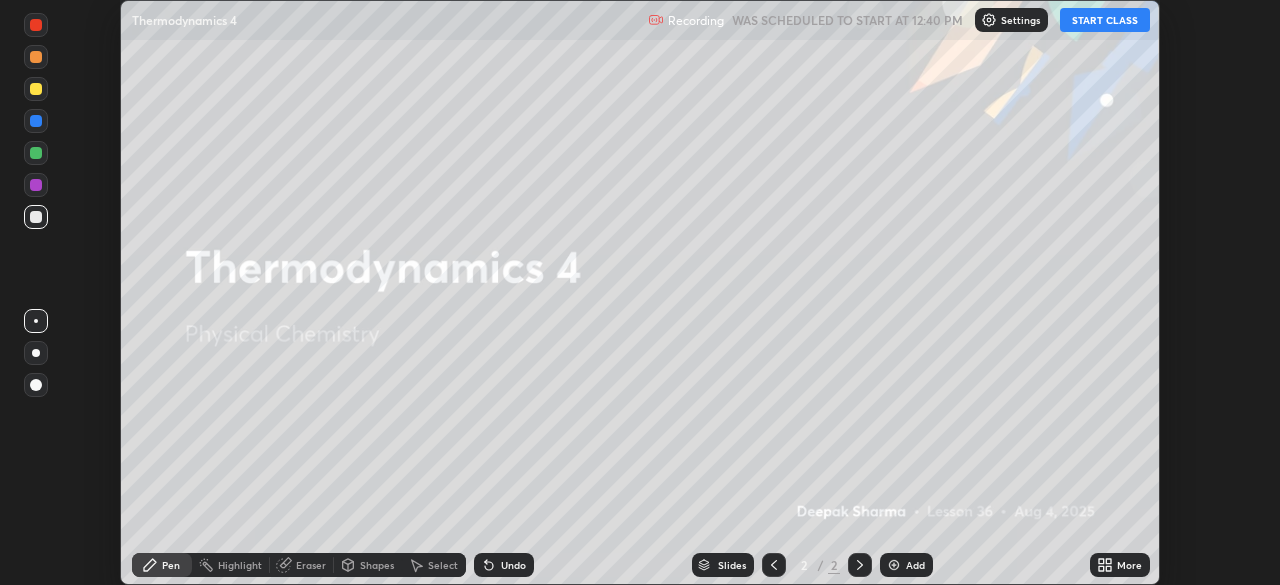 click on "START CLASS" at bounding box center [1105, 20] 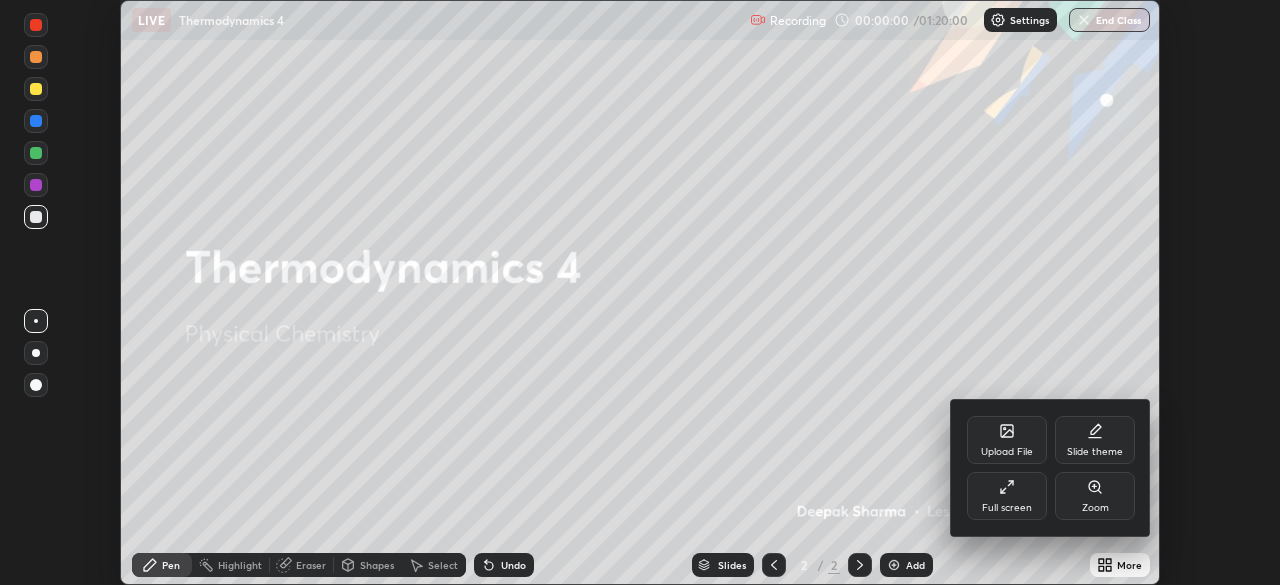 click on "Full screen" at bounding box center [1007, 496] 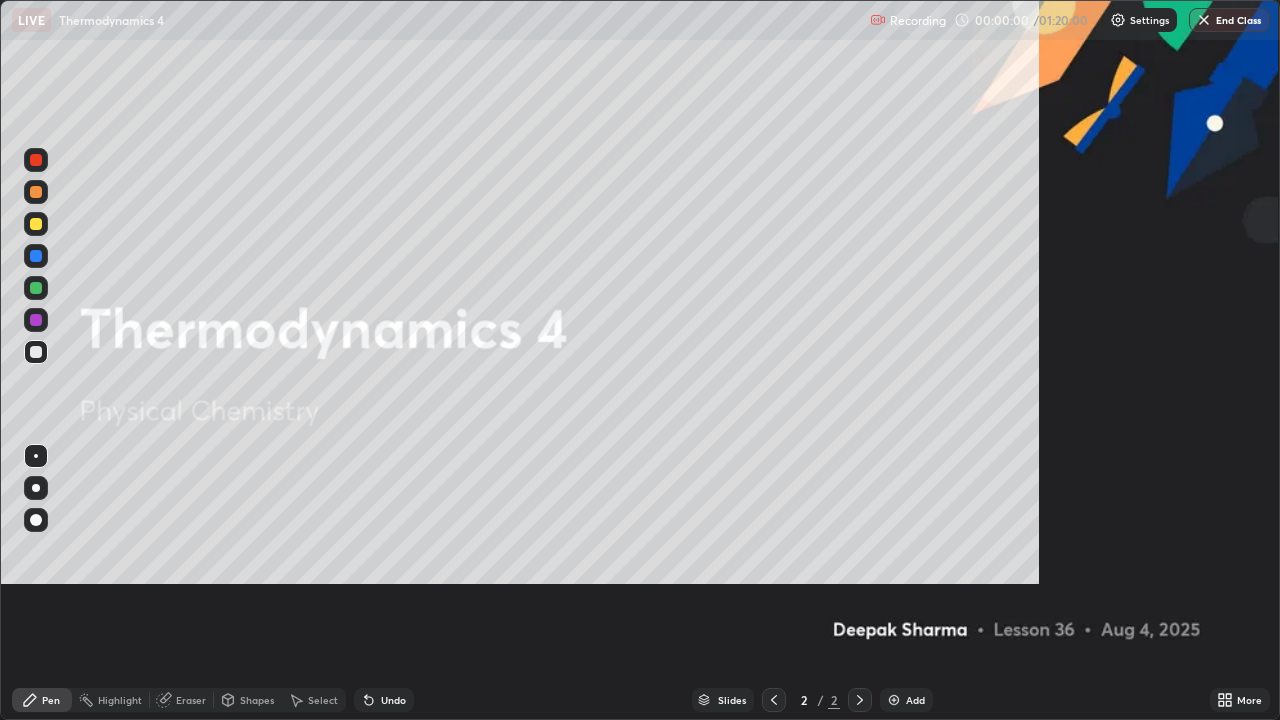 scroll, scrollTop: 99280, scrollLeft: 98720, axis: both 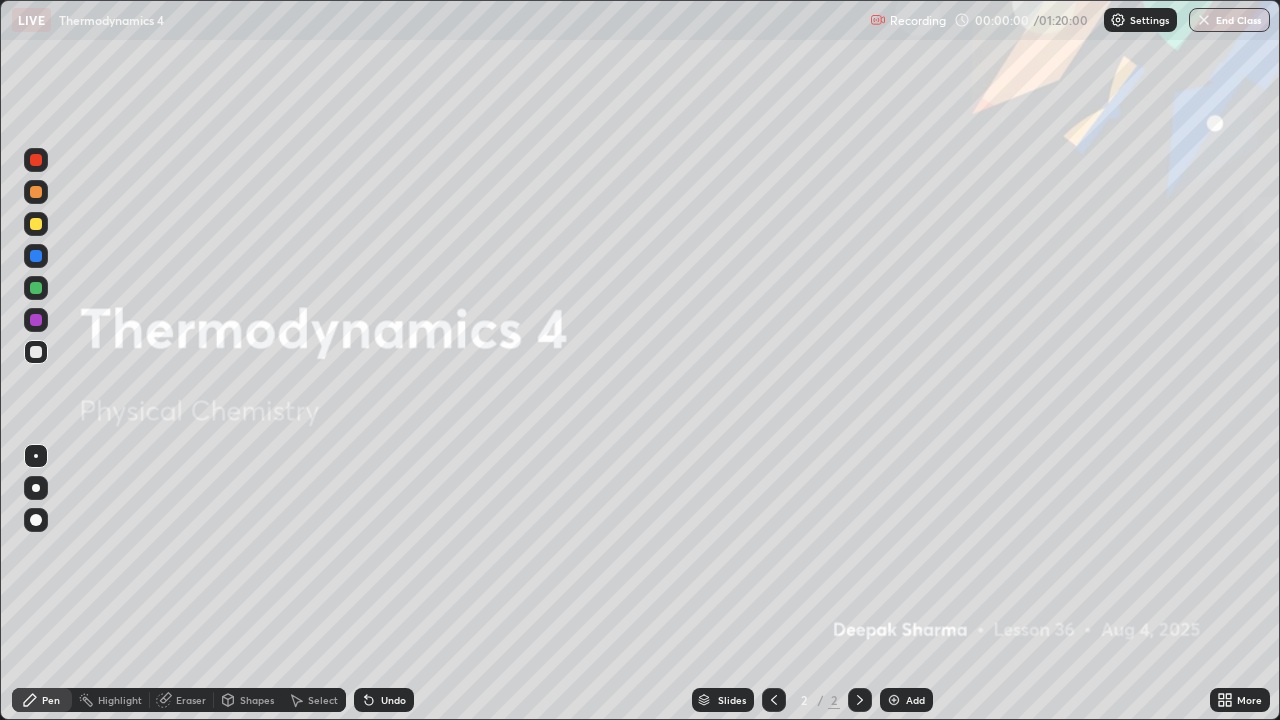 click on "Add" at bounding box center (906, 700) 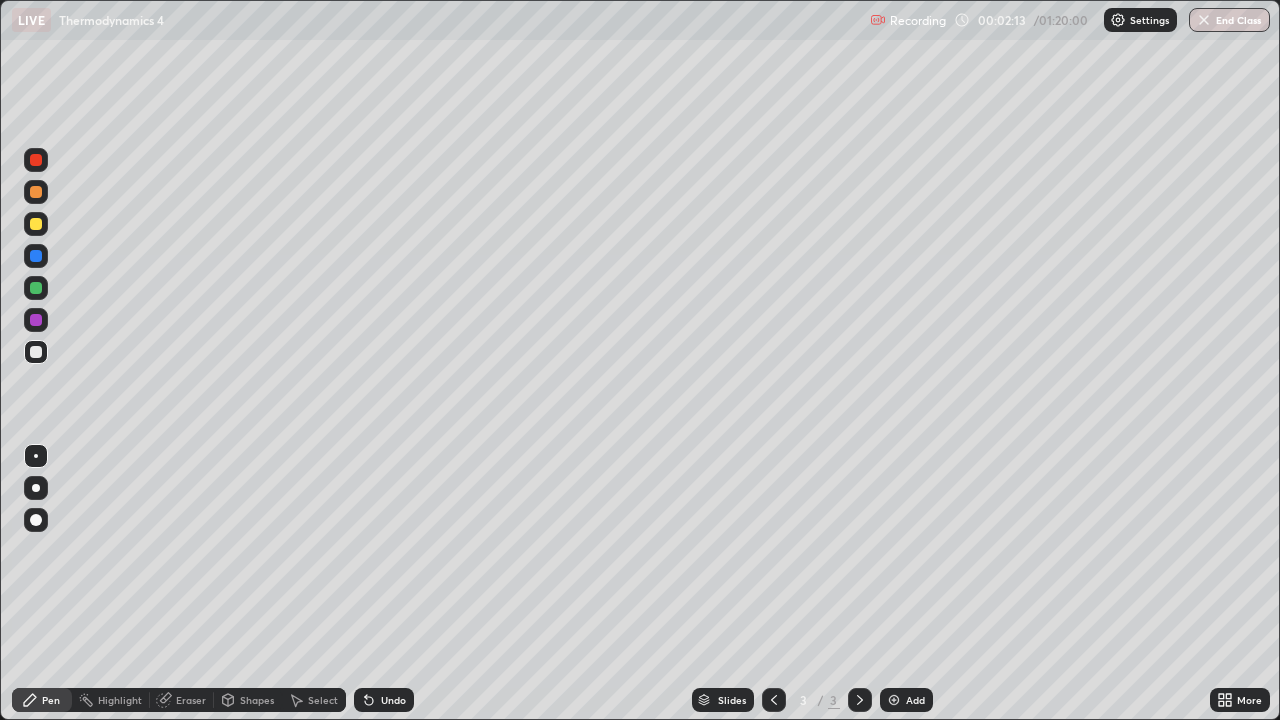 click at bounding box center (894, 700) 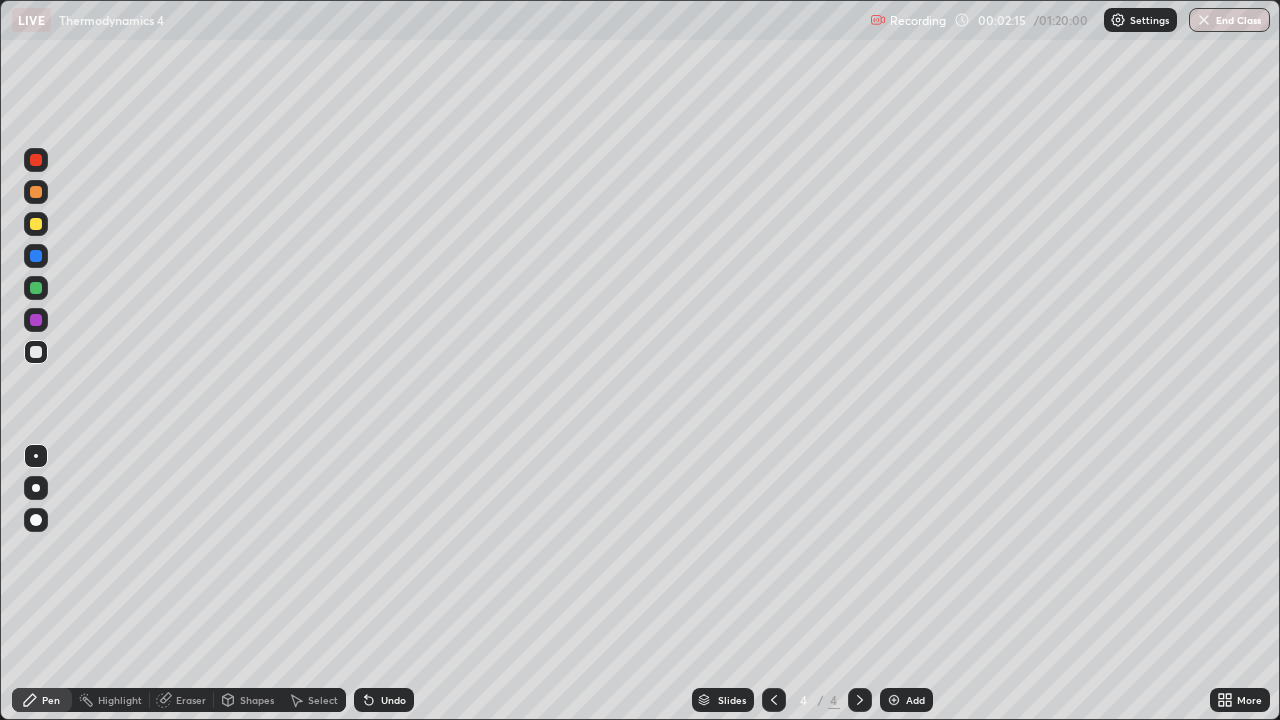 click at bounding box center (36, 224) 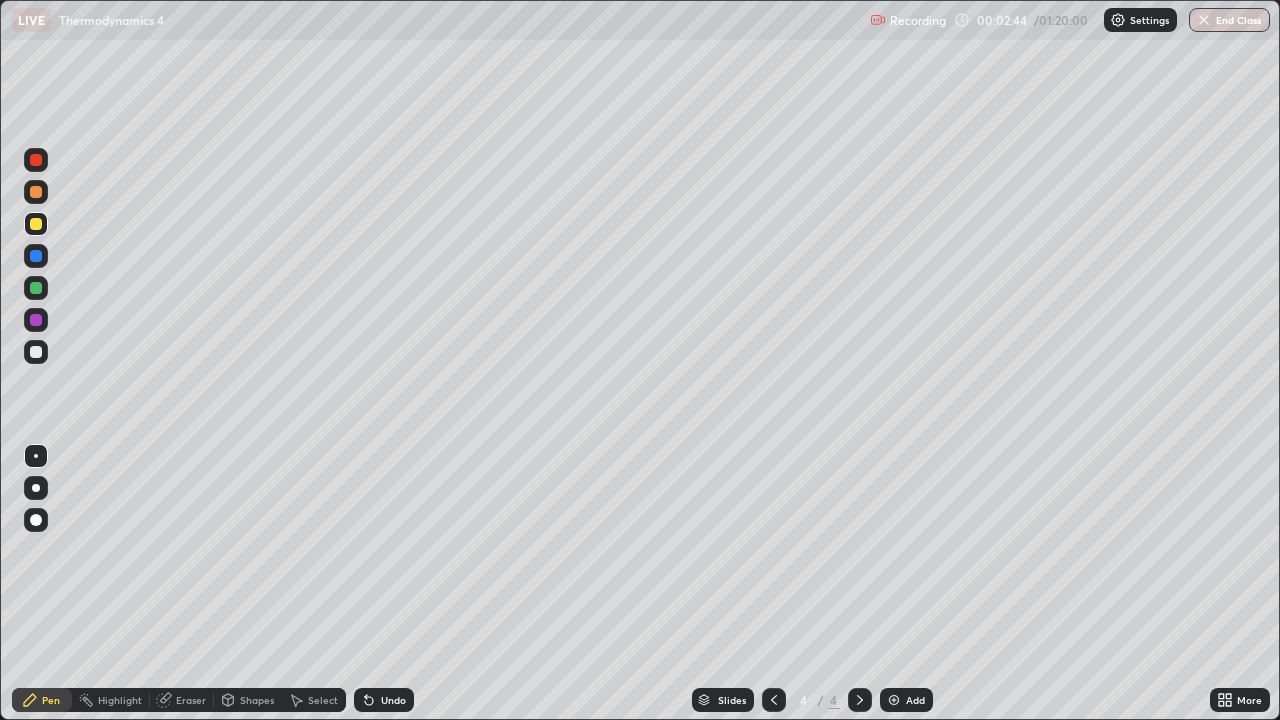 click at bounding box center (36, 288) 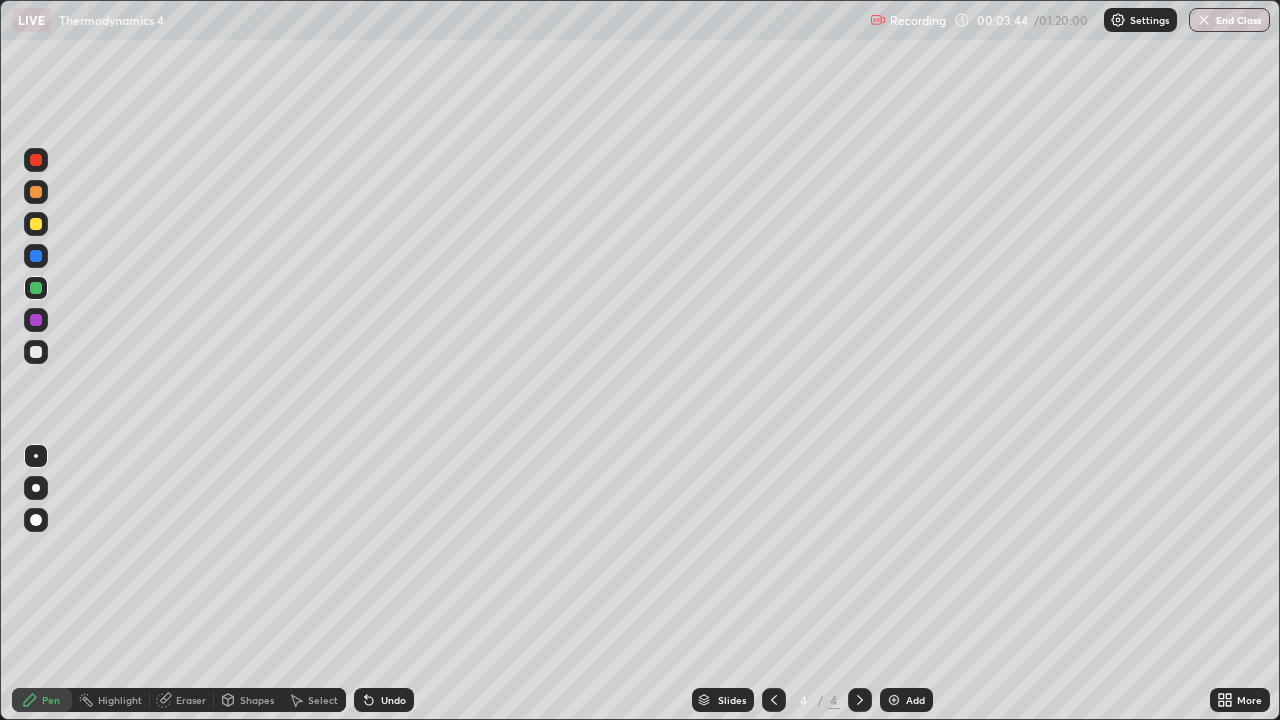 click at bounding box center (894, 700) 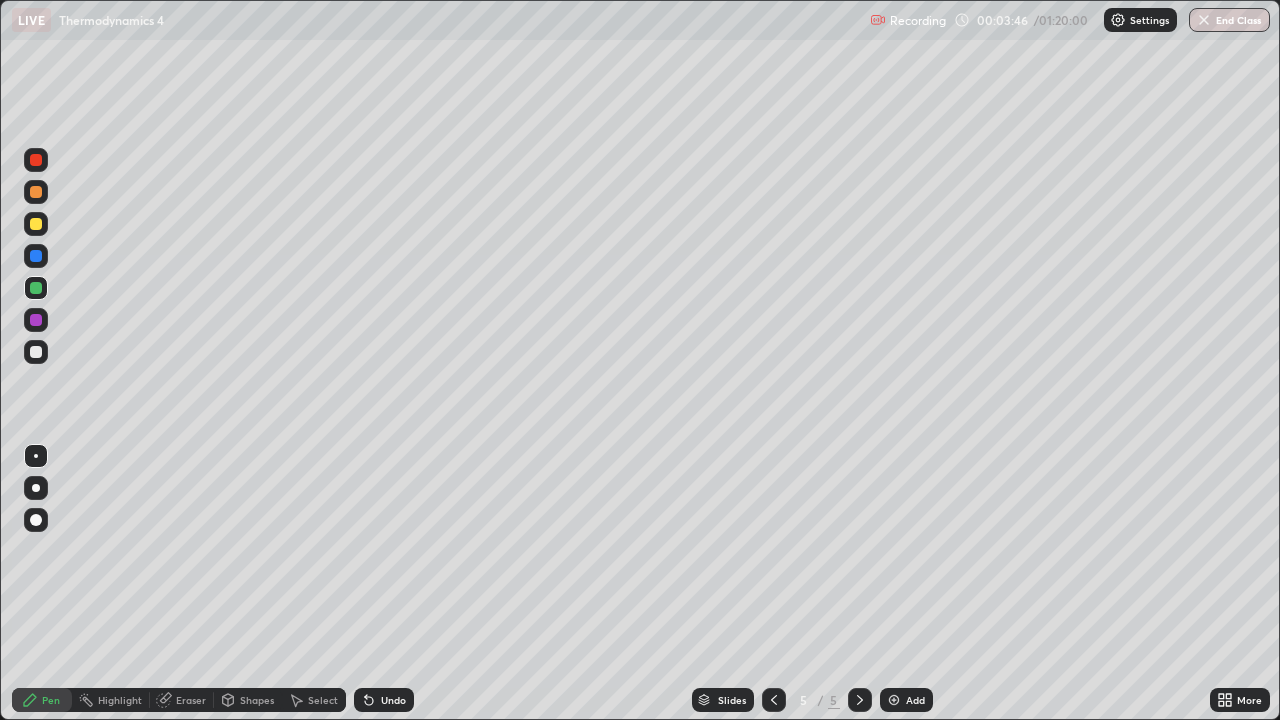 click at bounding box center (36, 224) 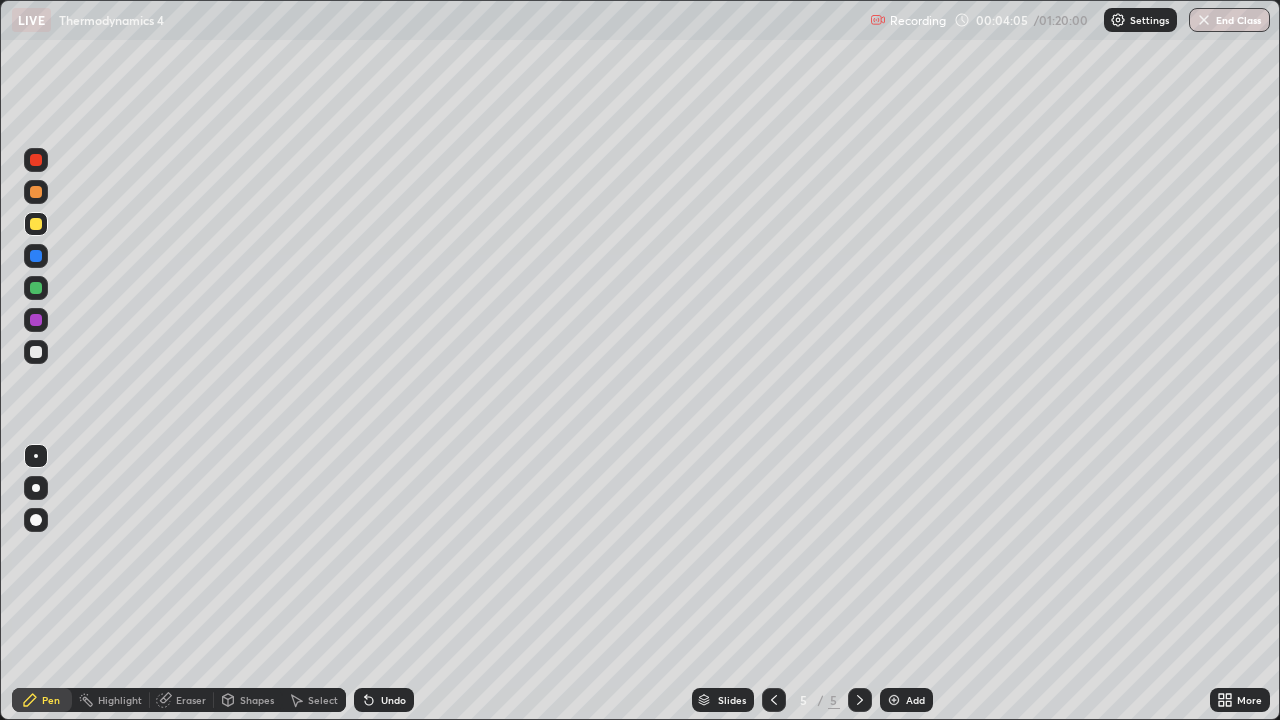 click on "Undo" at bounding box center (384, 700) 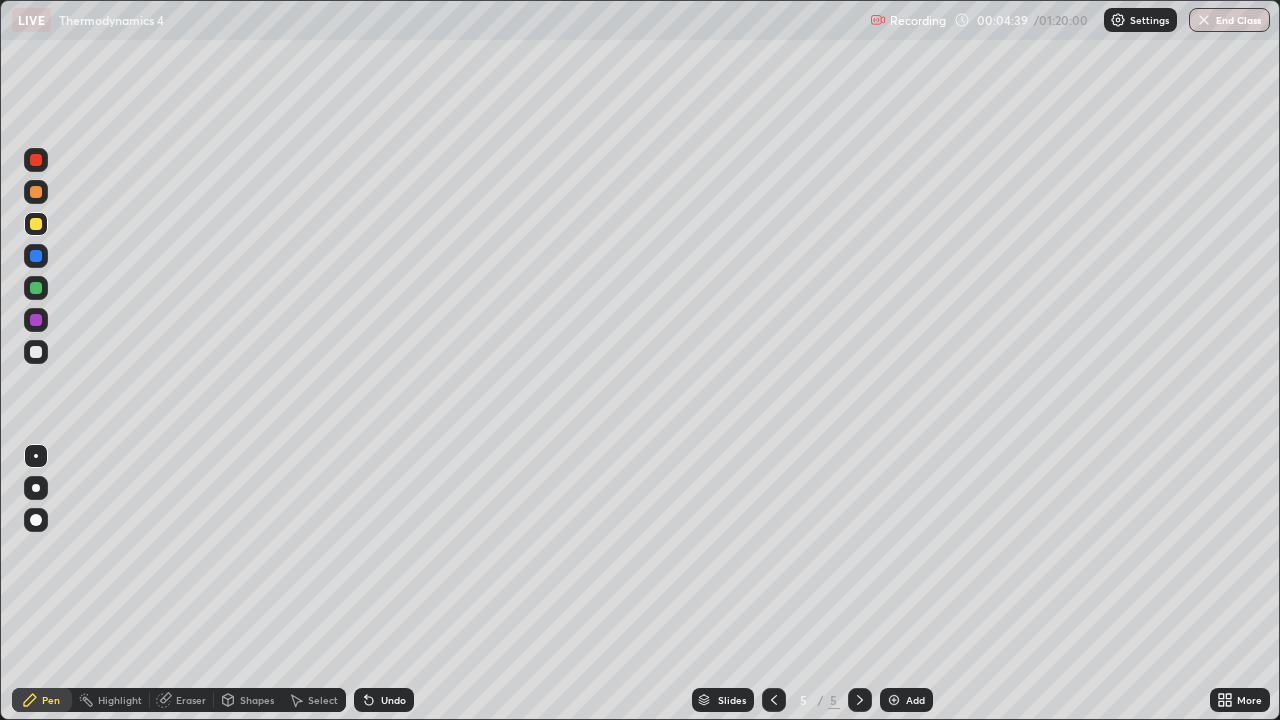 click on "Add" at bounding box center (915, 700) 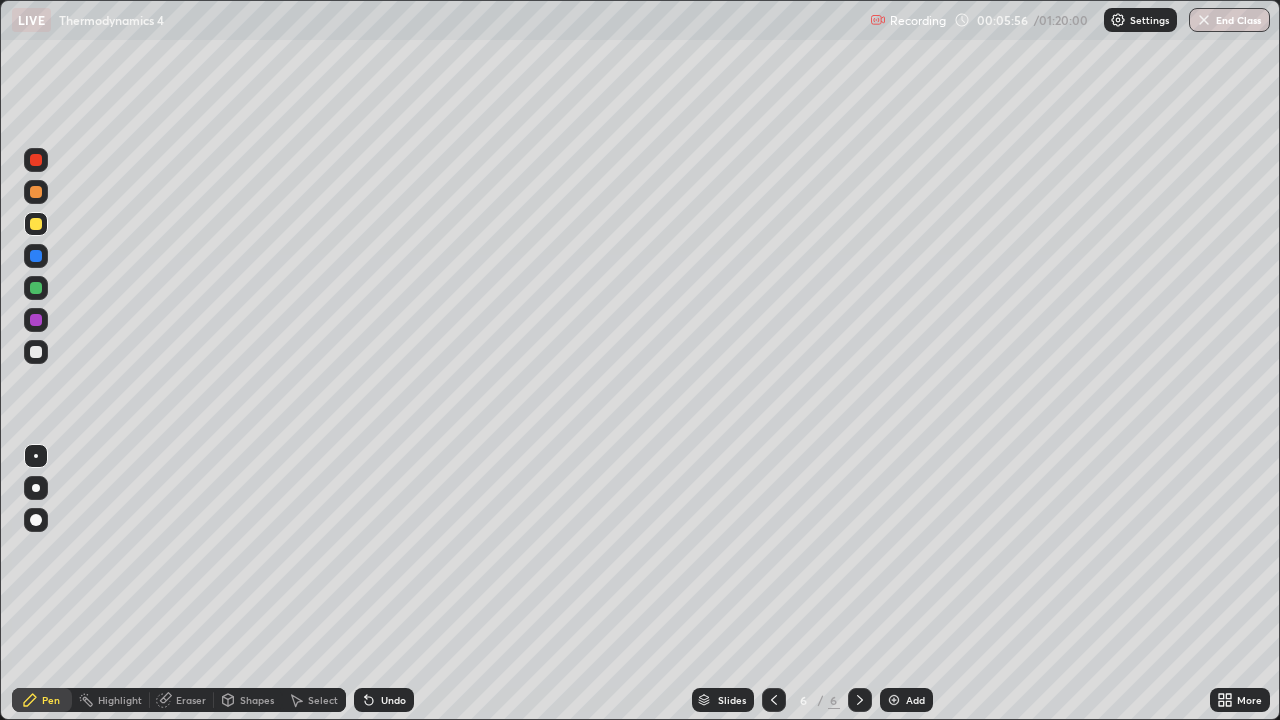 click on "Undo" at bounding box center [393, 700] 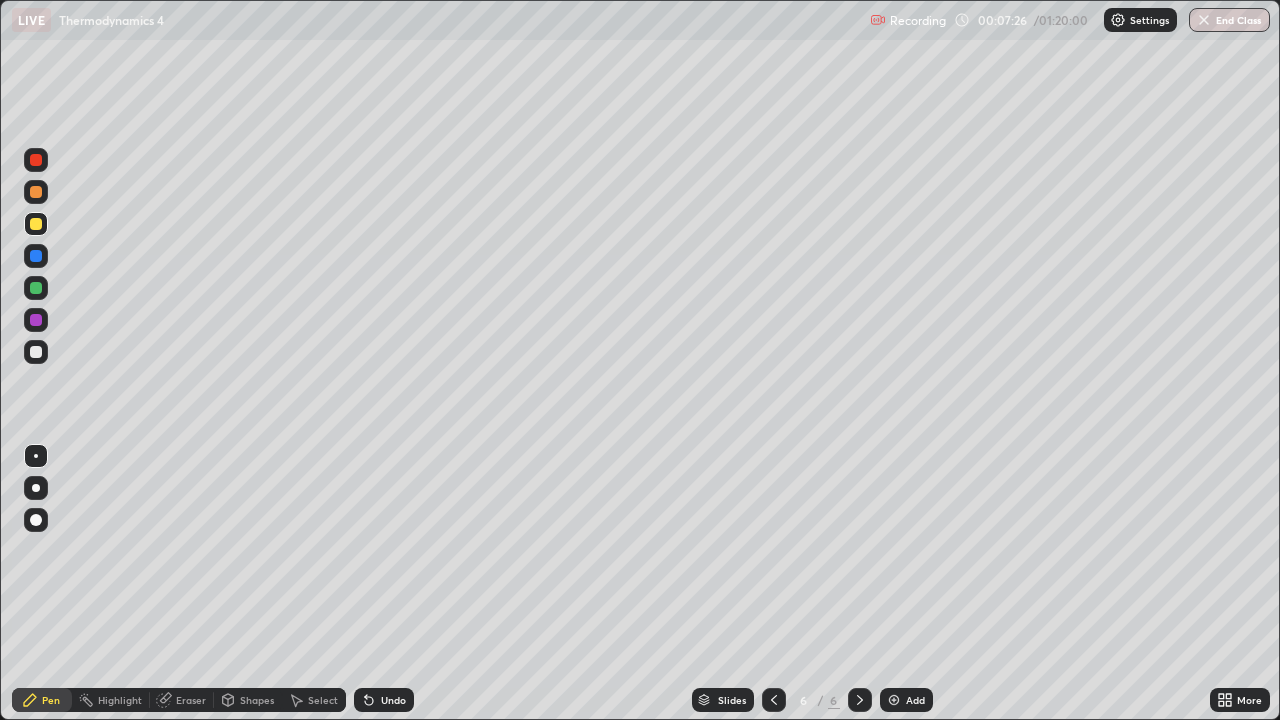 click at bounding box center (894, 700) 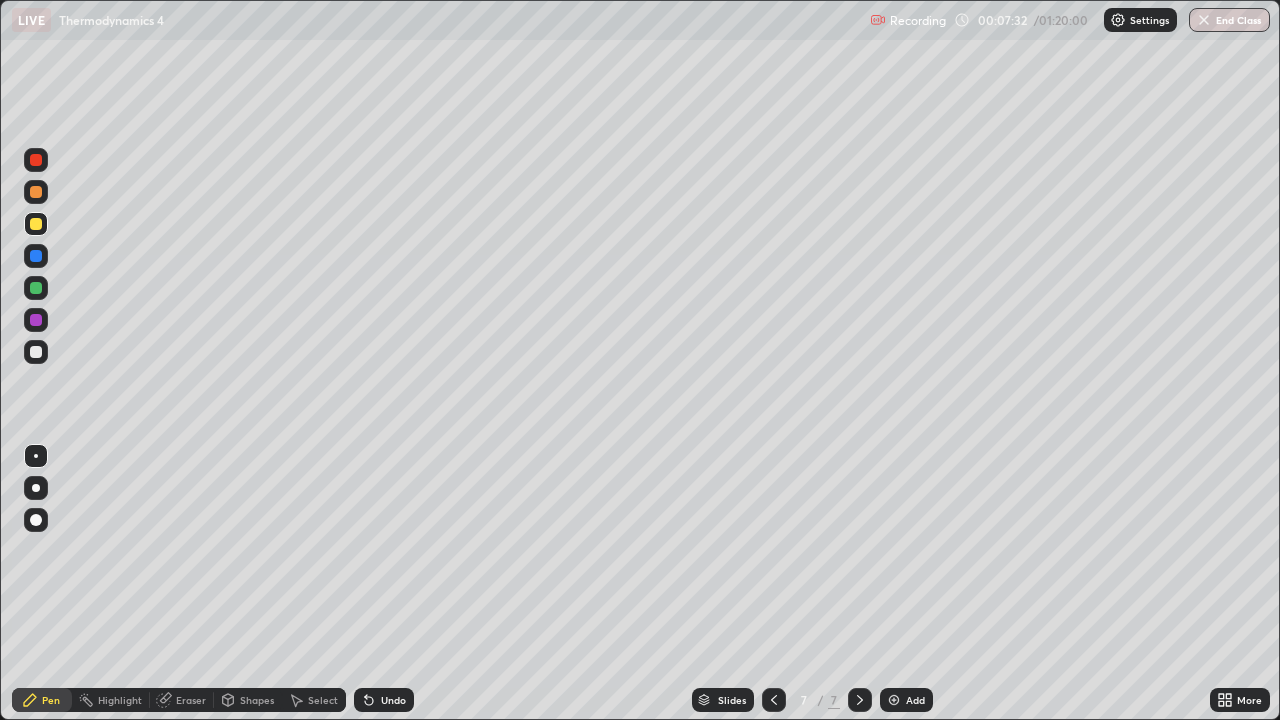click on "Undo" at bounding box center (384, 700) 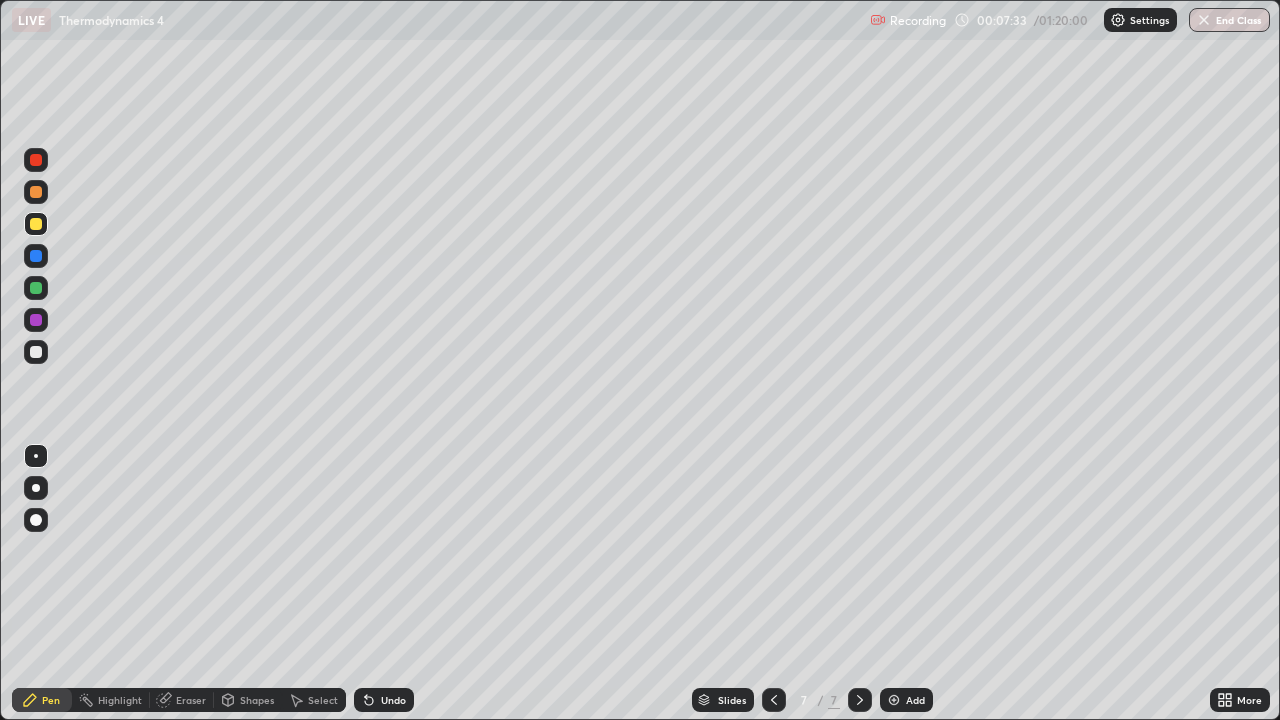 click on "Shapes" at bounding box center (257, 700) 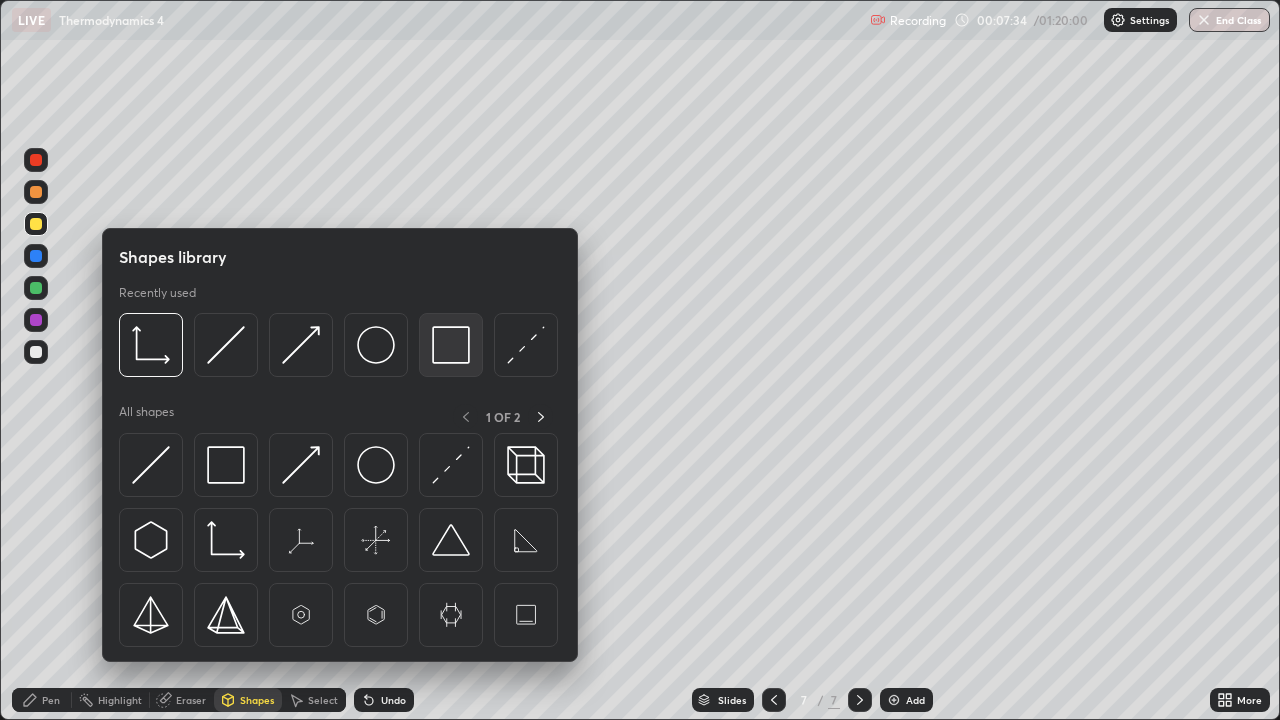 click at bounding box center (451, 345) 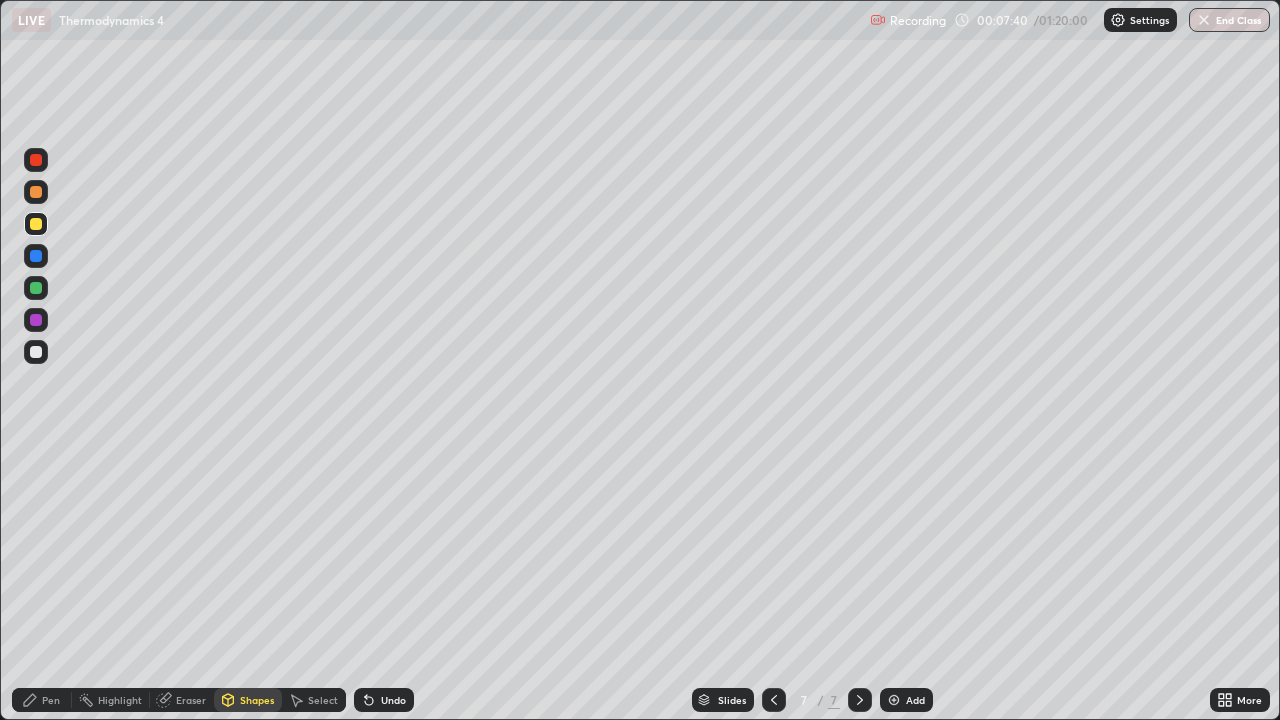 click on "Pen" at bounding box center [51, 700] 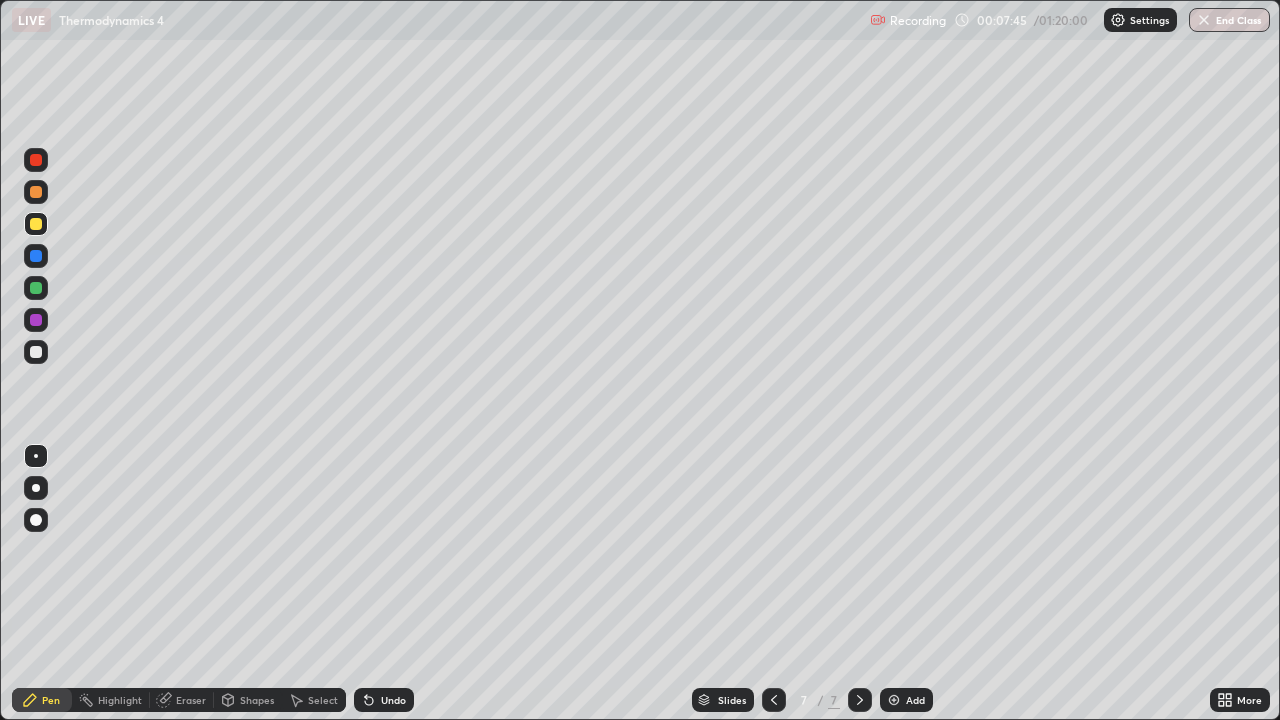 click on "Undo" at bounding box center [384, 700] 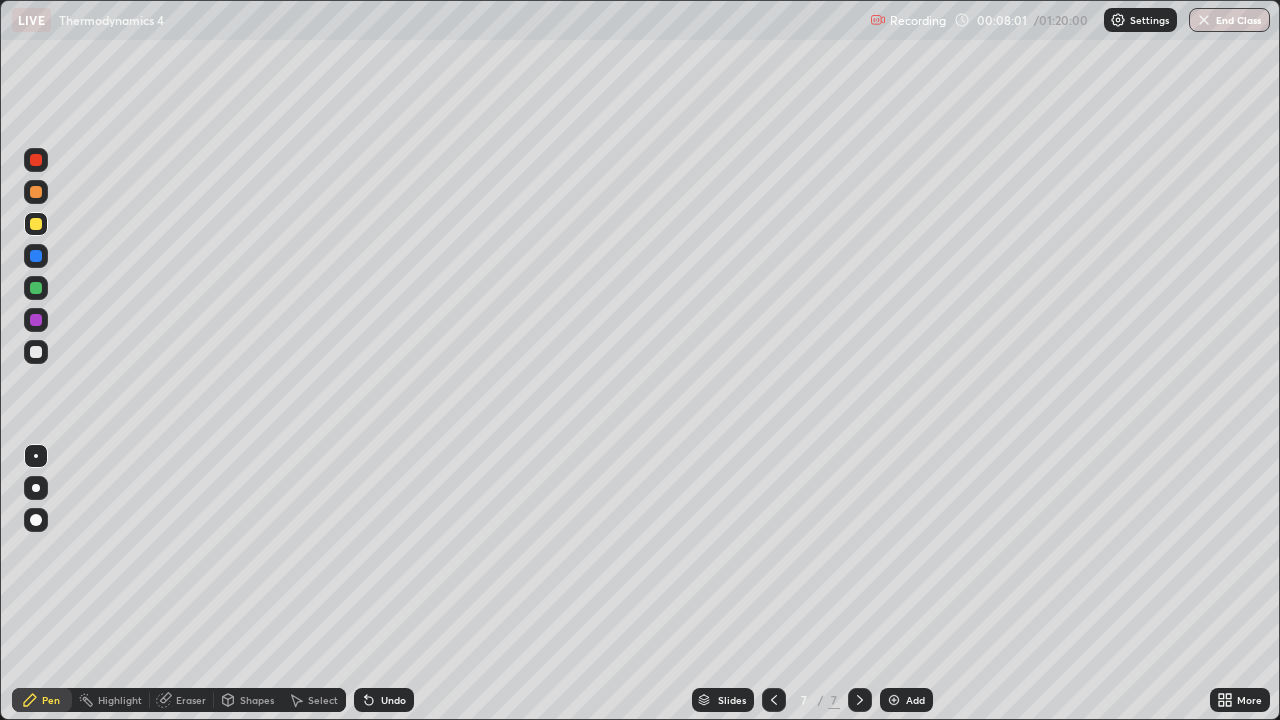 click on "Shapes" at bounding box center (257, 700) 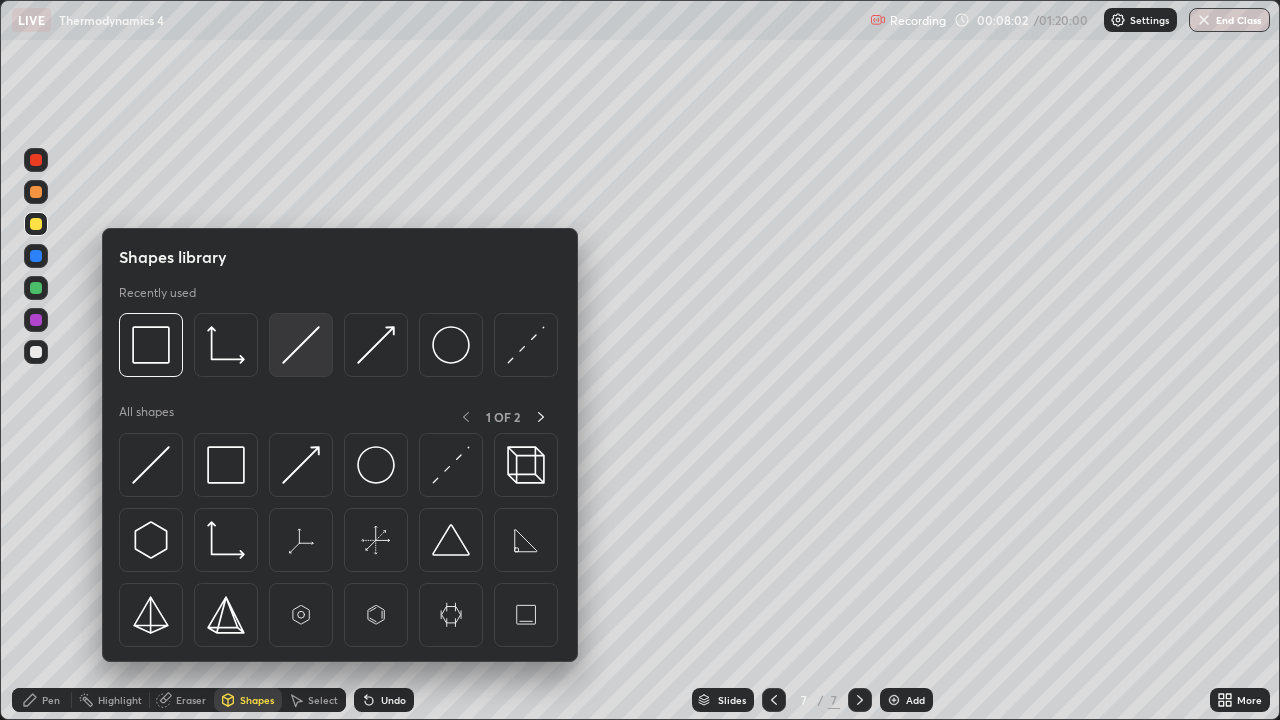 click at bounding box center [301, 345] 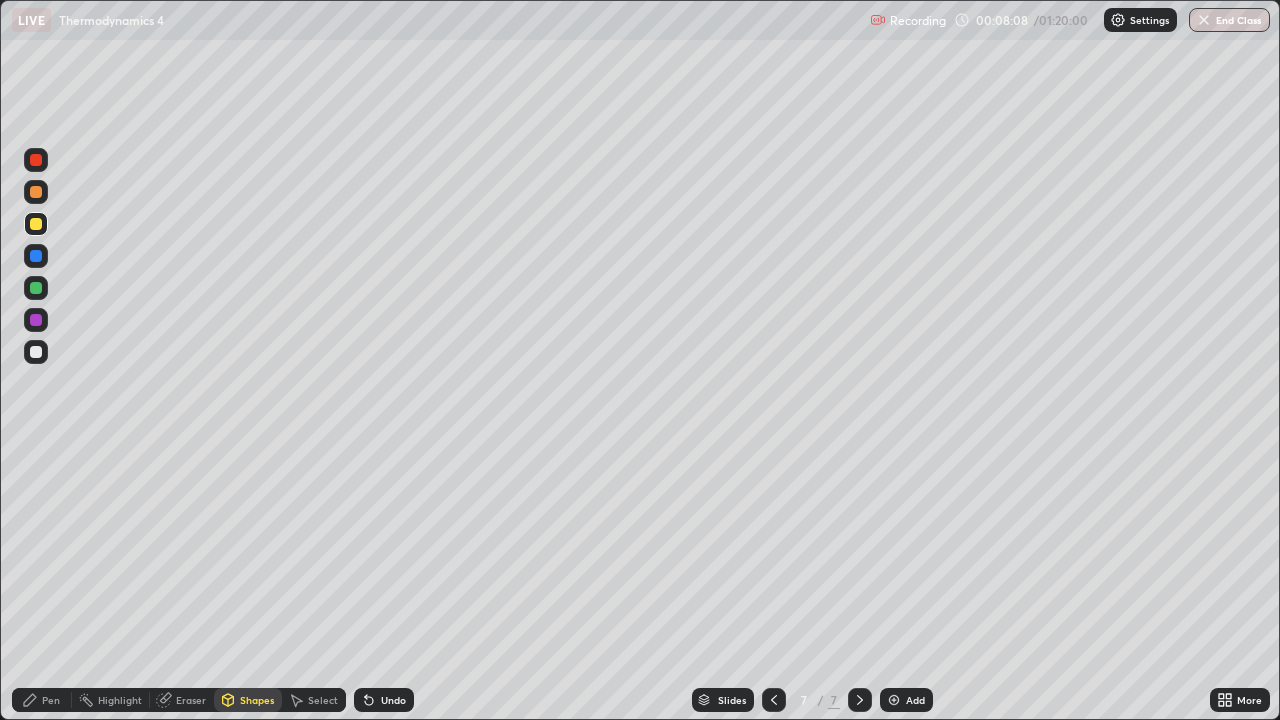 click on "Shapes" at bounding box center (257, 700) 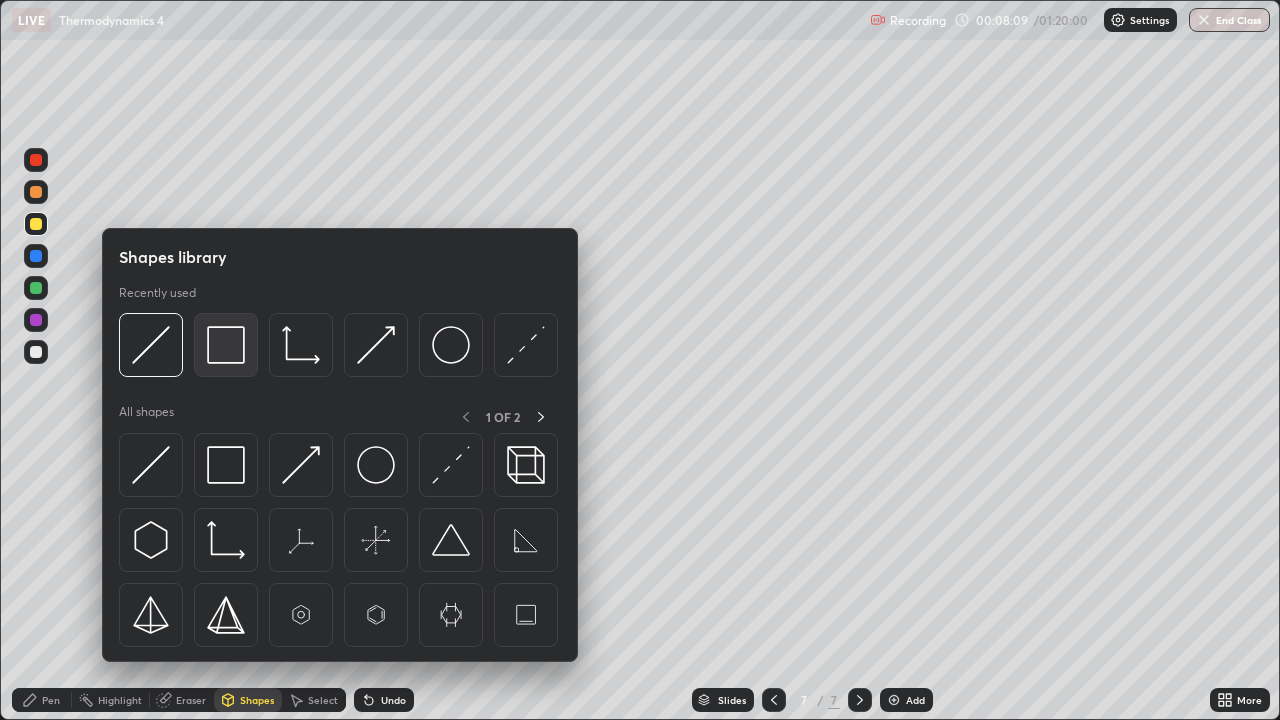 click at bounding box center [226, 345] 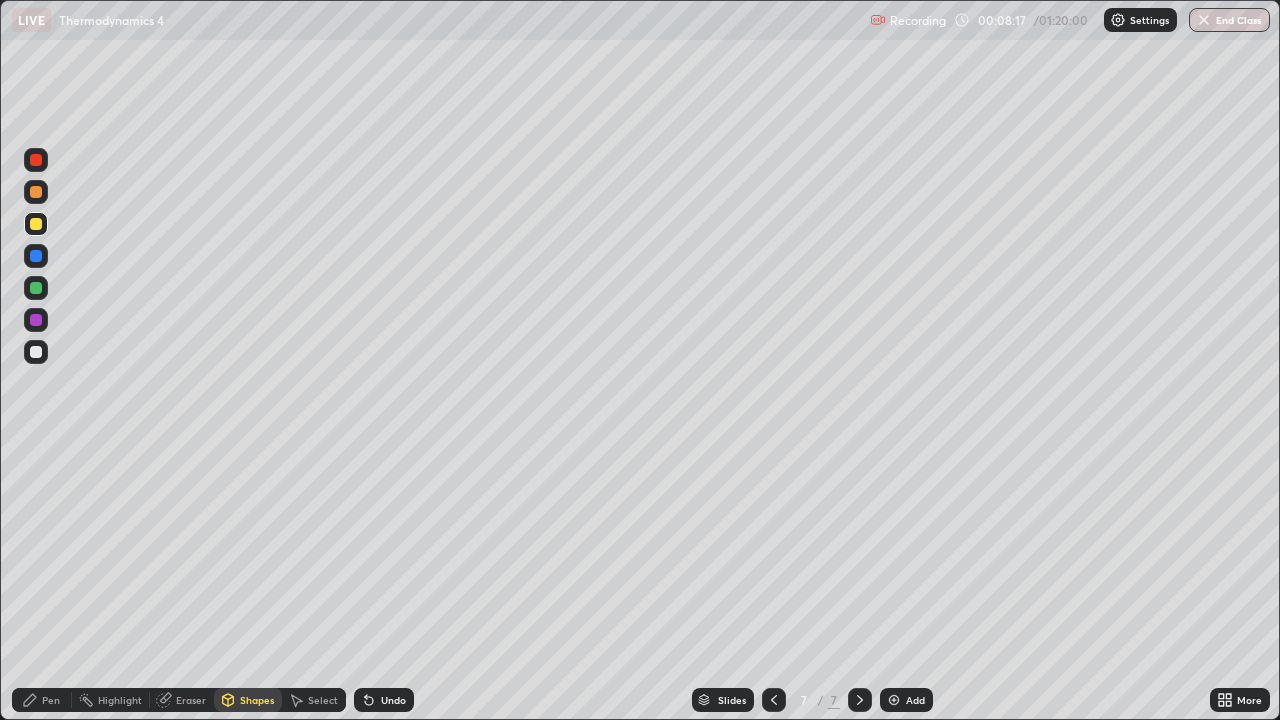 click on "Pen" at bounding box center [42, 700] 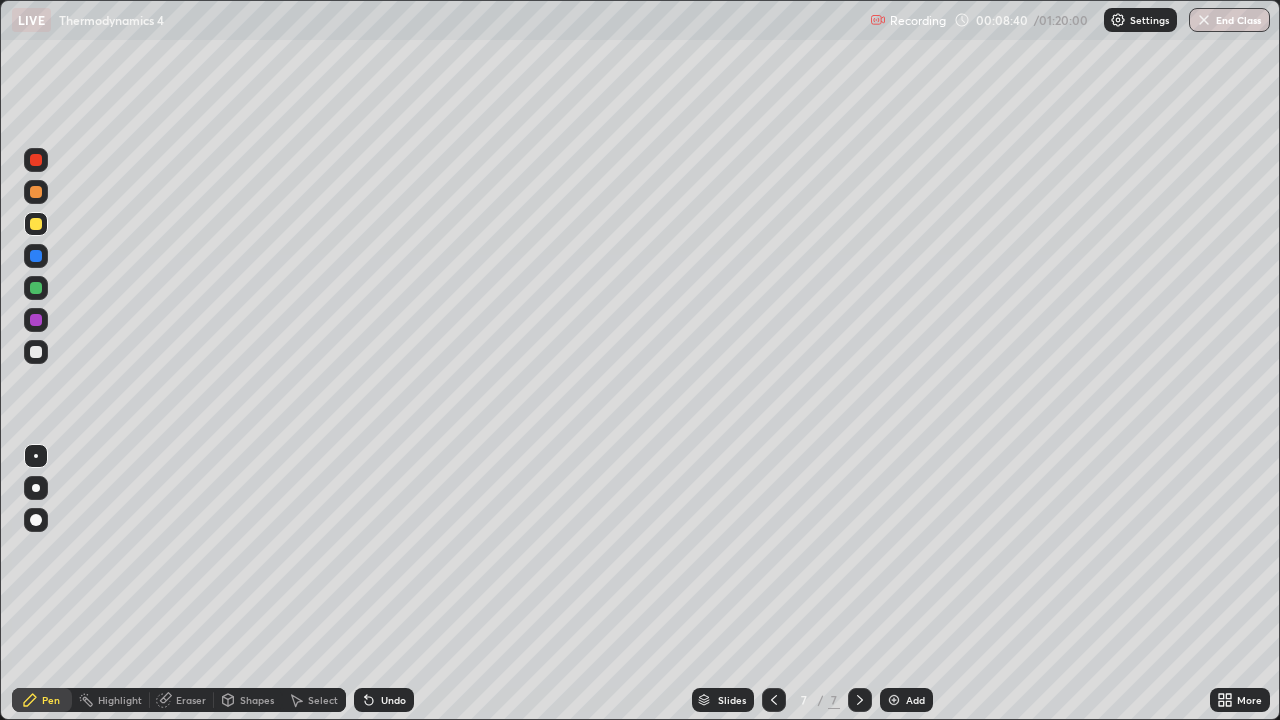 click at bounding box center [36, 192] 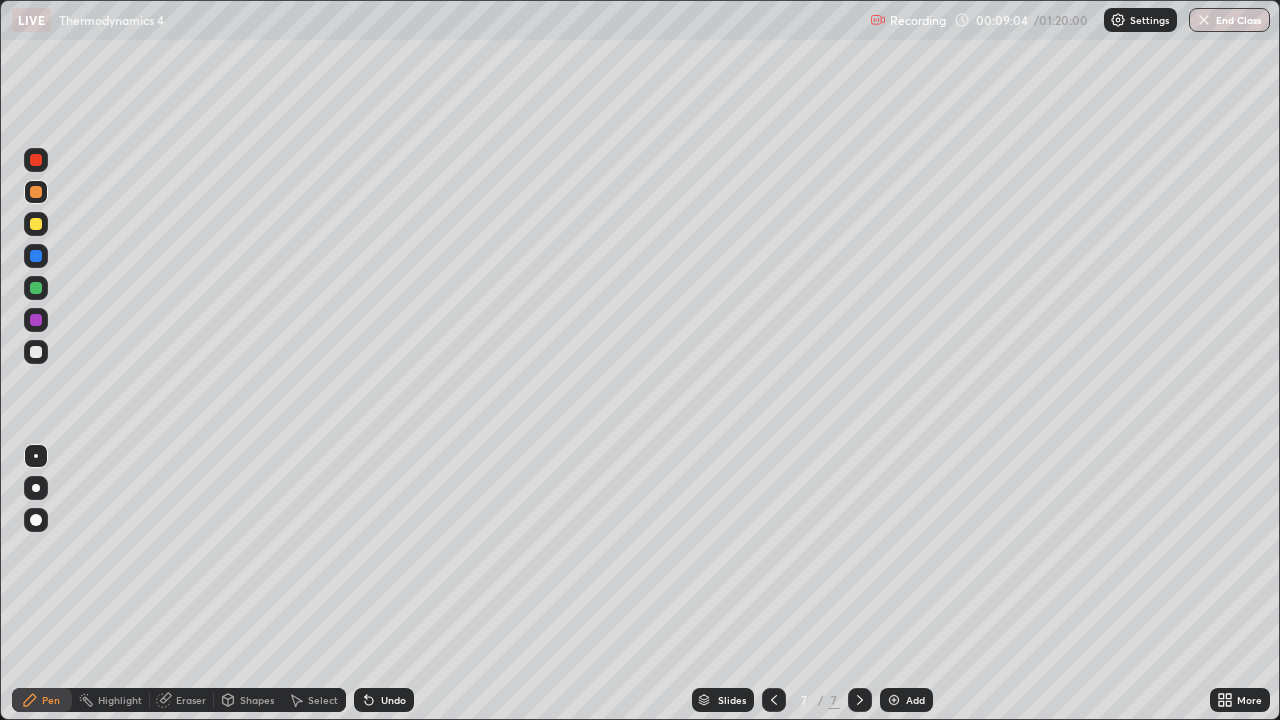 click at bounding box center [36, 288] 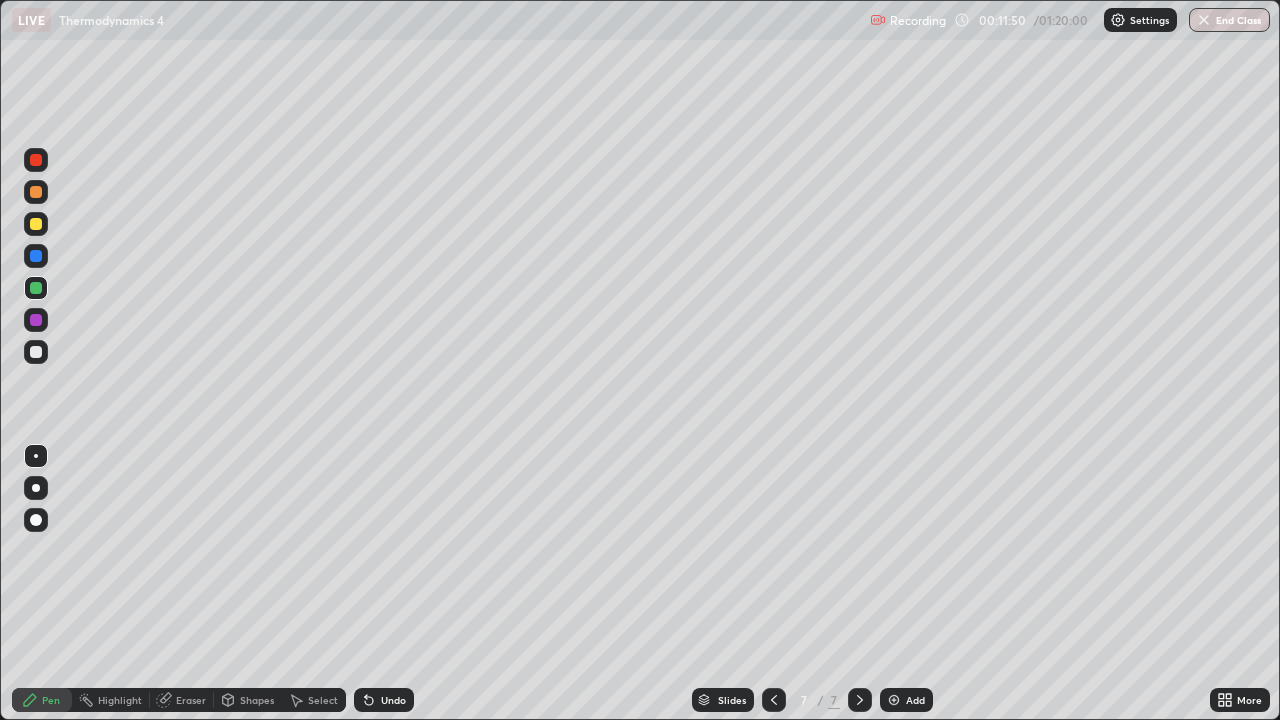 click at bounding box center [36, 320] 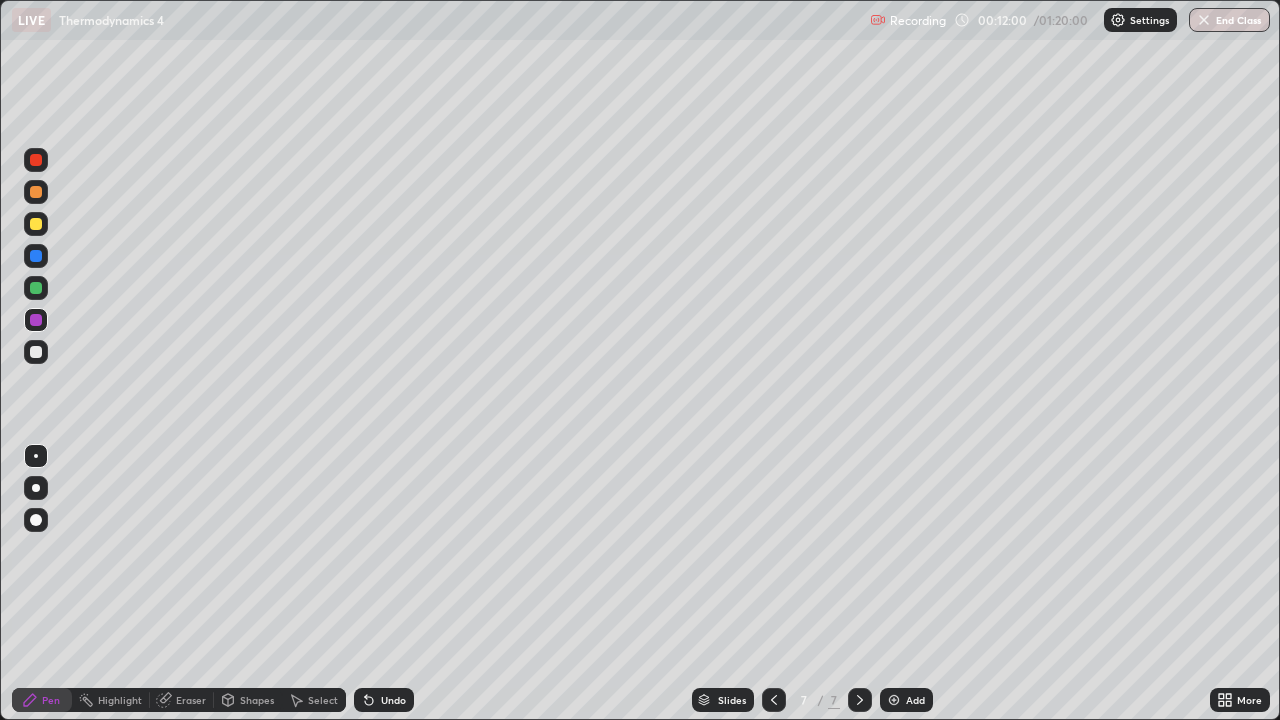 click at bounding box center (36, 288) 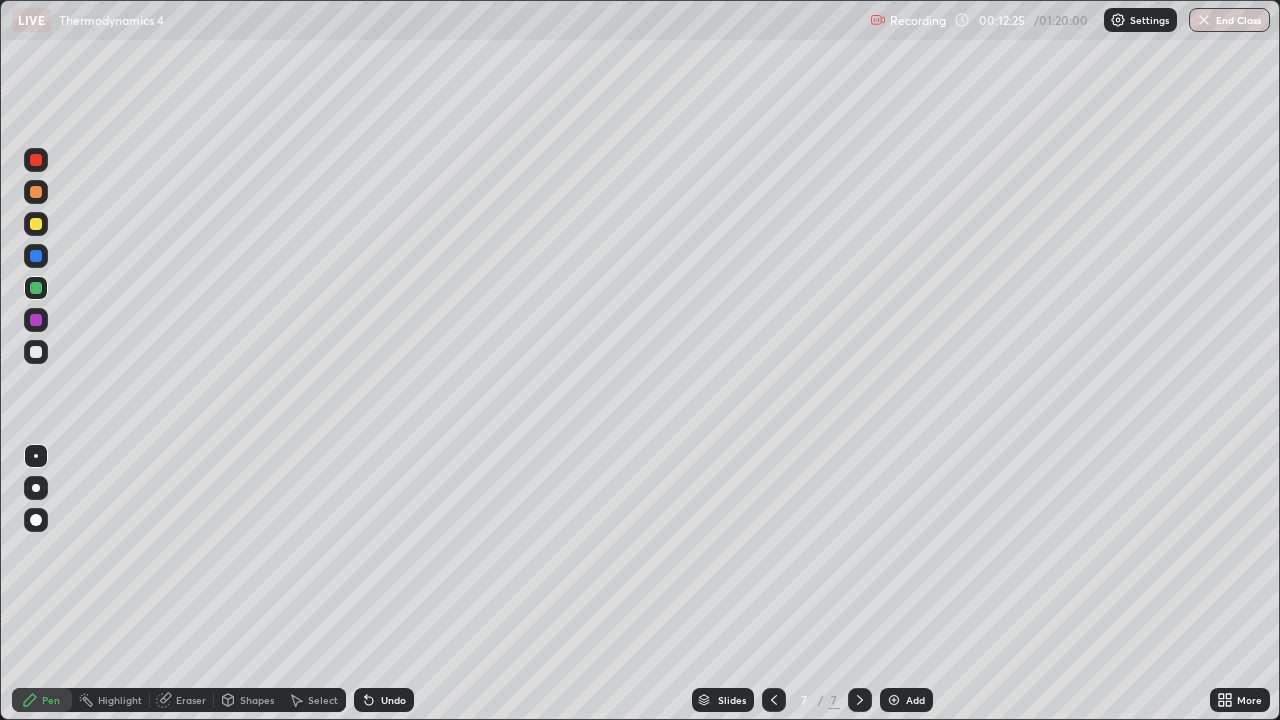 click at bounding box center [36, 160] 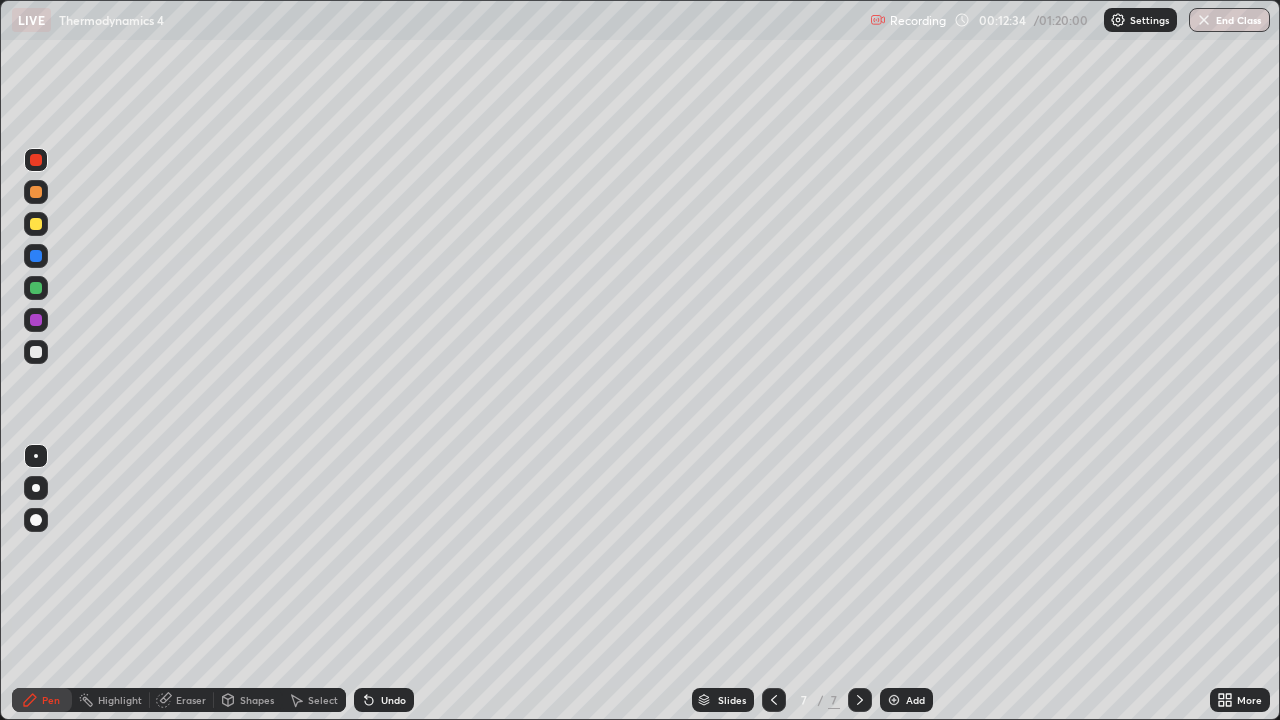 click at bounding box center (36, 352) 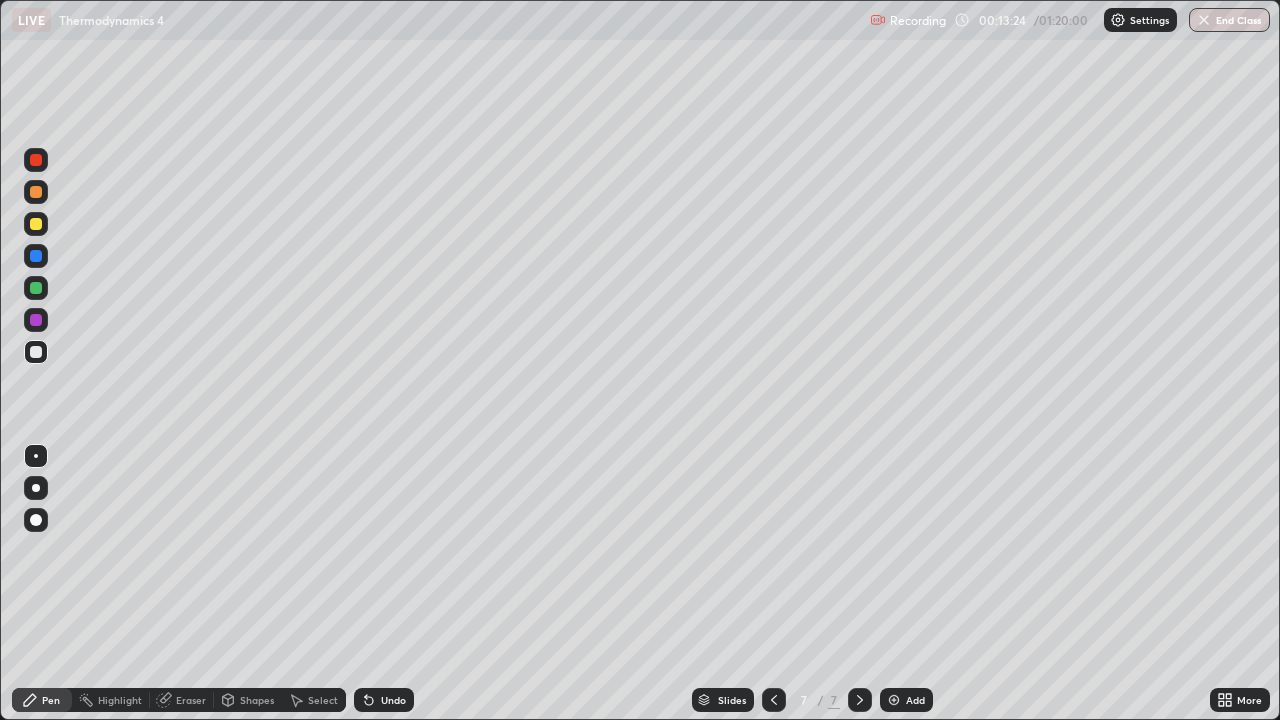 click on "Add" at bounding box center [906, 700] 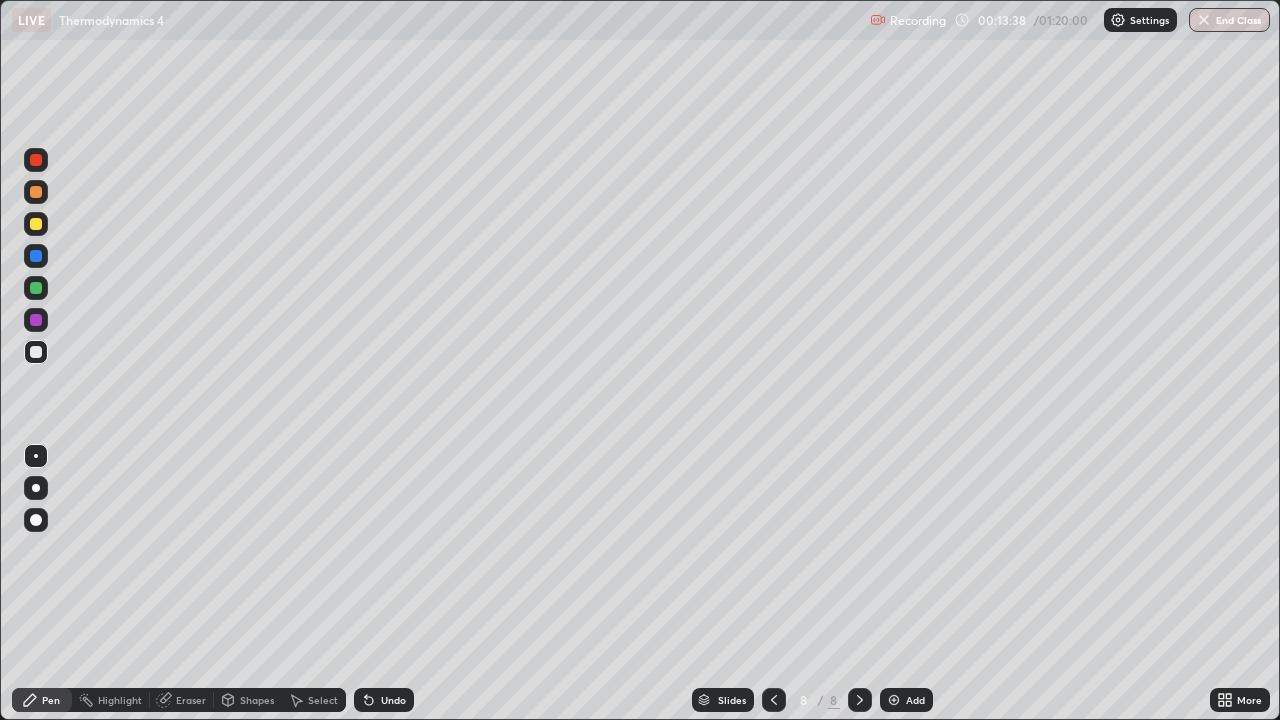 click 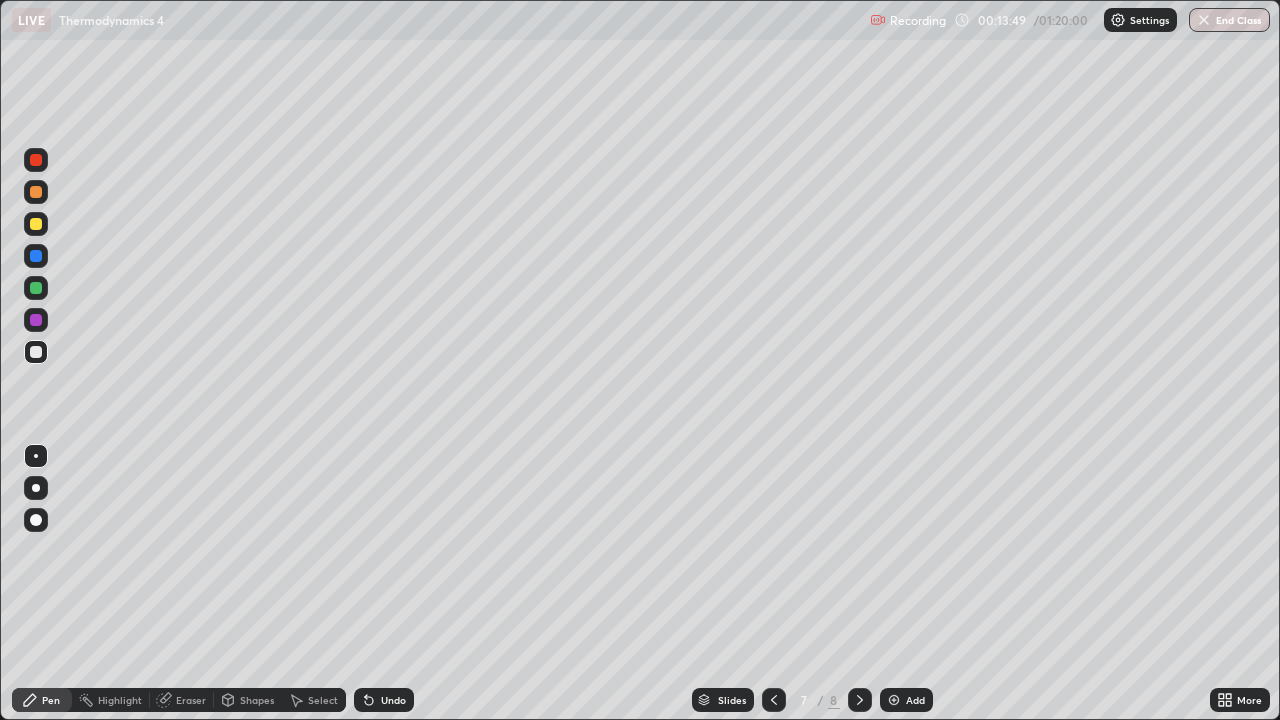click 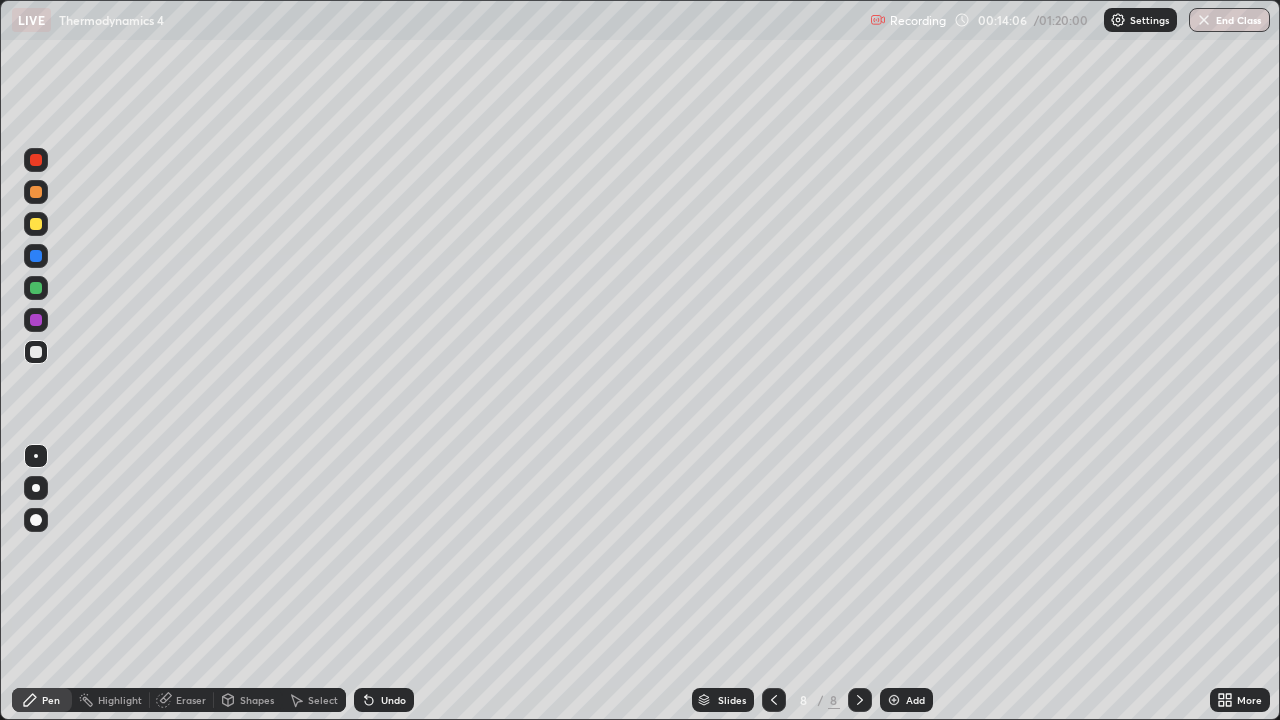 click at bounding box center [774, 700] 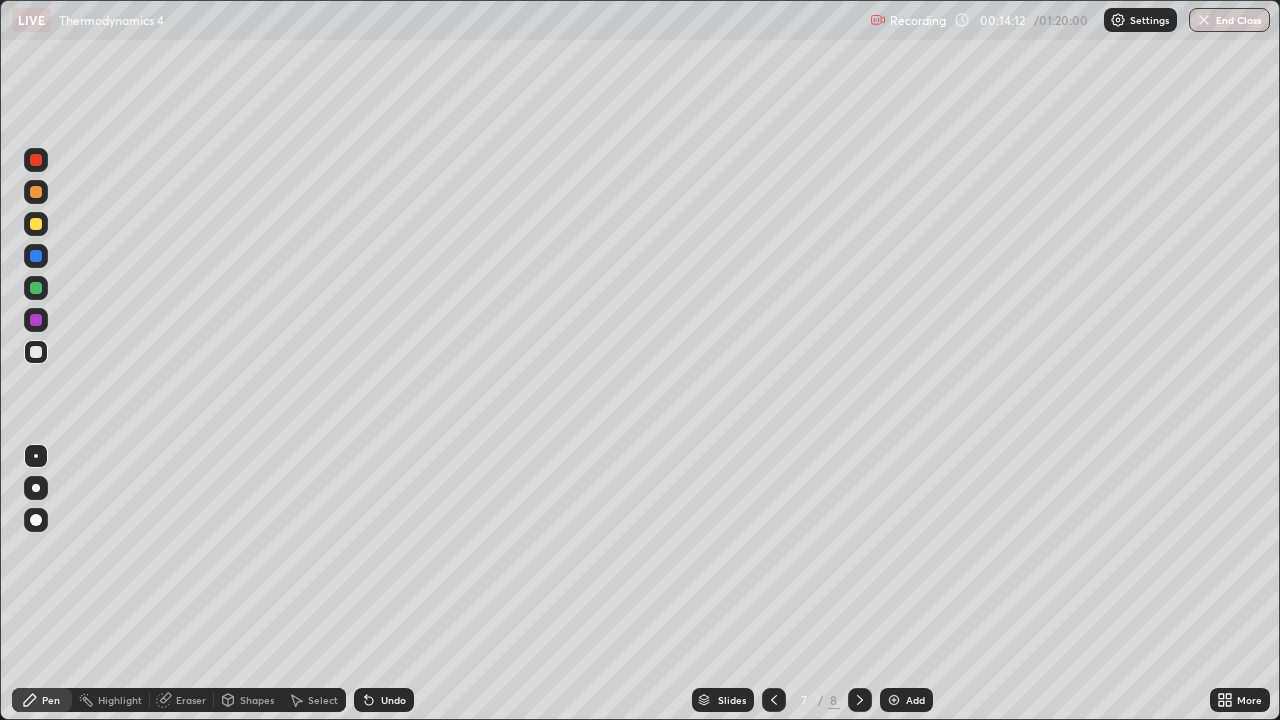 click at bounding box center (860, 700) 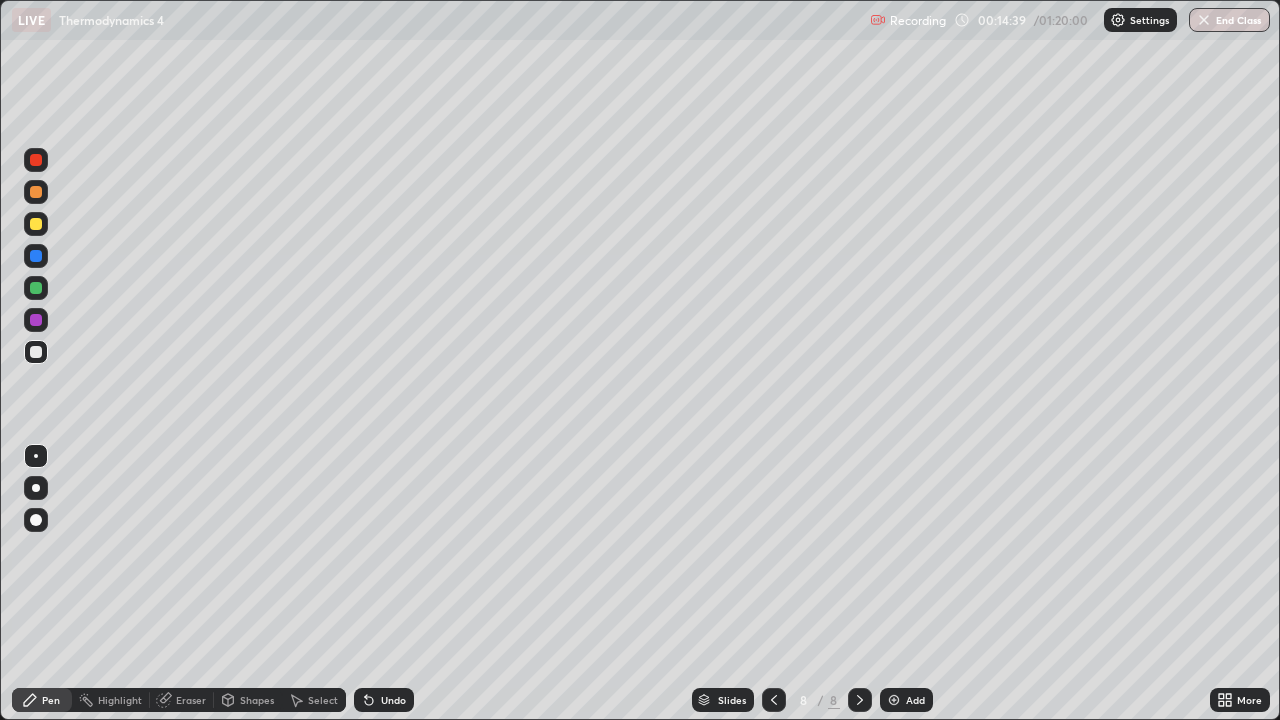 click 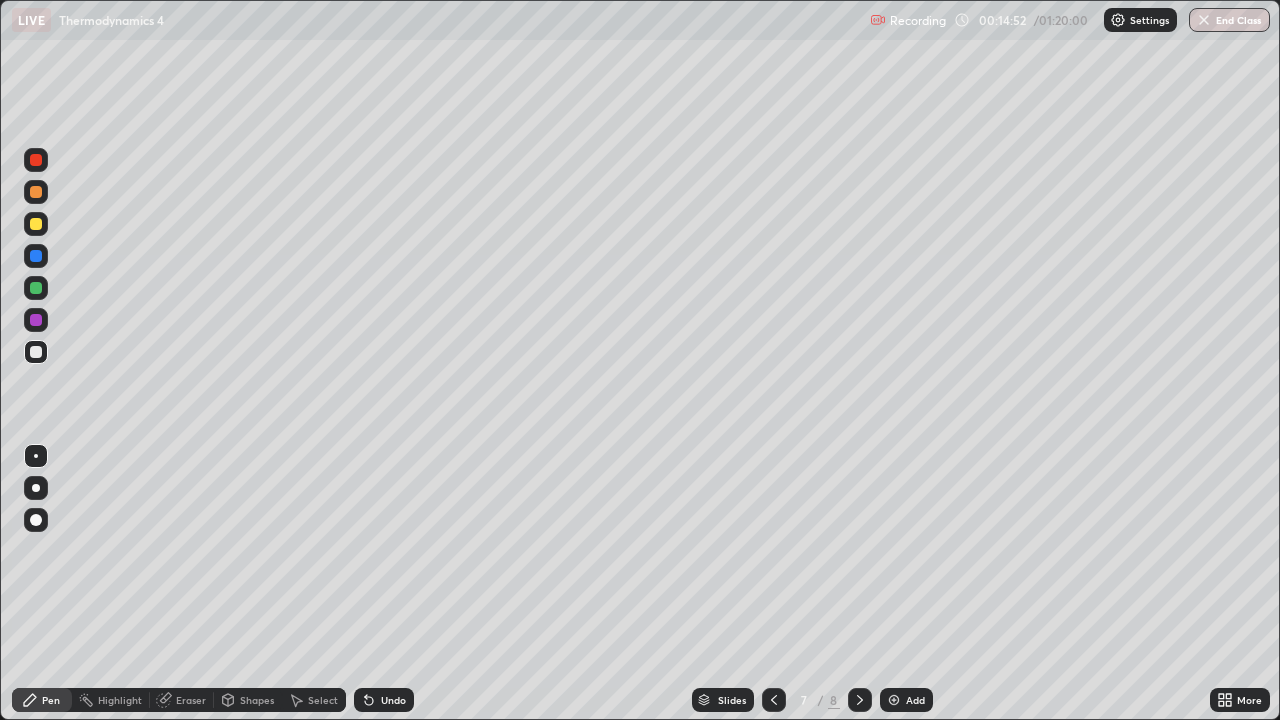 click at bounding box center (860, 700) 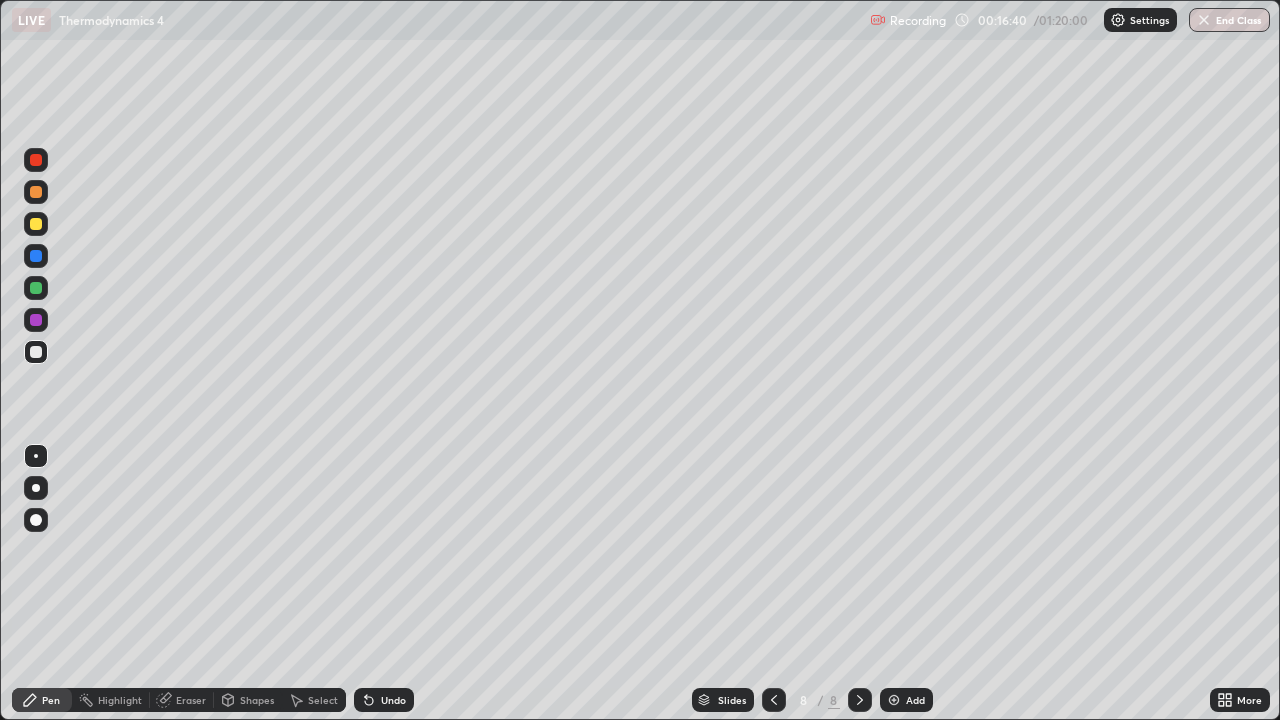click at bounding box center [36, 224] 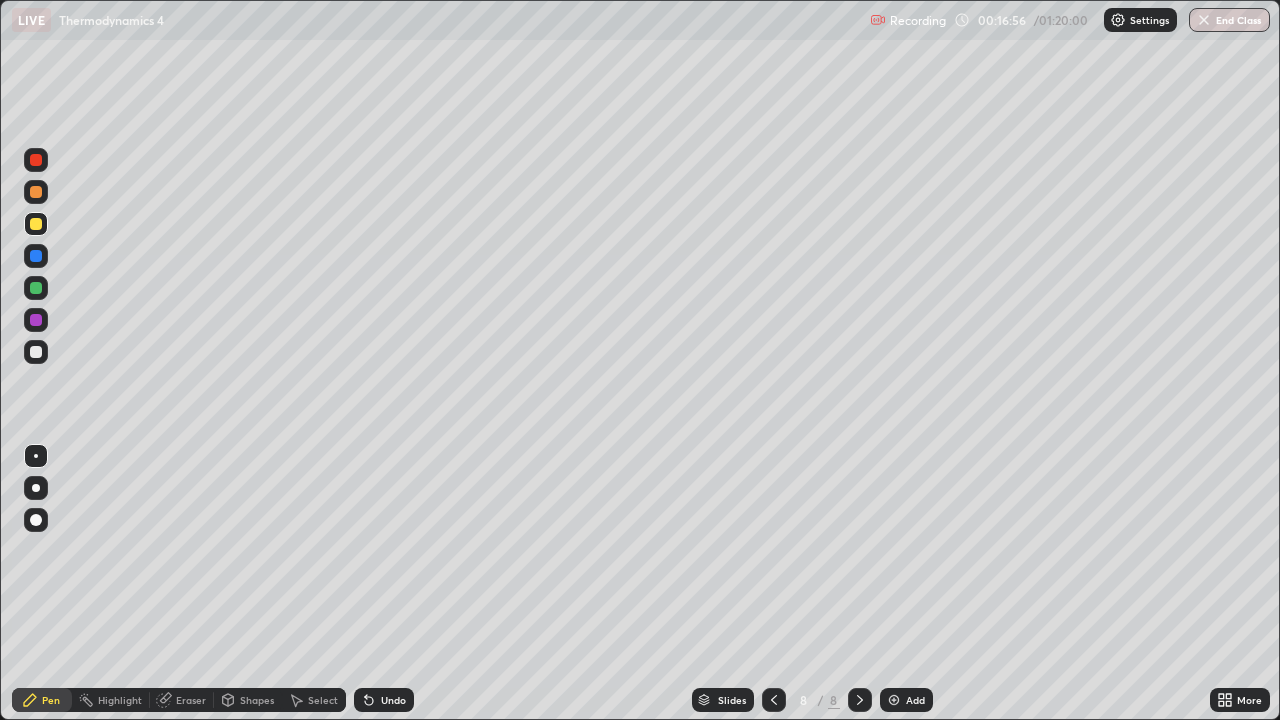 click at bounding box center [36, 288] 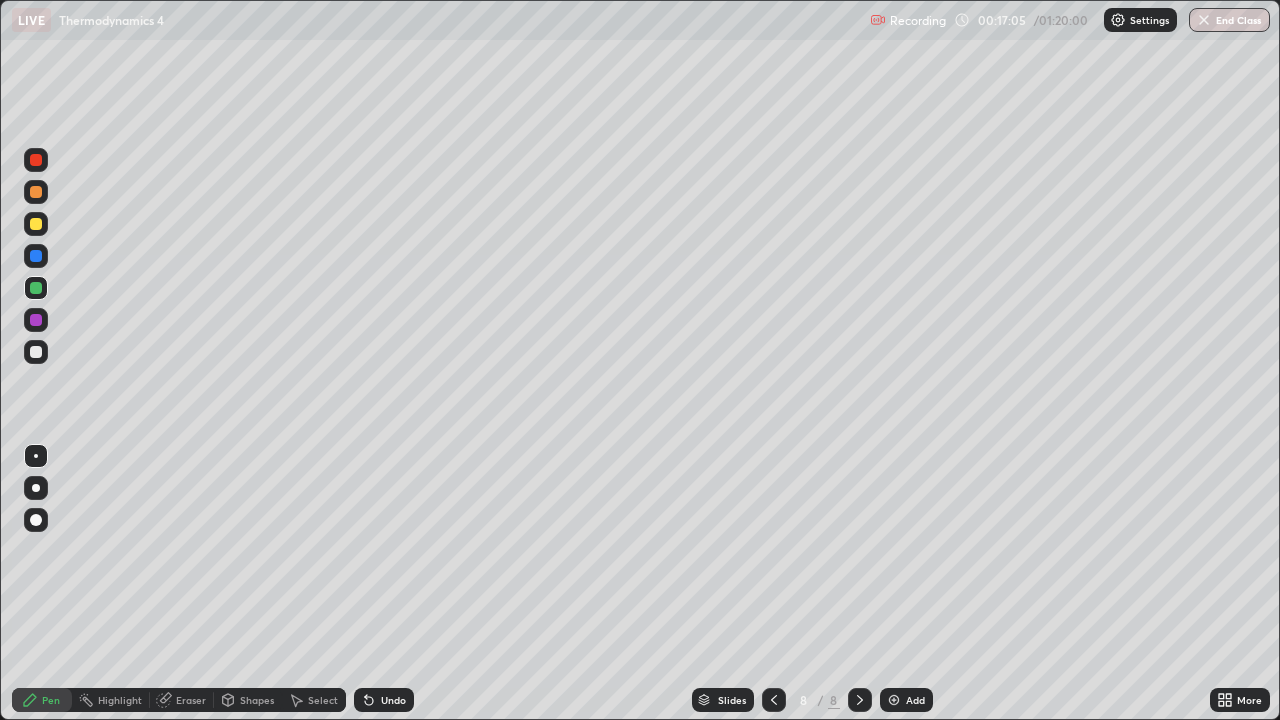 click at bounding box center (36, 352) 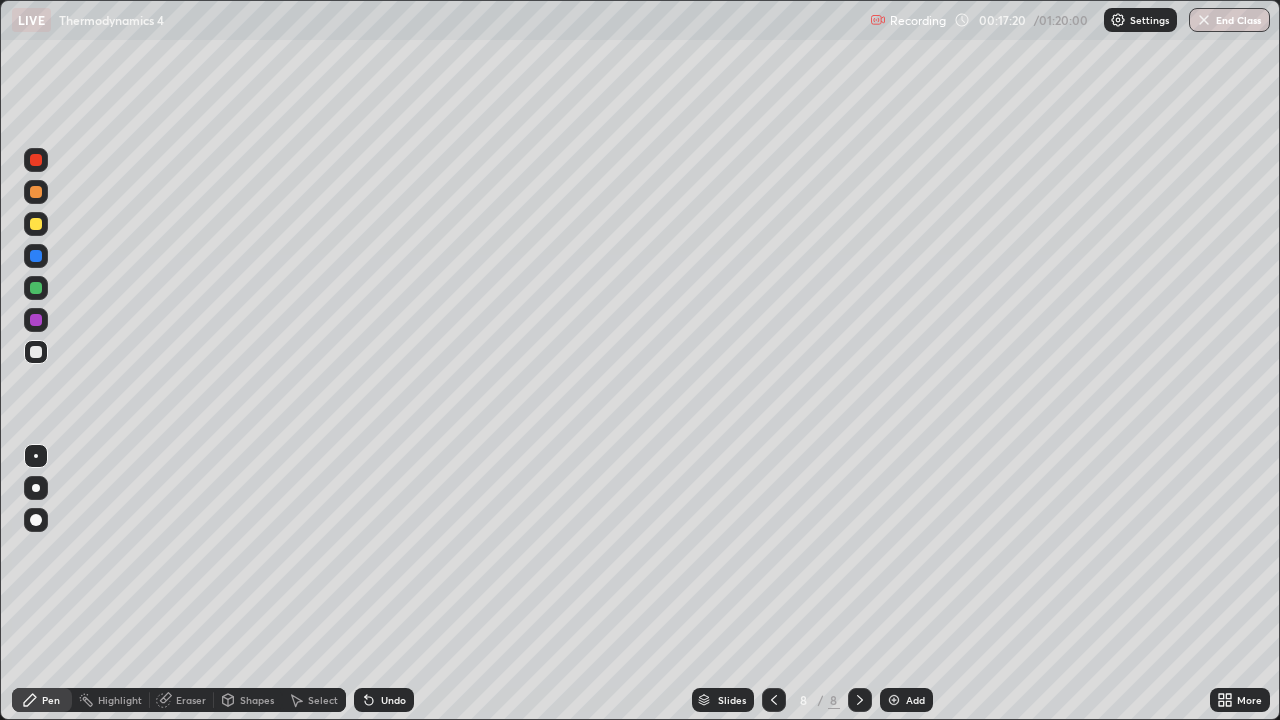 click at bounding box center (36, 192) 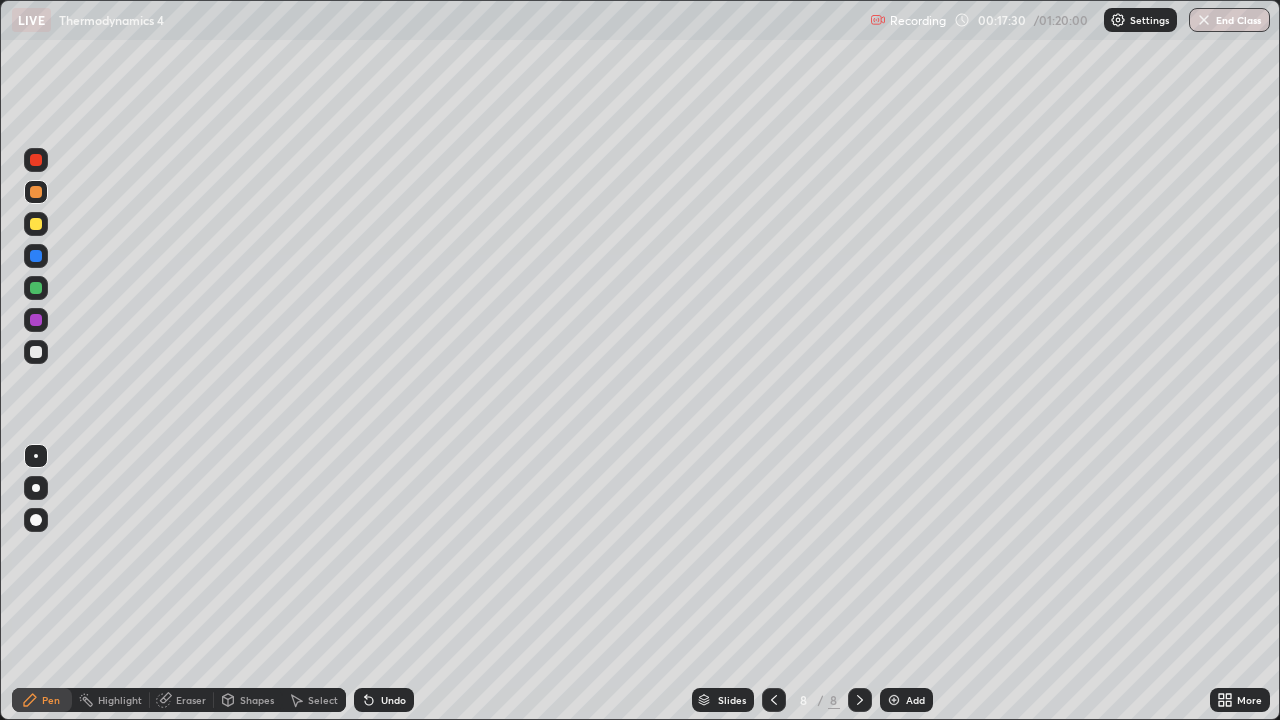 click on "Eraser" at bounding box center (191, 700) 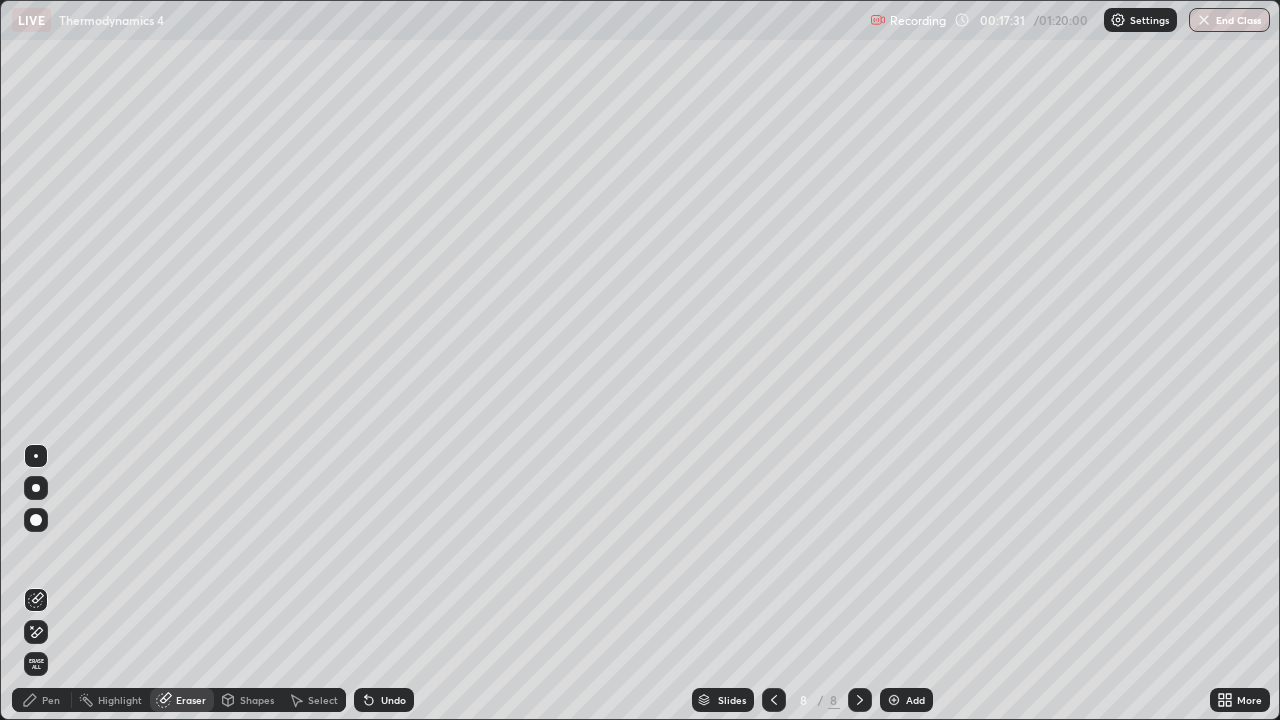 click on "Pen" at bounding box center [42, 700] 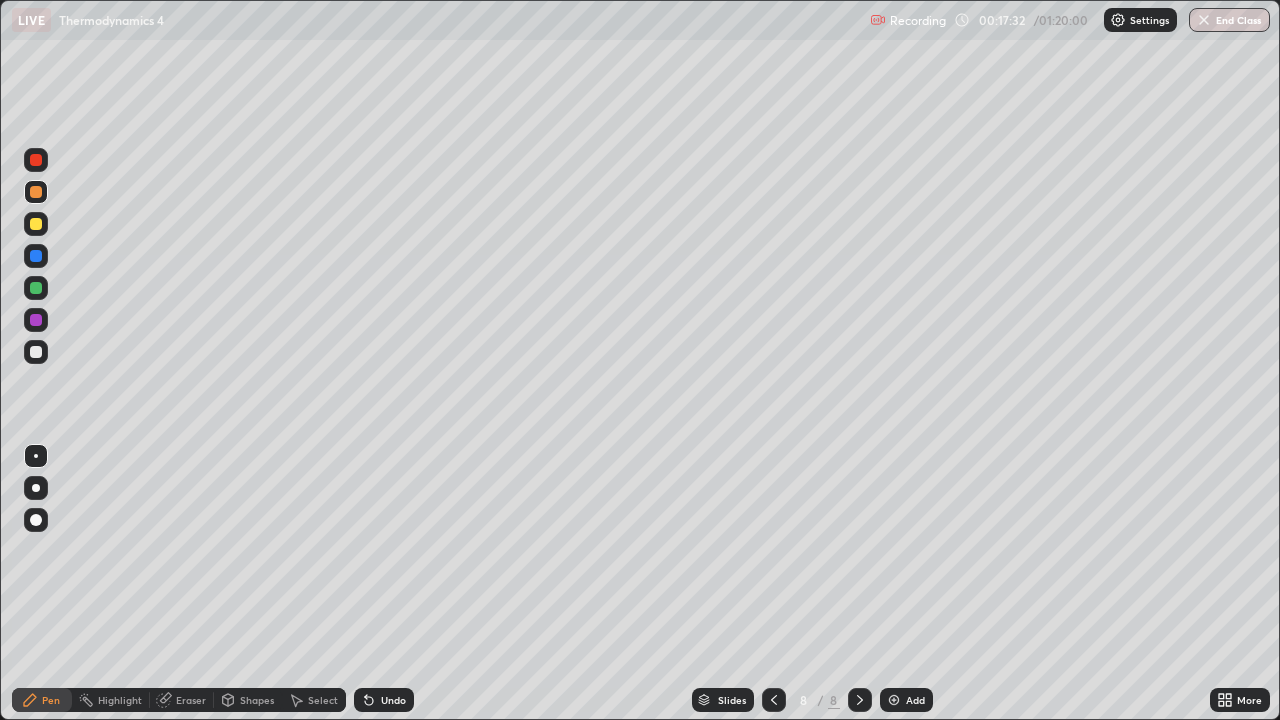 click at bounding box center (36, 352) 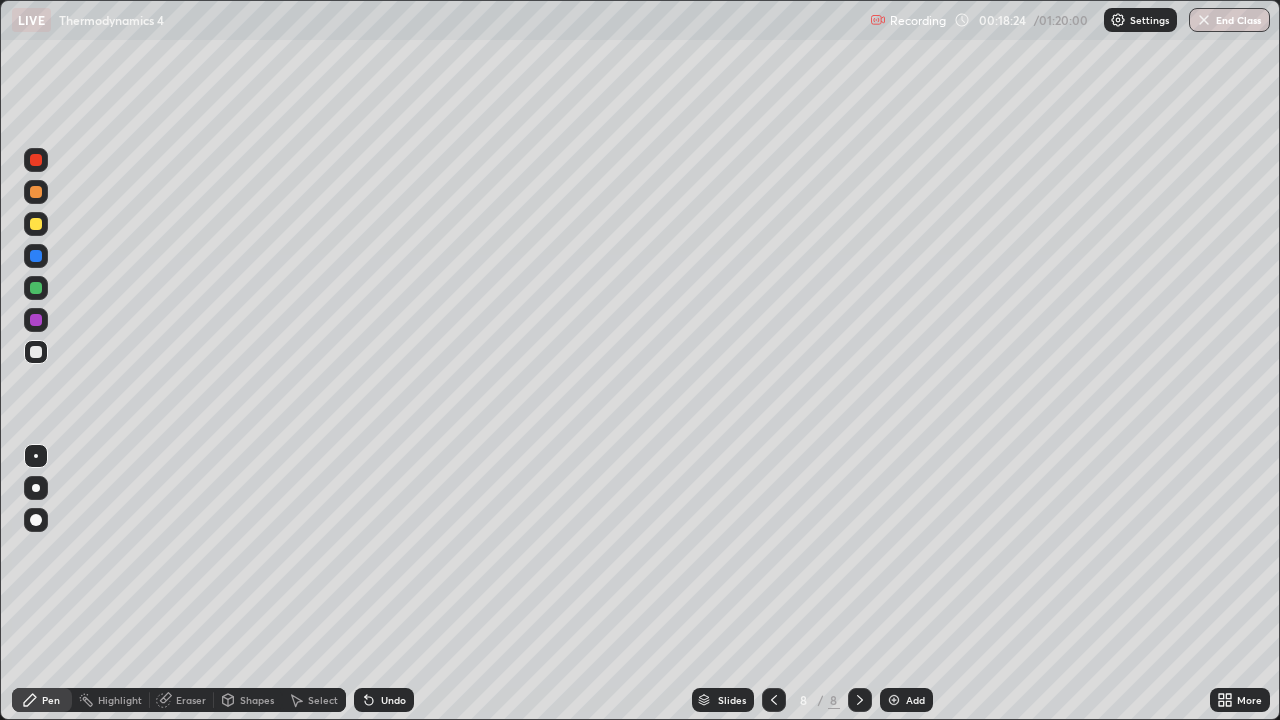 click 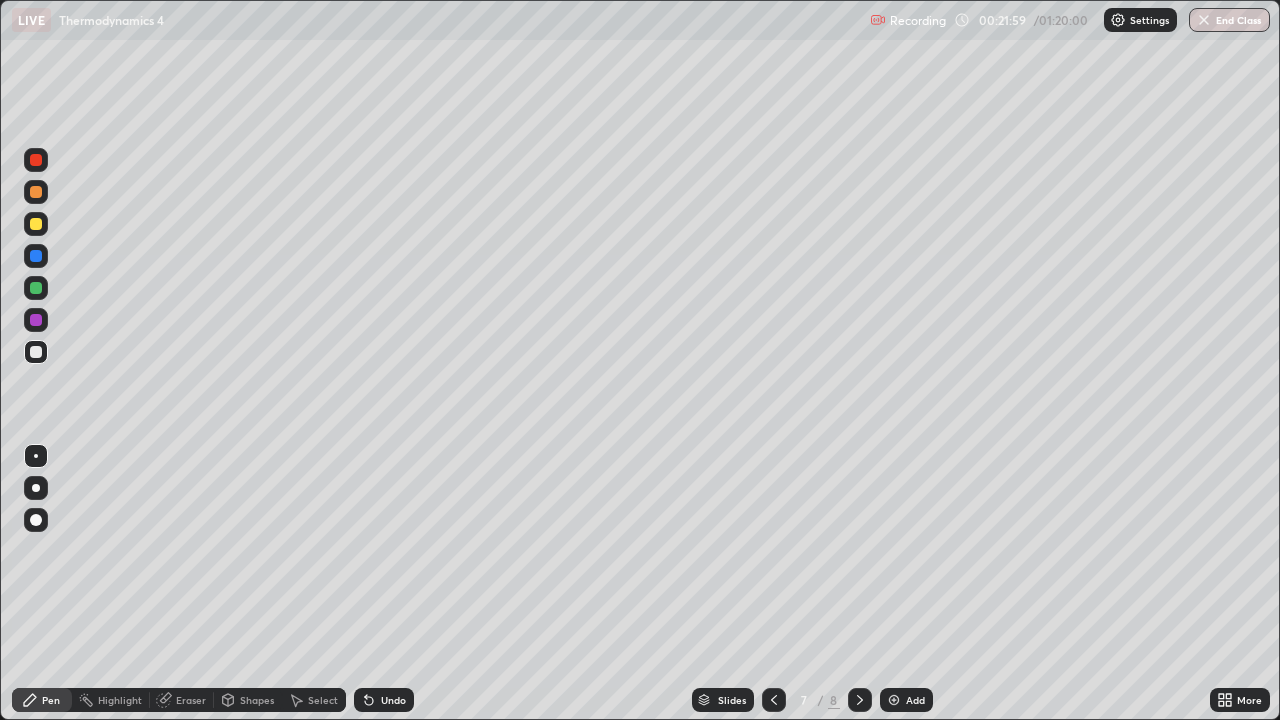 click on "Add" at bounding box center (915, 700) 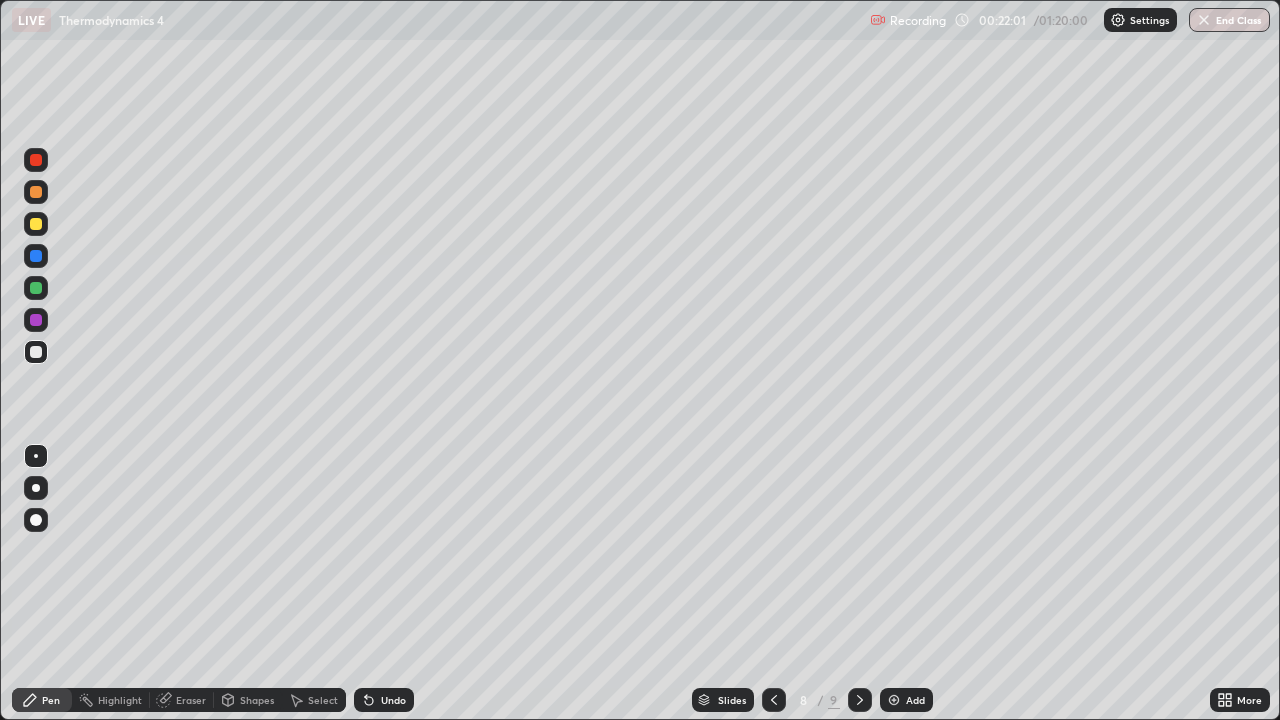 click at bounding box center [36, 224] 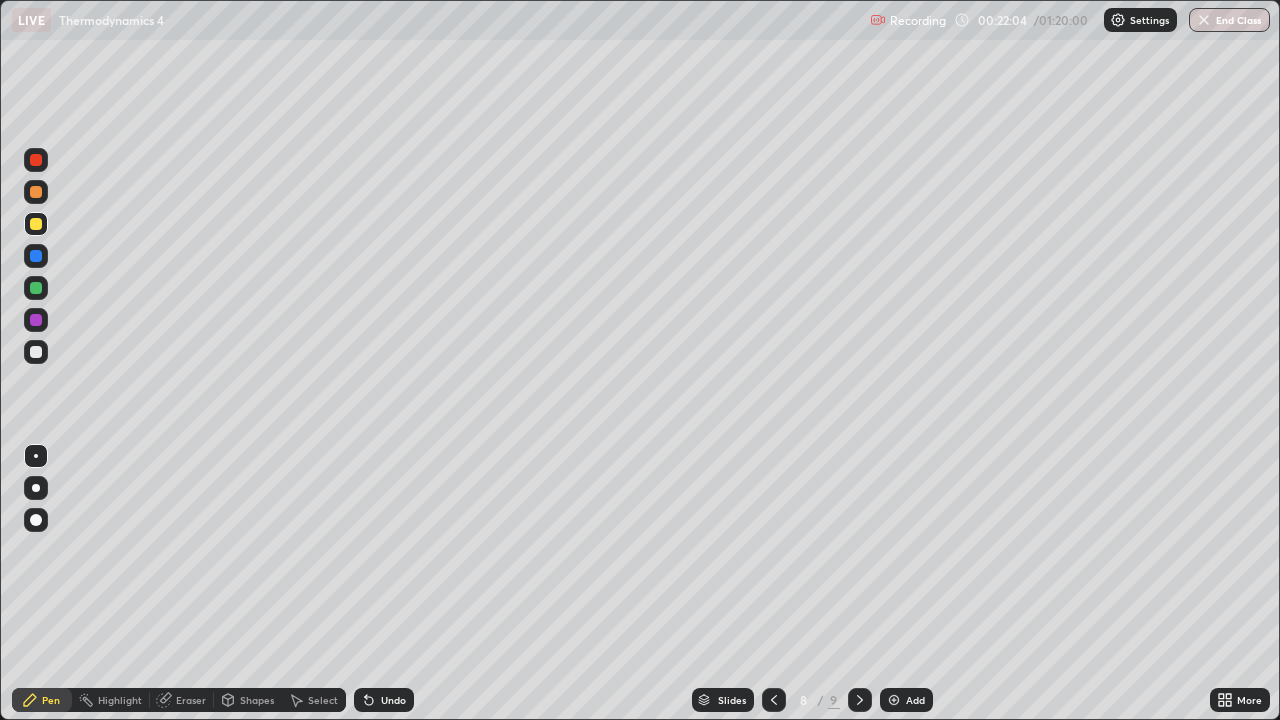click on "Undo" at bounding box center [384, 700] 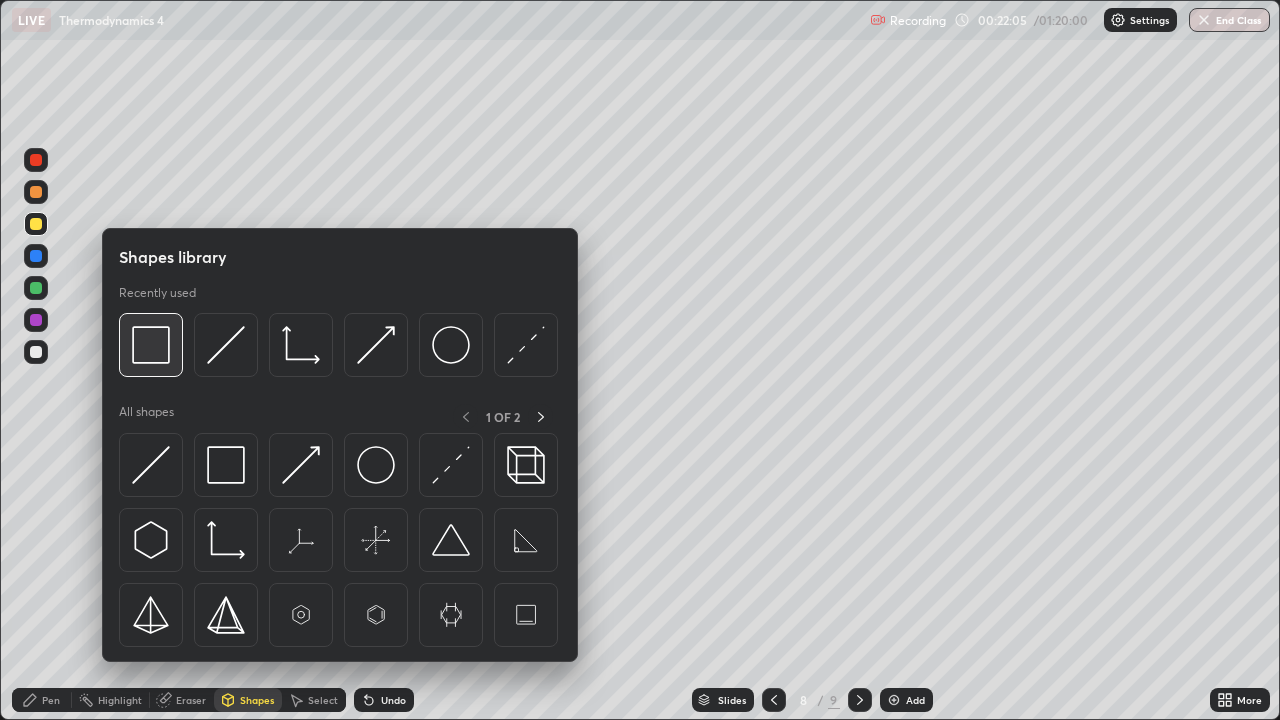 click at bounding box center (151, 345) 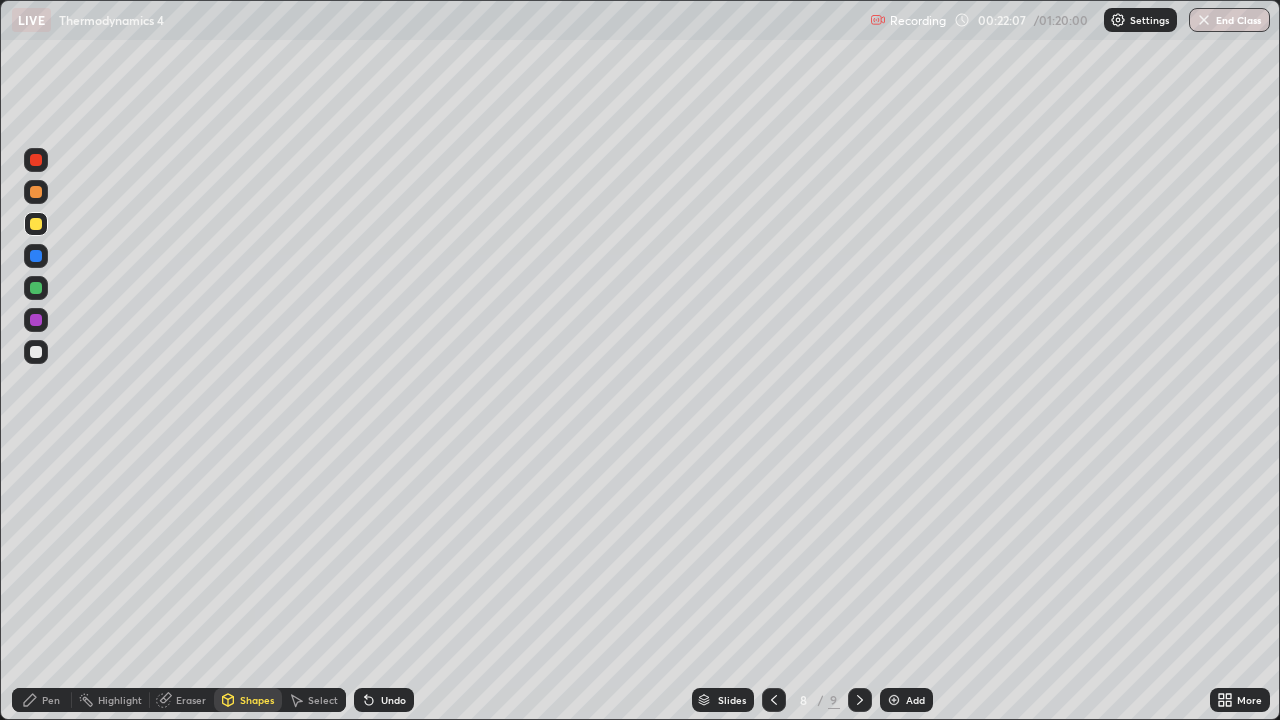 click on "Undo" at bounding box center [393, 700] 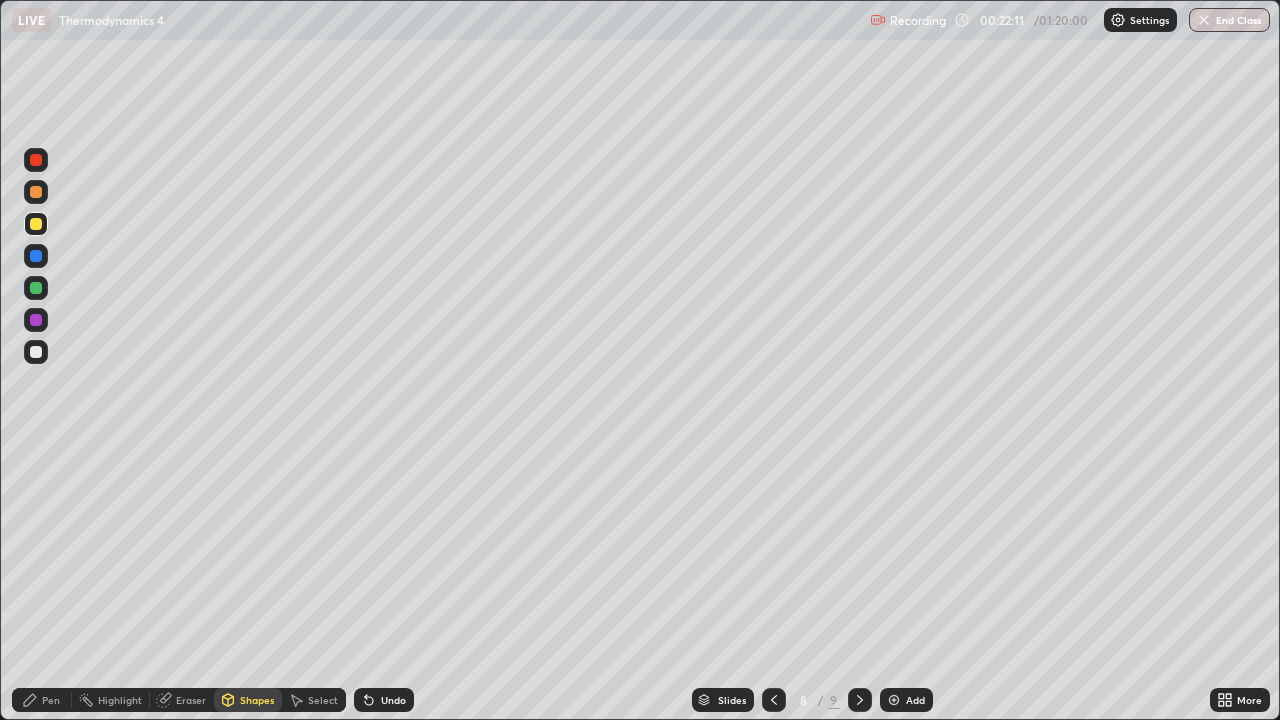click on "Pen" at bounding box center (42, 700) 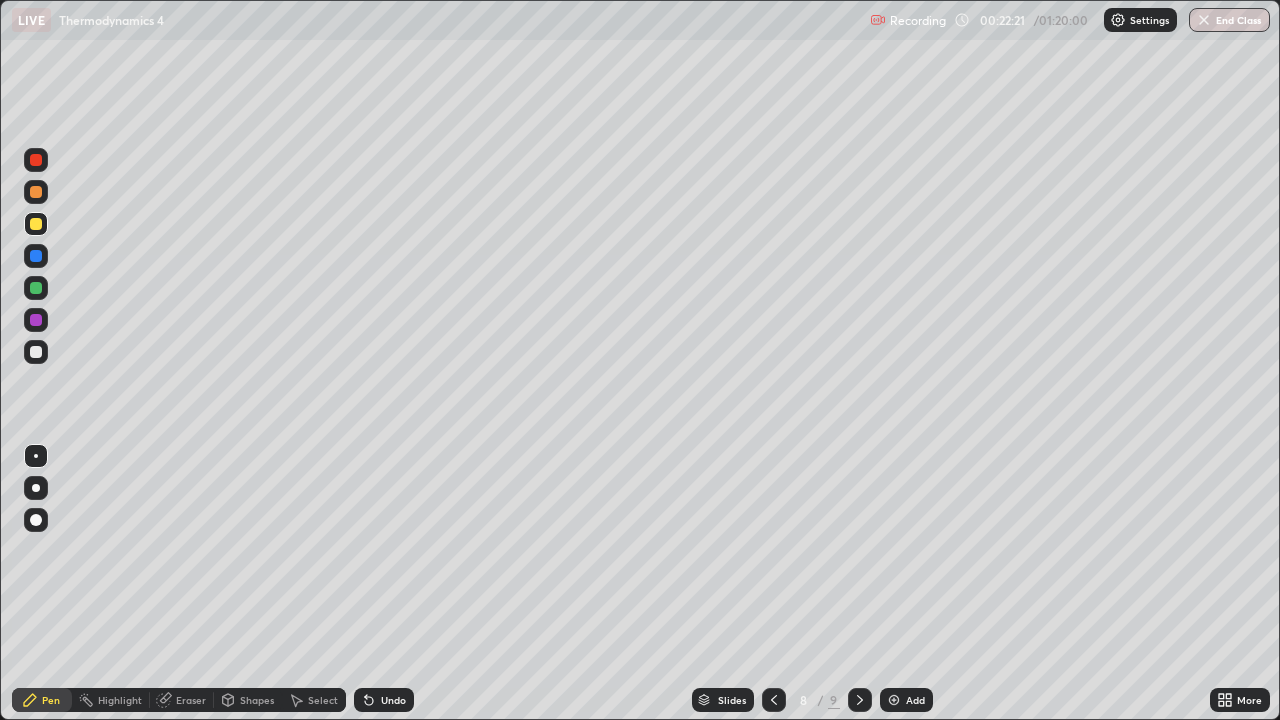 click at bounding box center (36, 288) 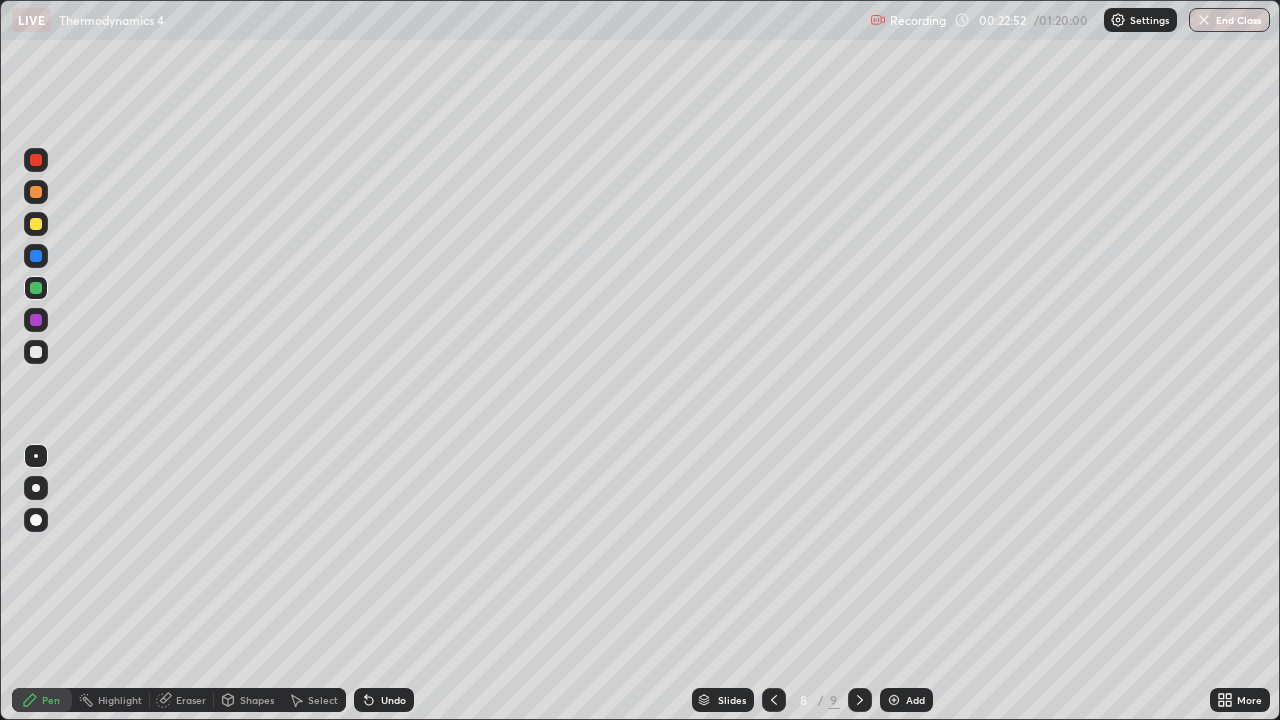 click at bounding box center [36, 192] 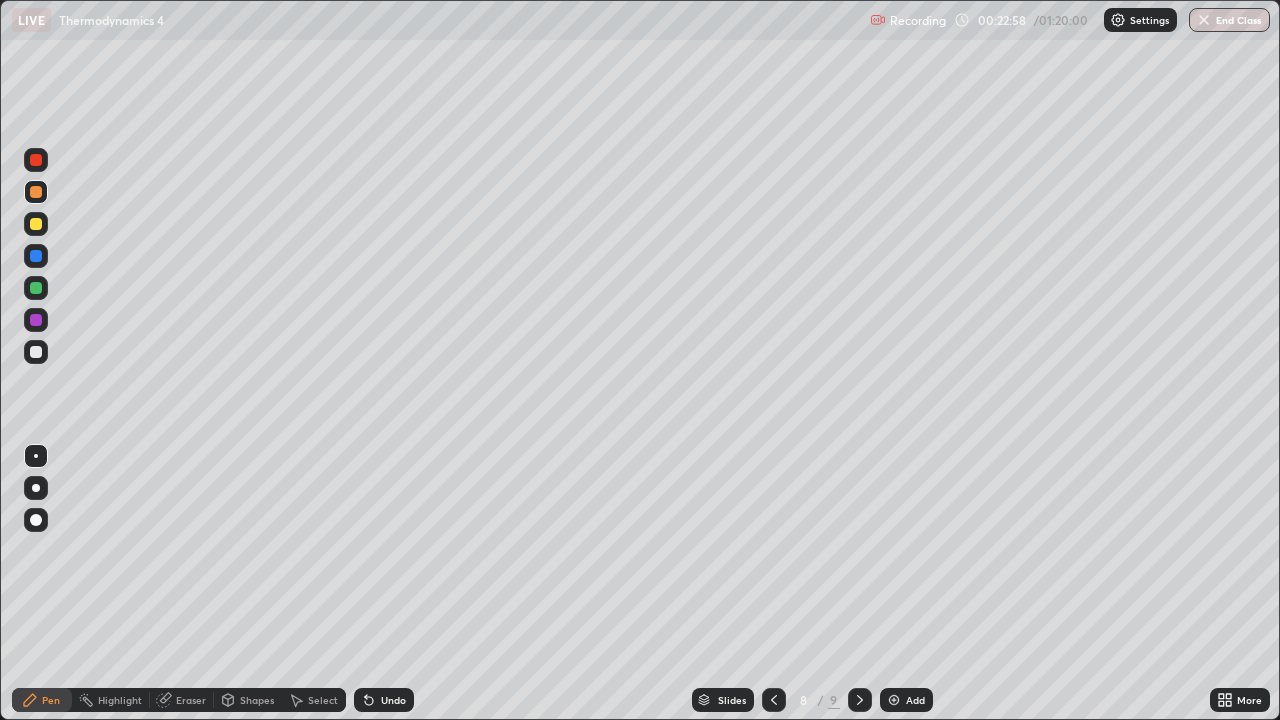 click at bounding box center (36, 352) 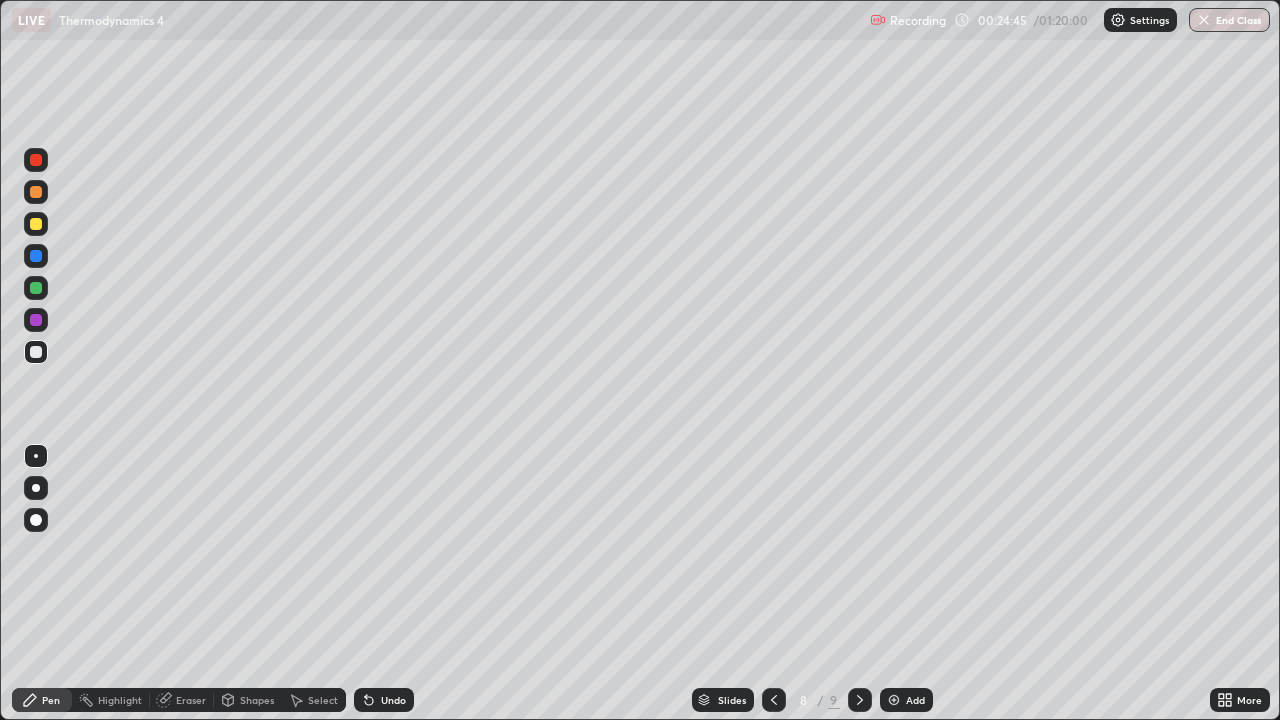 click on "Undo" at bounding box center (393, 700) 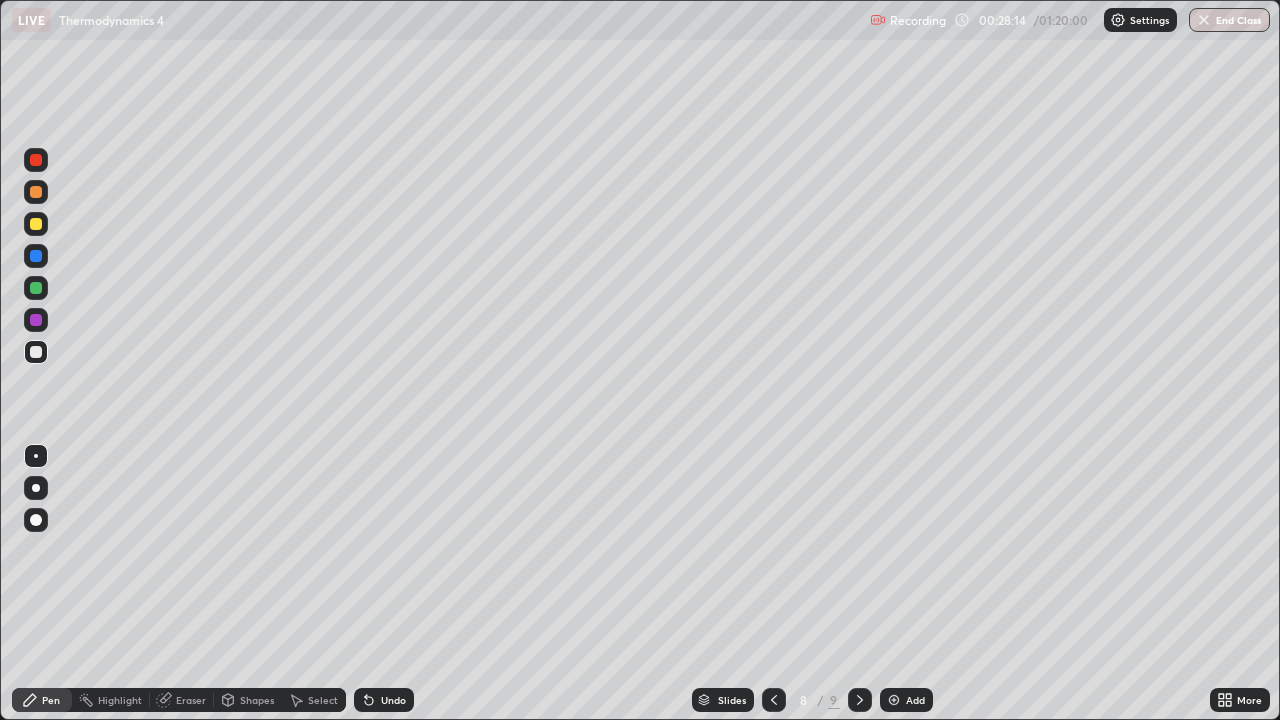 click on "Add" at bounding box center [906, 700] 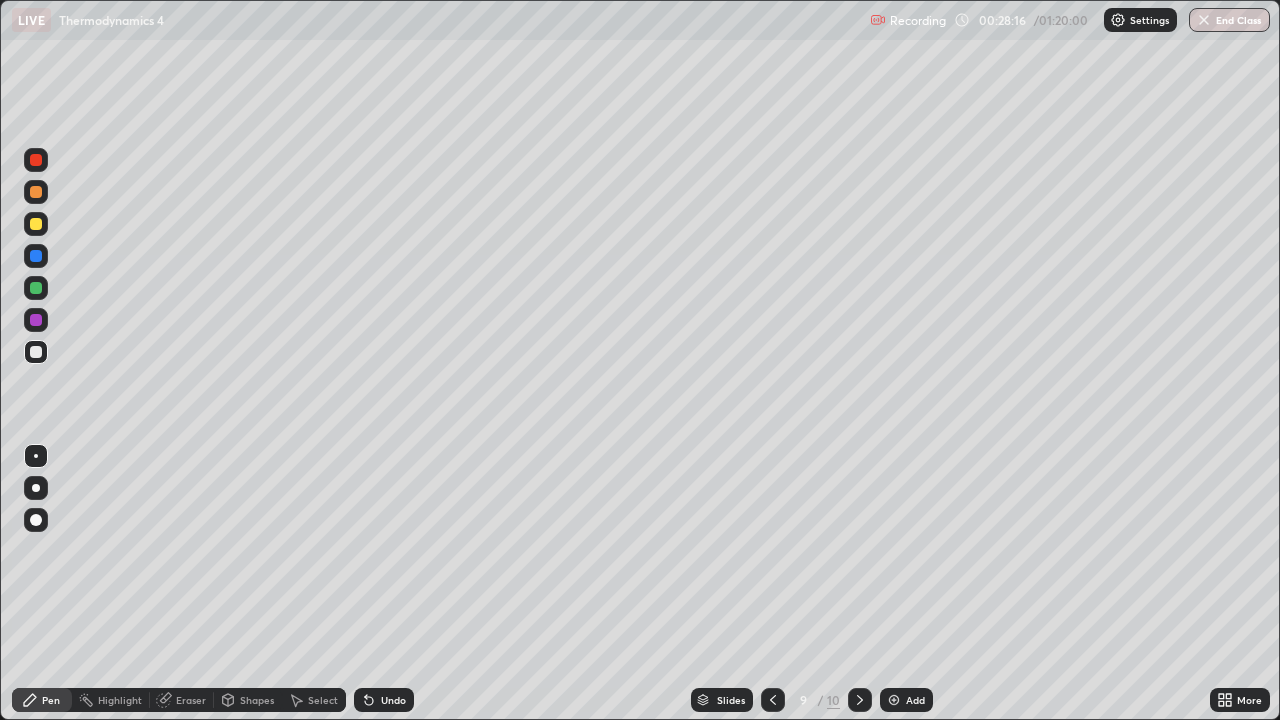 click at bounding box center [36, 224] 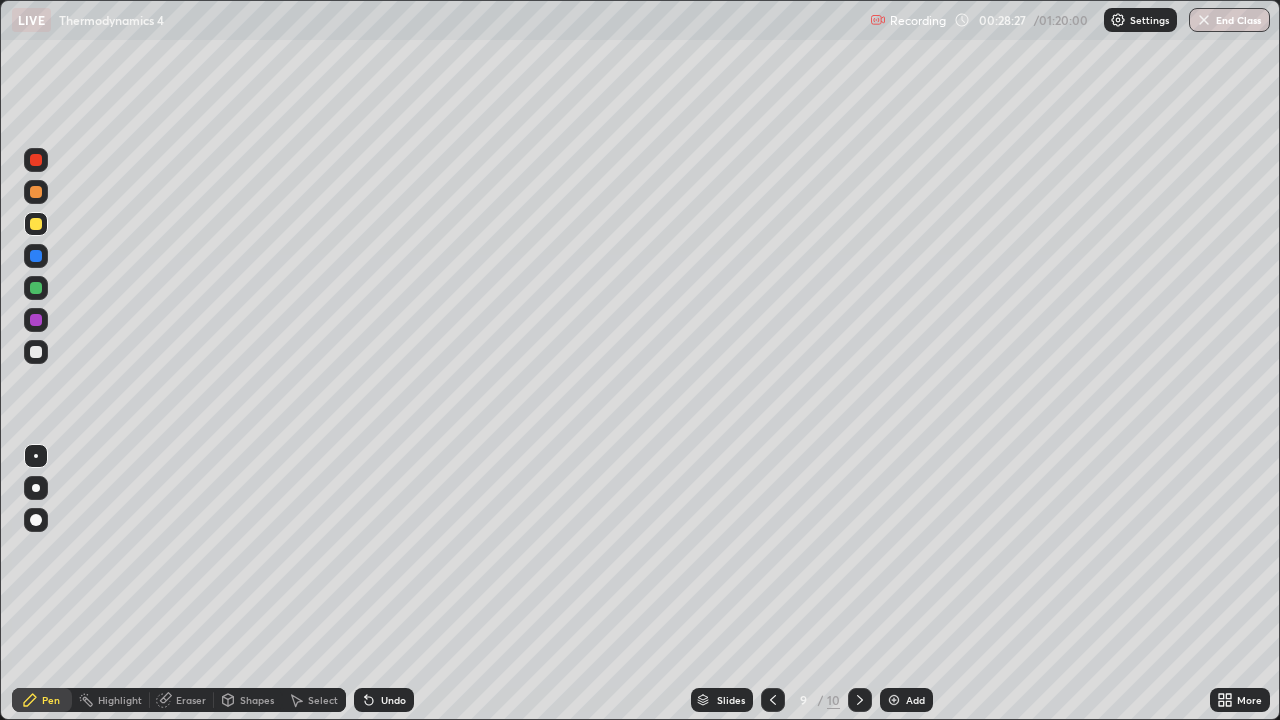 click at bounding box center (36, 352) 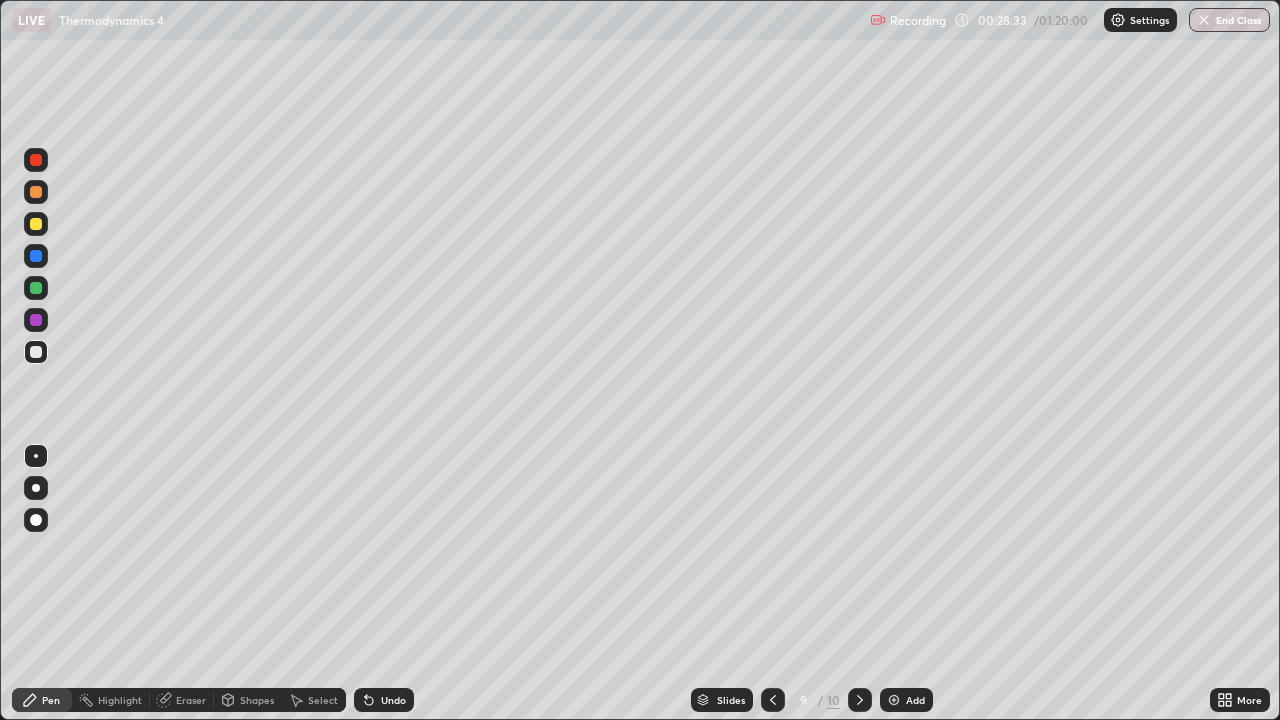 click at bounding box center [36, 288] 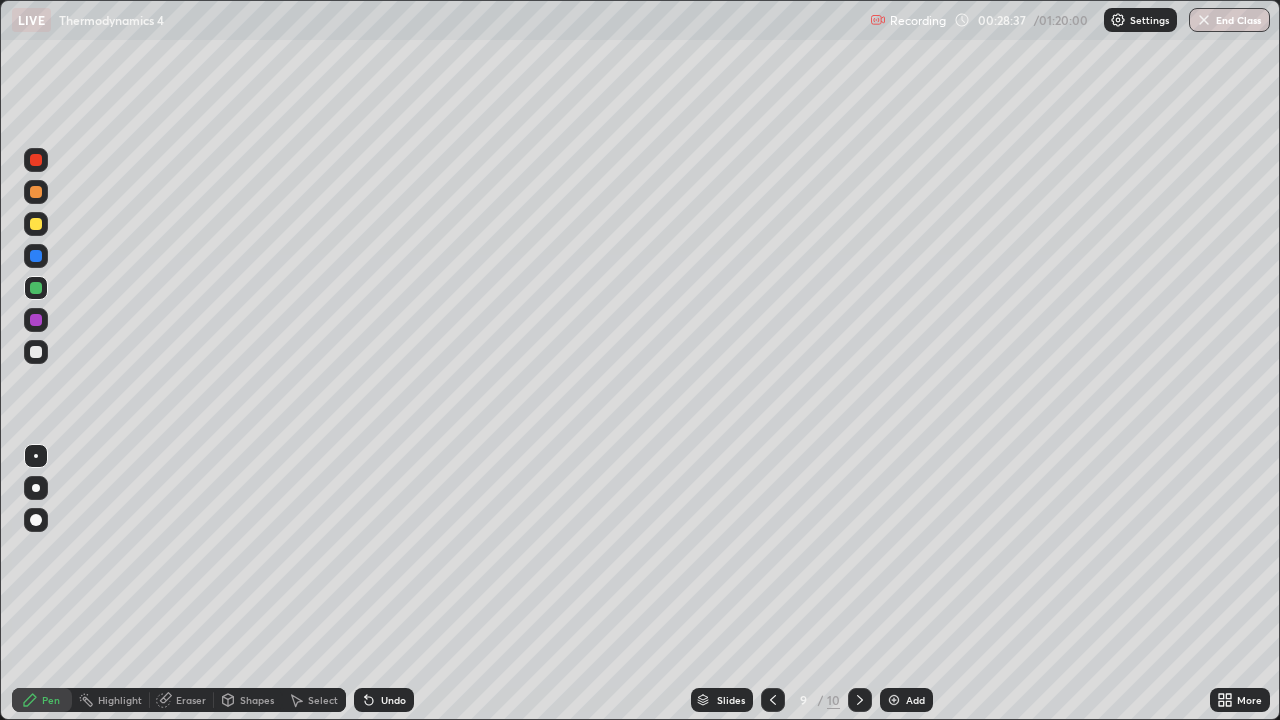 click on "Undo" at bounding box center (393, 700) 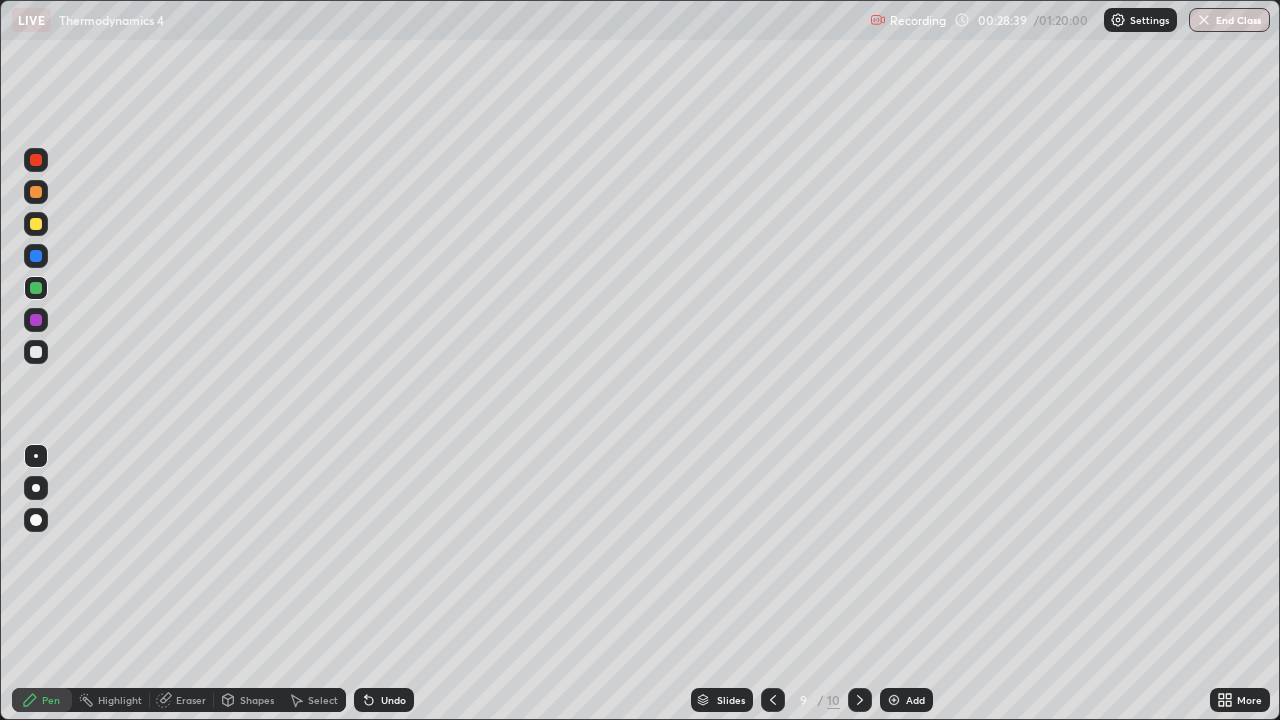click on "Undo" at bounding box center (384, 700) 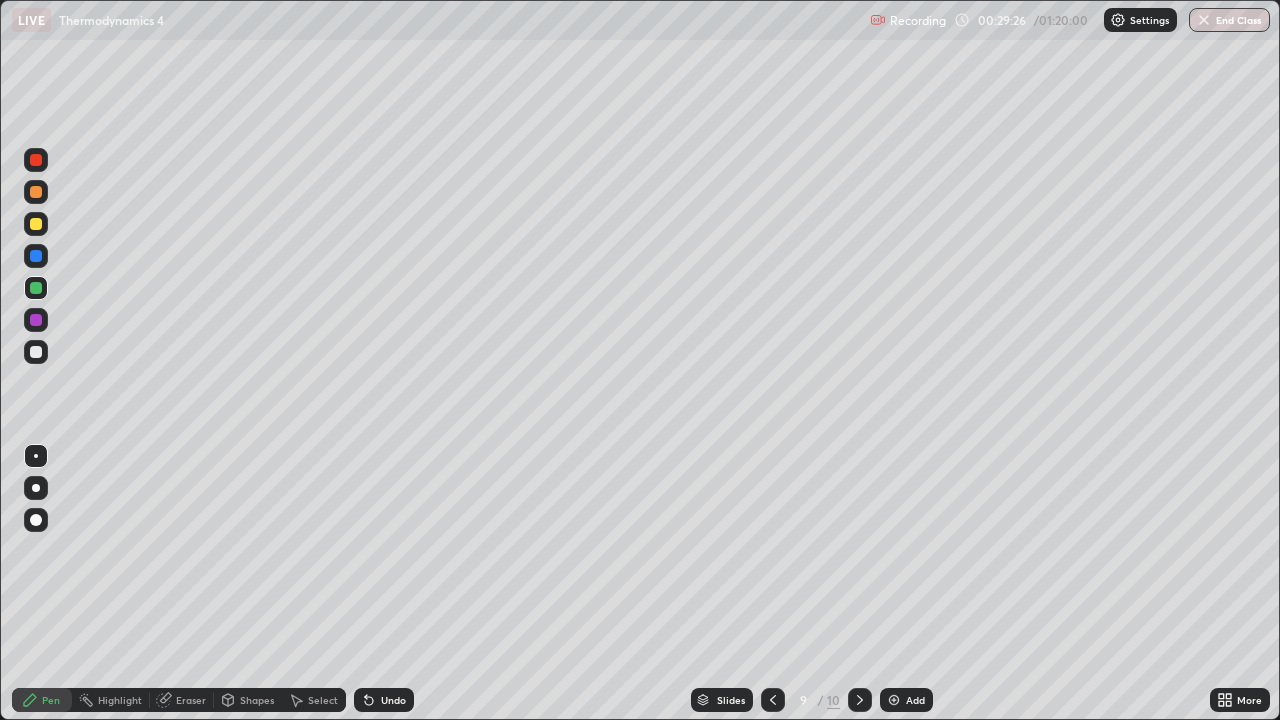 click at bounding box center (894, 700) 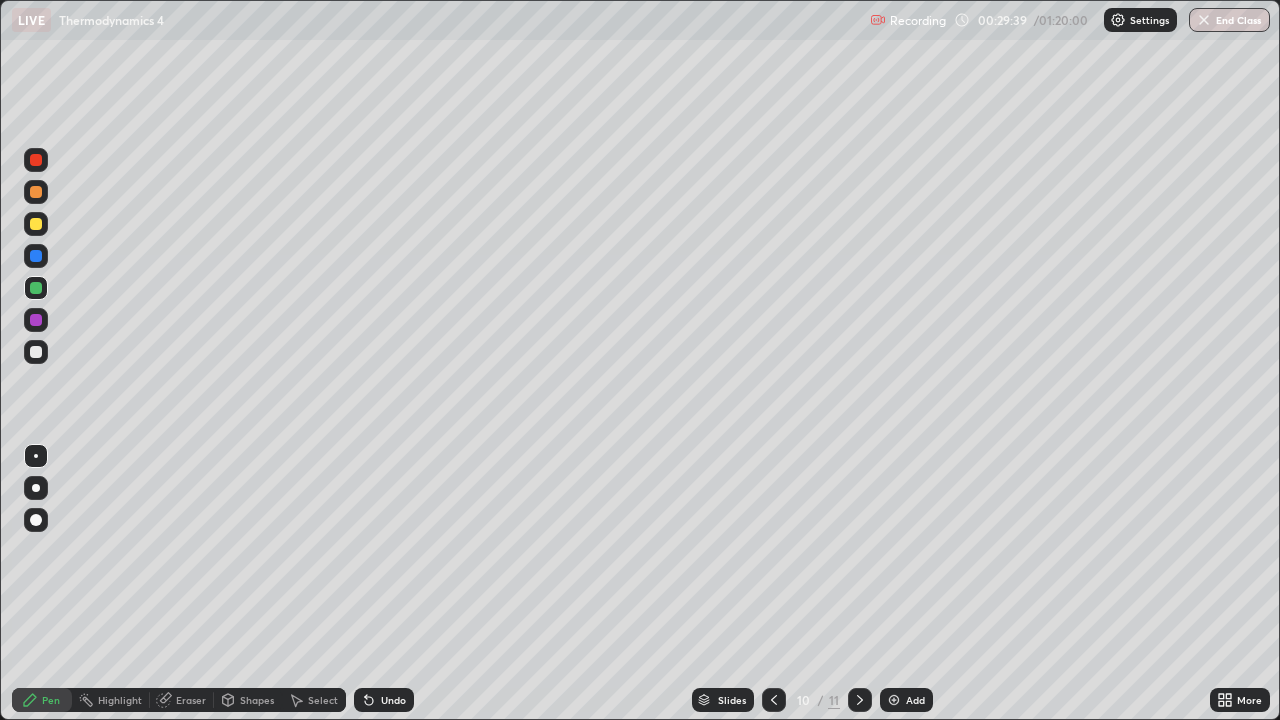 click at bounding box center [774, 700] 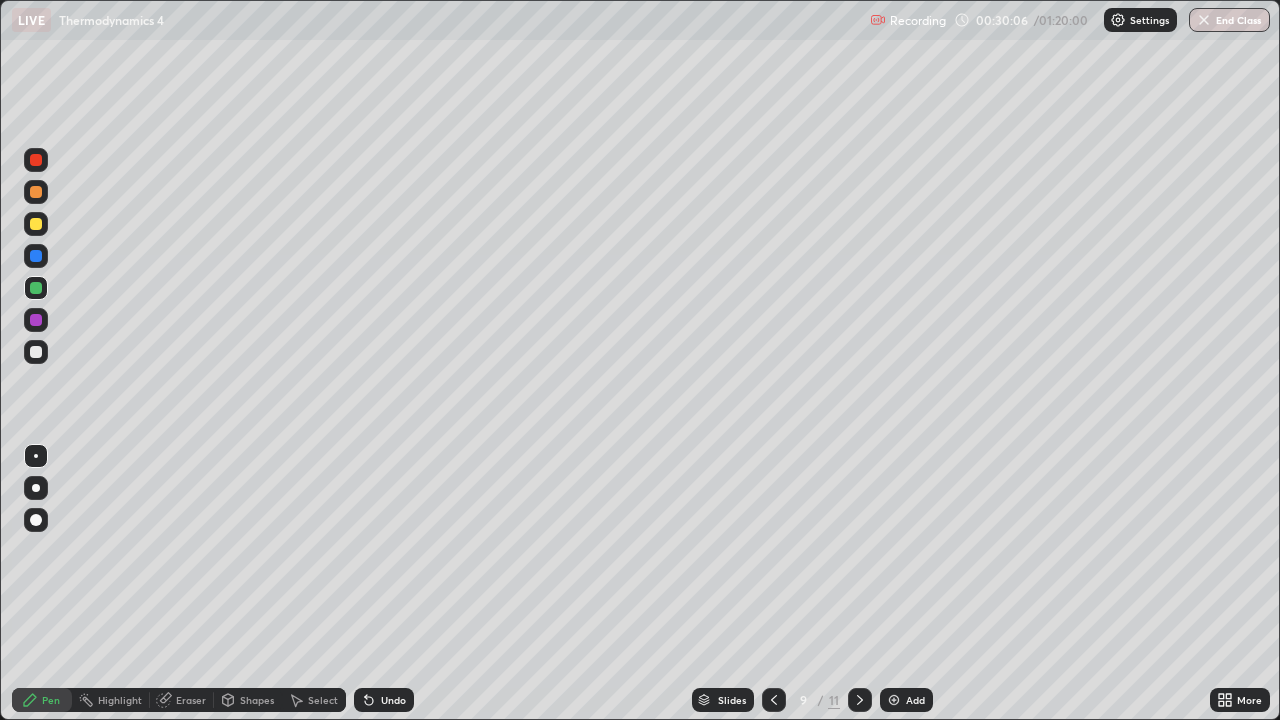 click at bounding box center (36, 160) 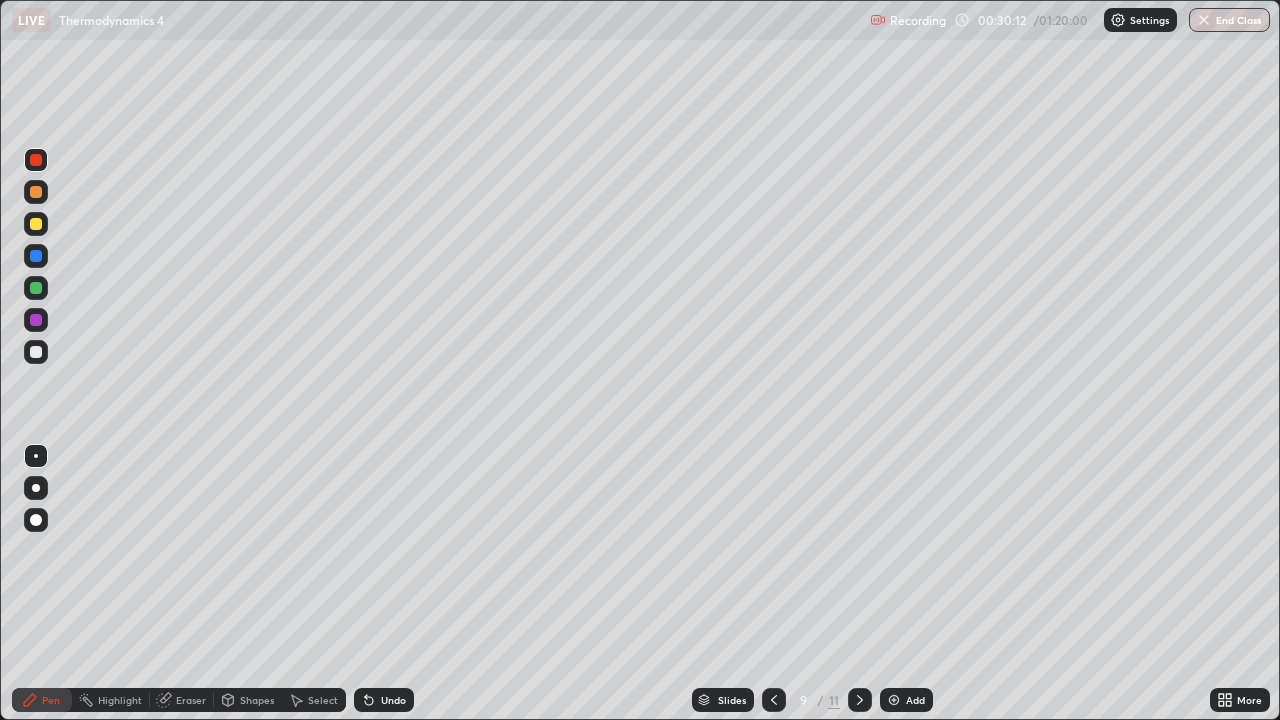 click at bounding box center [860, 700] 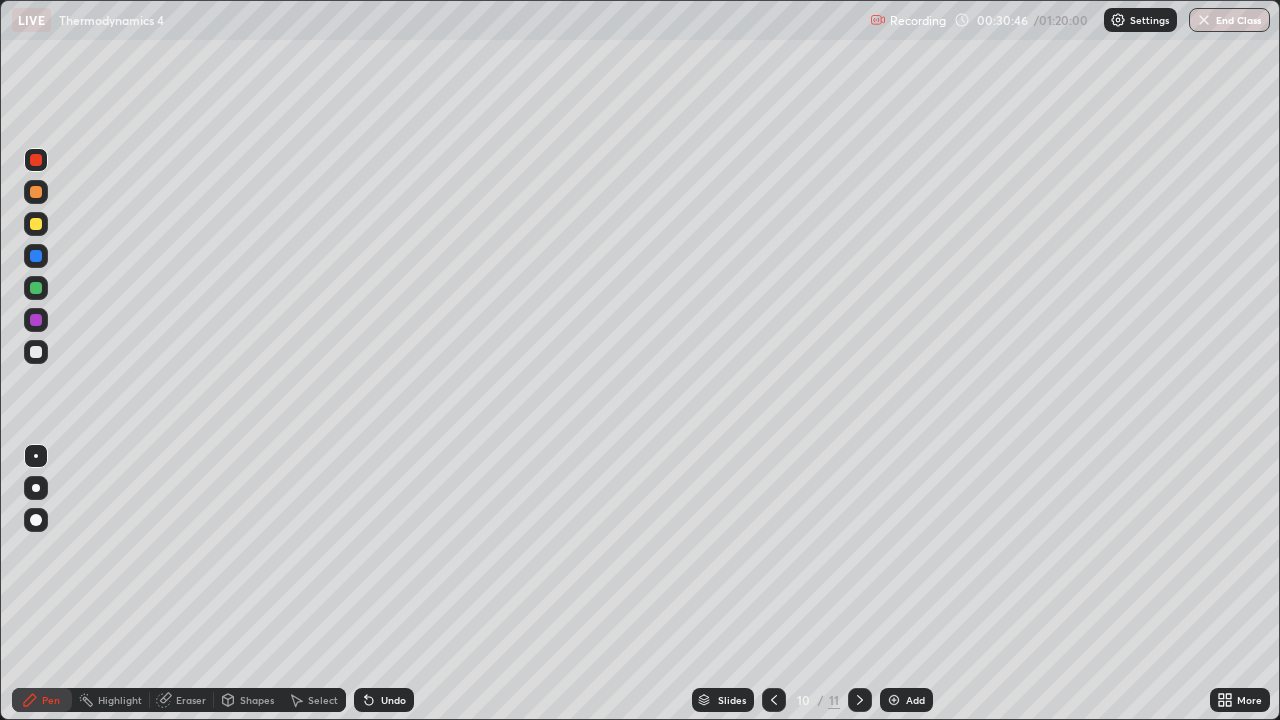 click at bounding box center (774, 700) 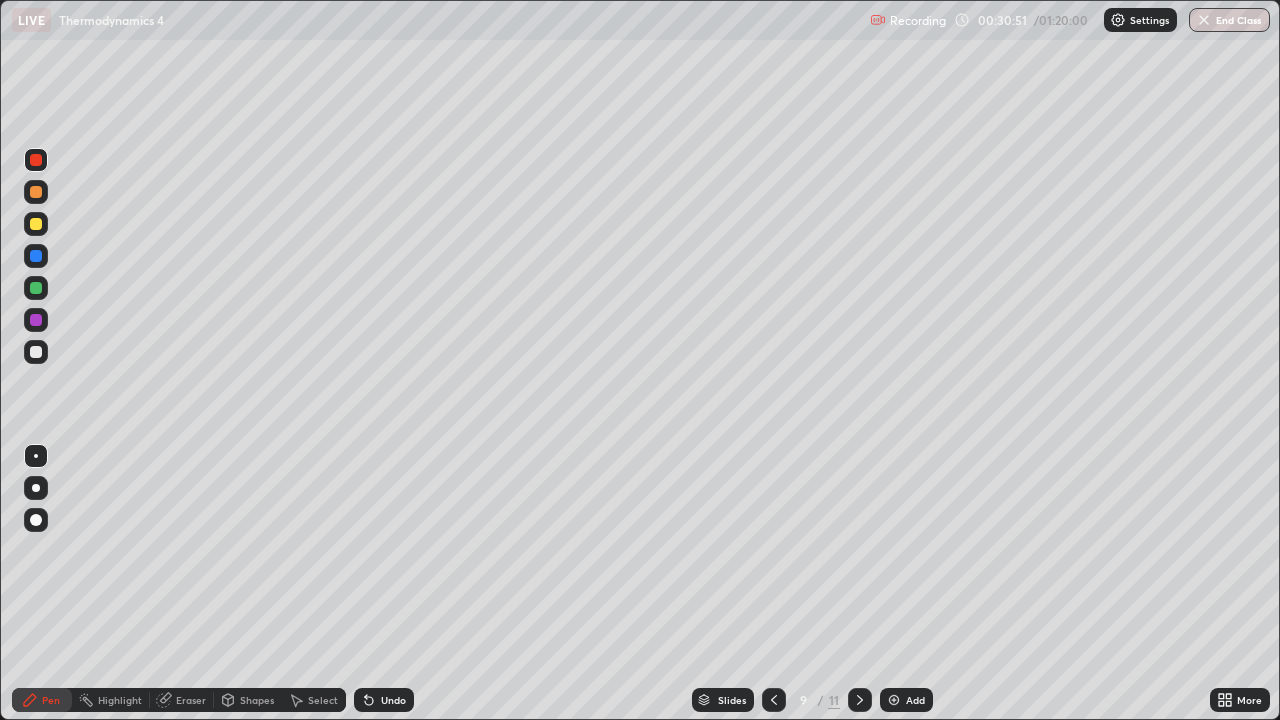 click on "Undo" at bounding box center (384, 700) 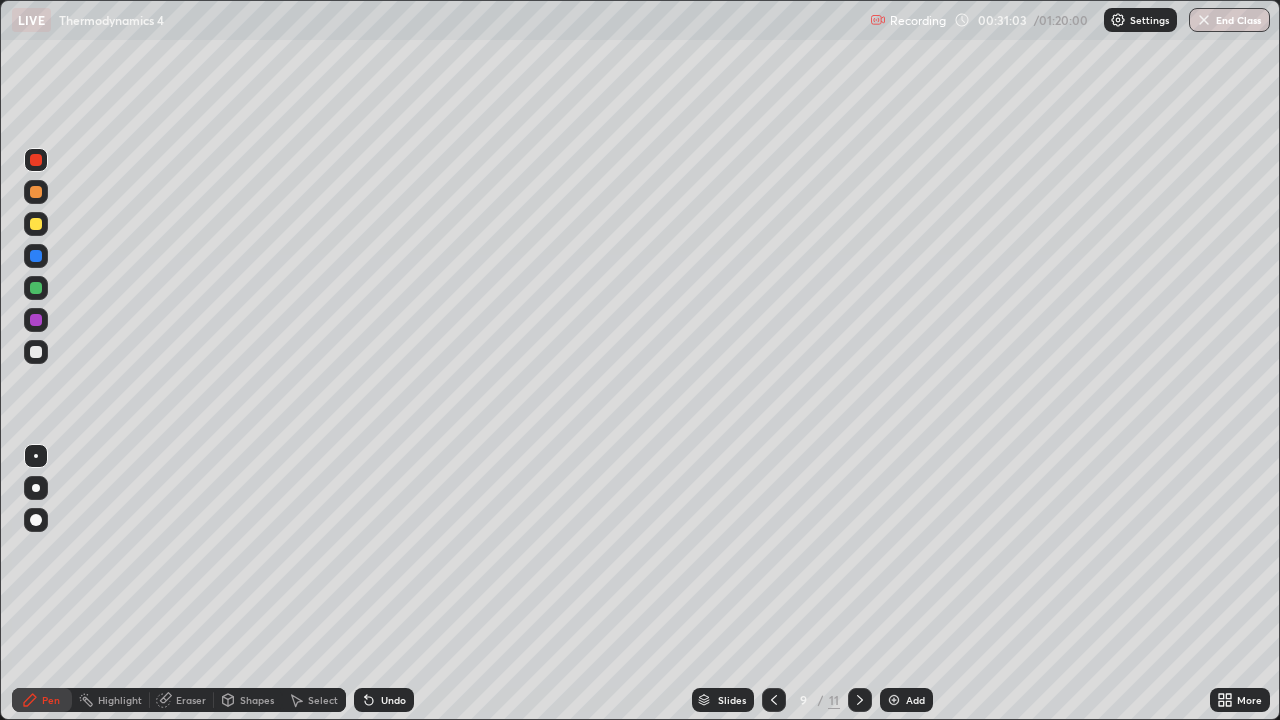 click at bounding box center (36, 320) 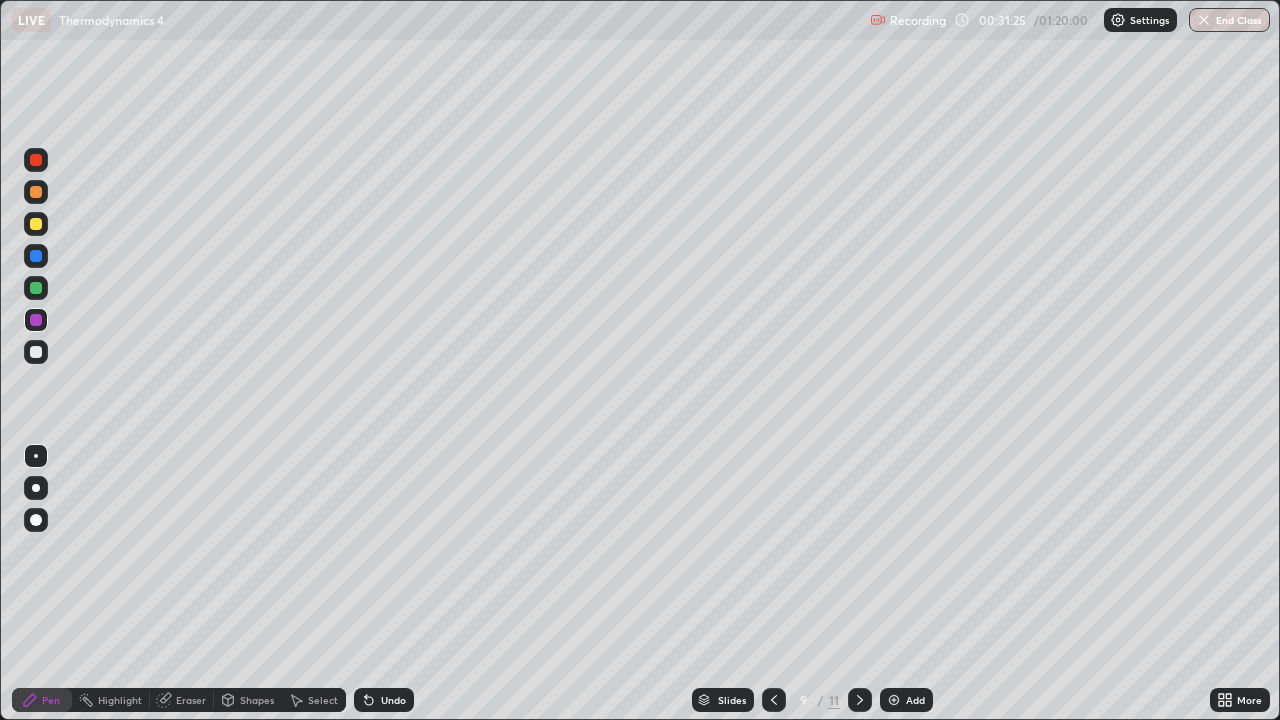 click at bounding box center (36, 224) 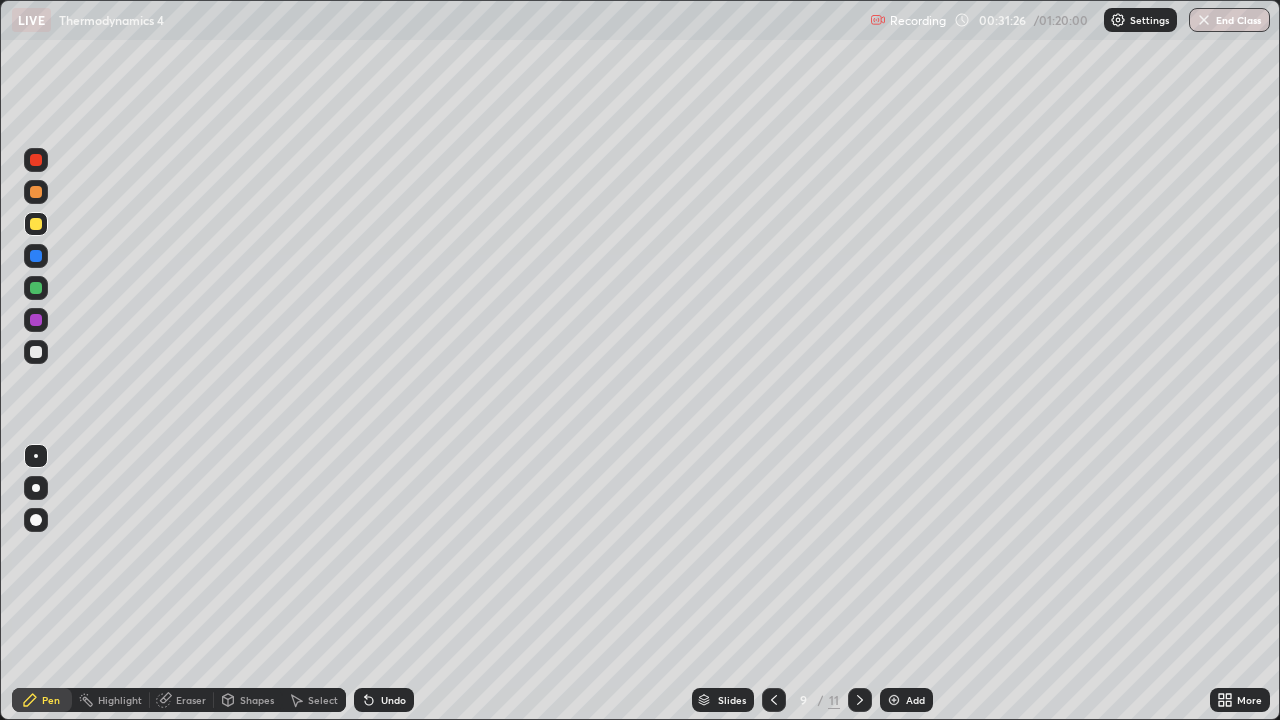 click at bounding box center [36, 352] 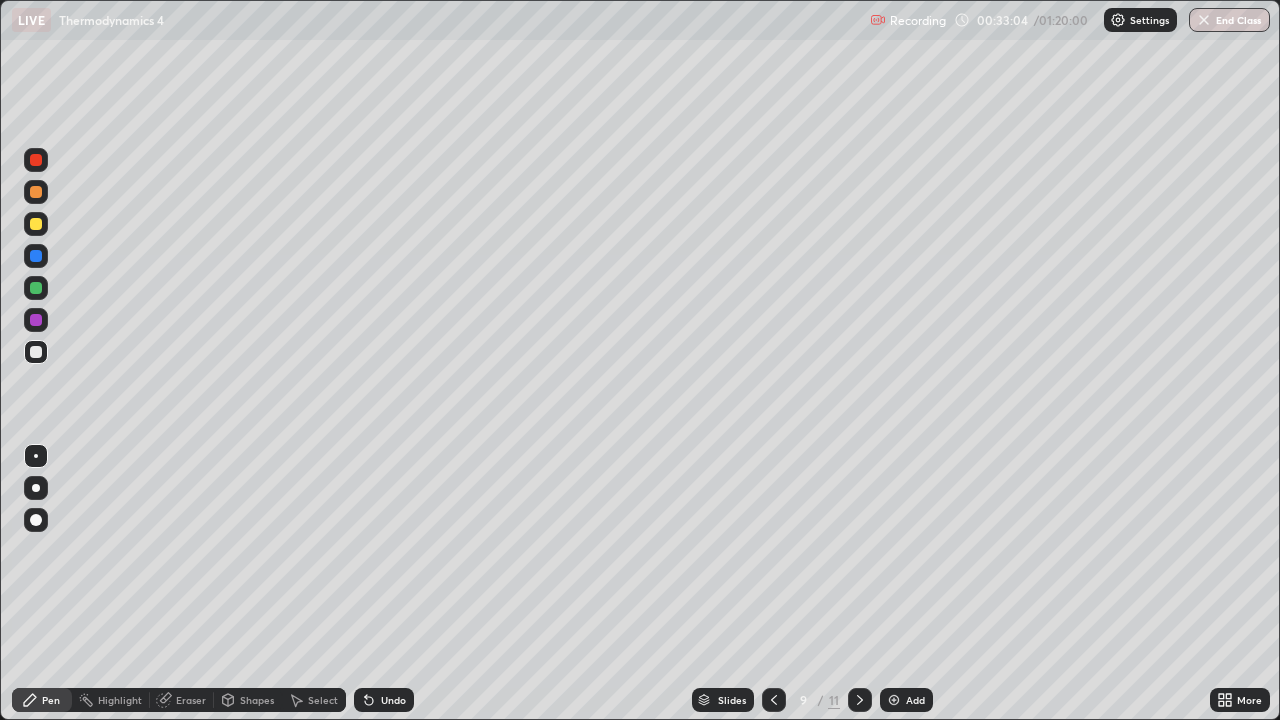 click on "Undo" at bounding box center [384, 700] 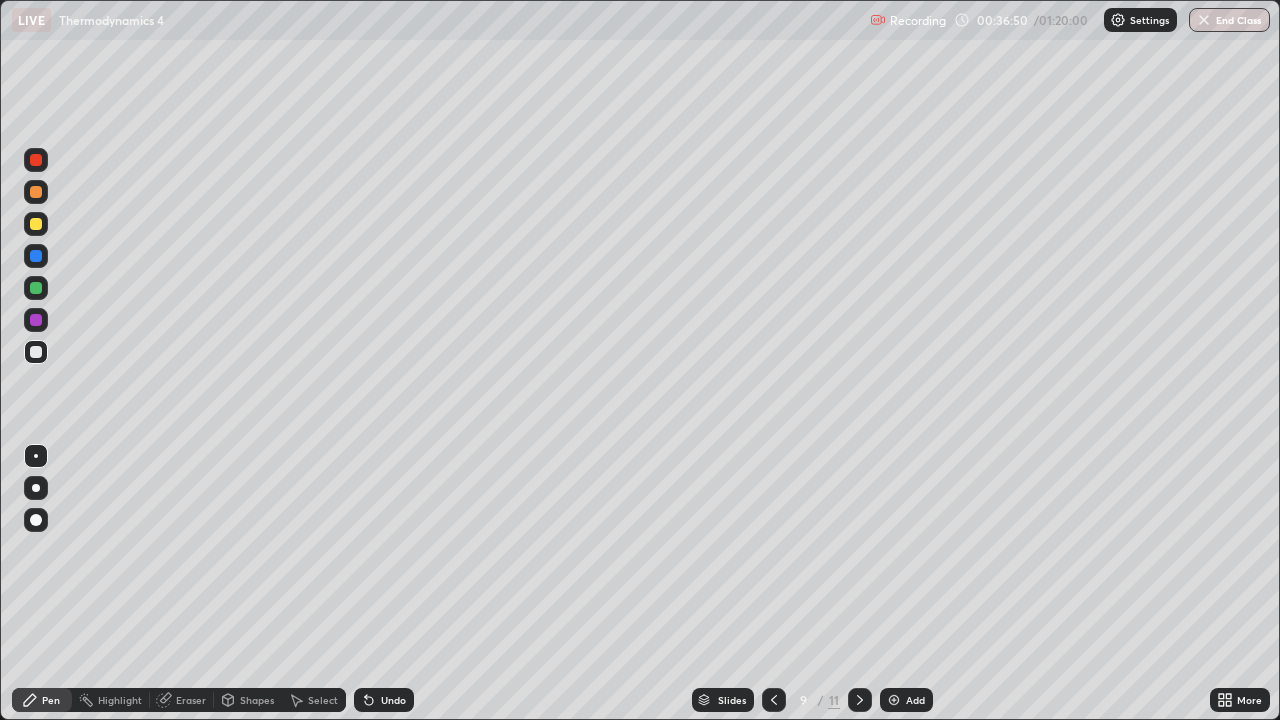 click at bounding box center (894, 700) 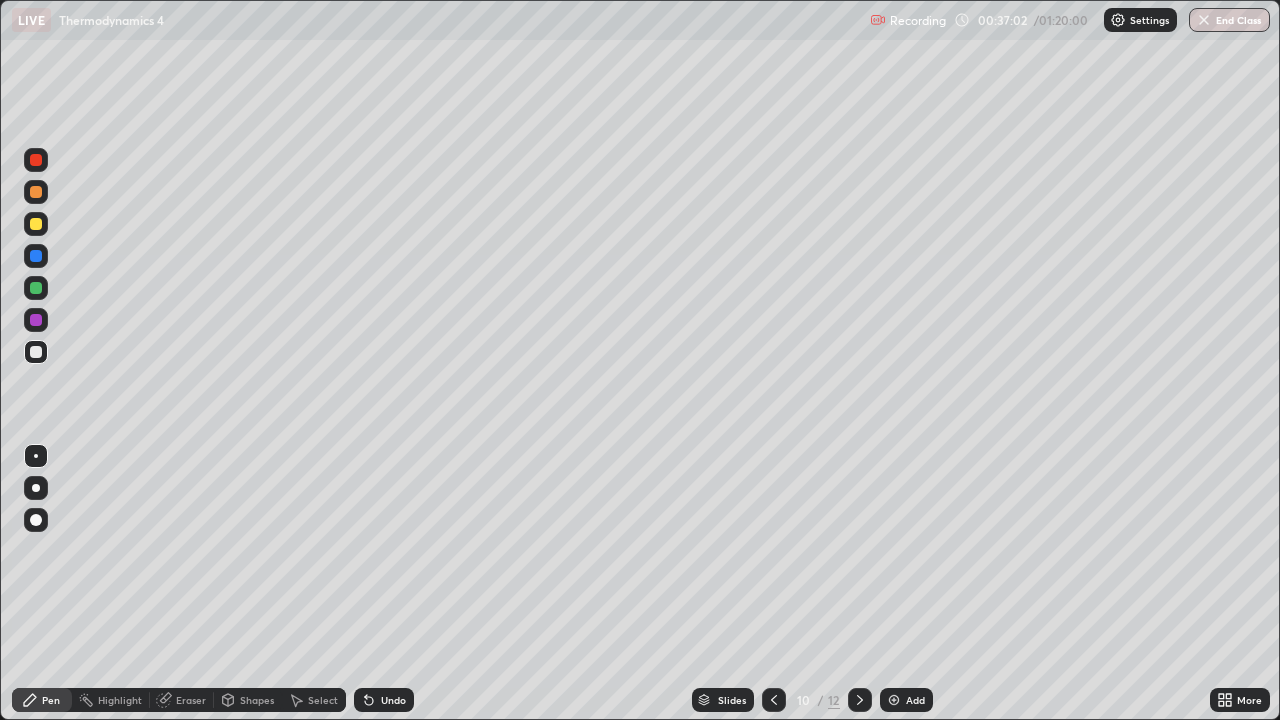 click at bounding box center [36, 224] 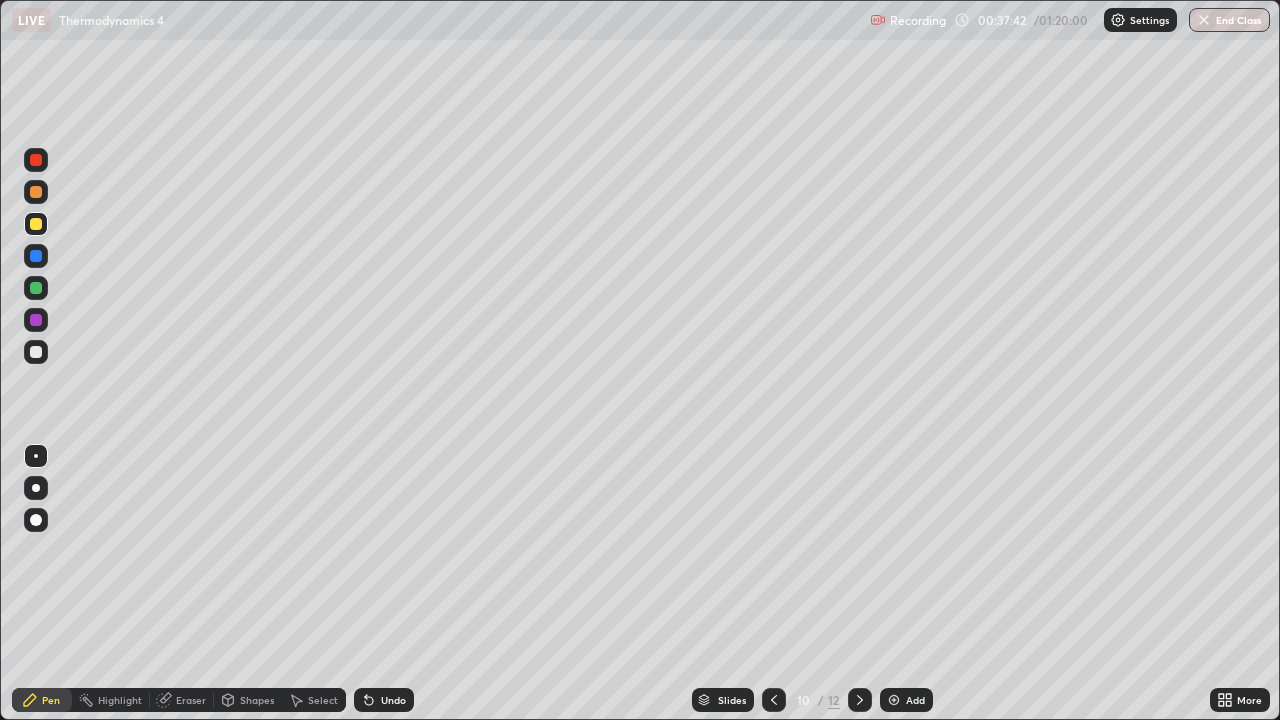 click on "Eraser" at bounding box center [182, 700] 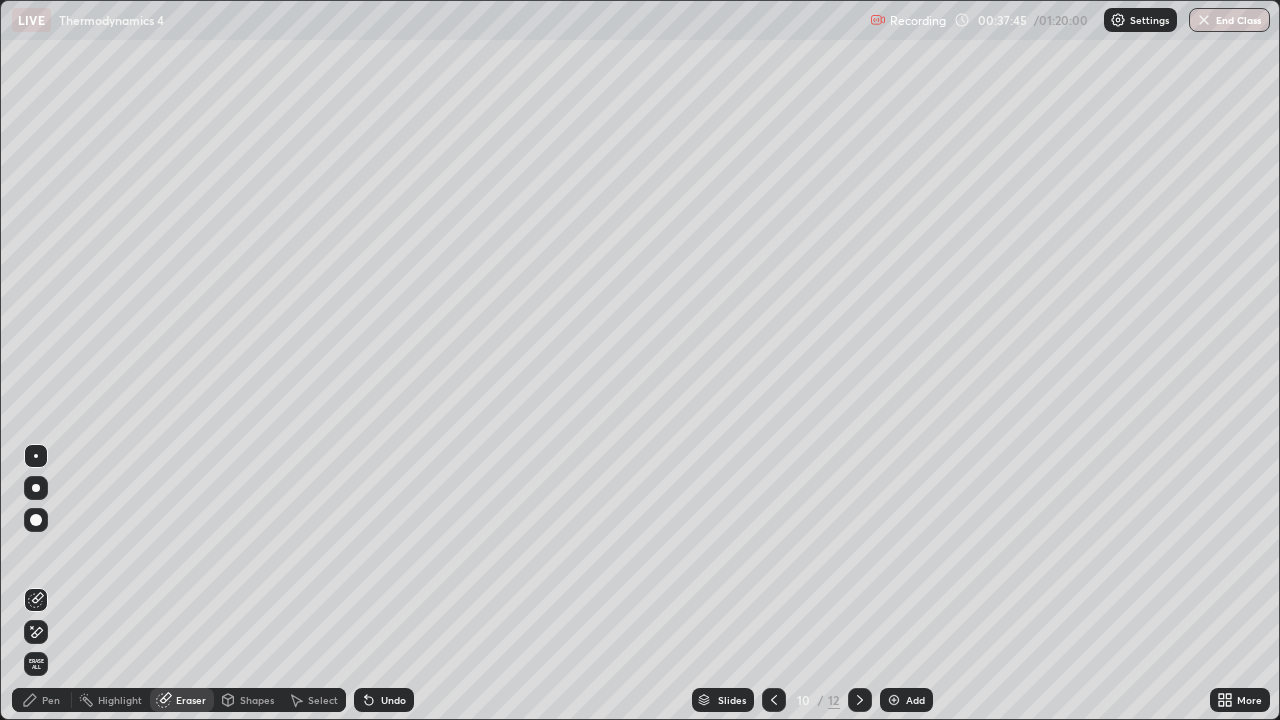 click on "Pen" at bounding box center (51, 700) 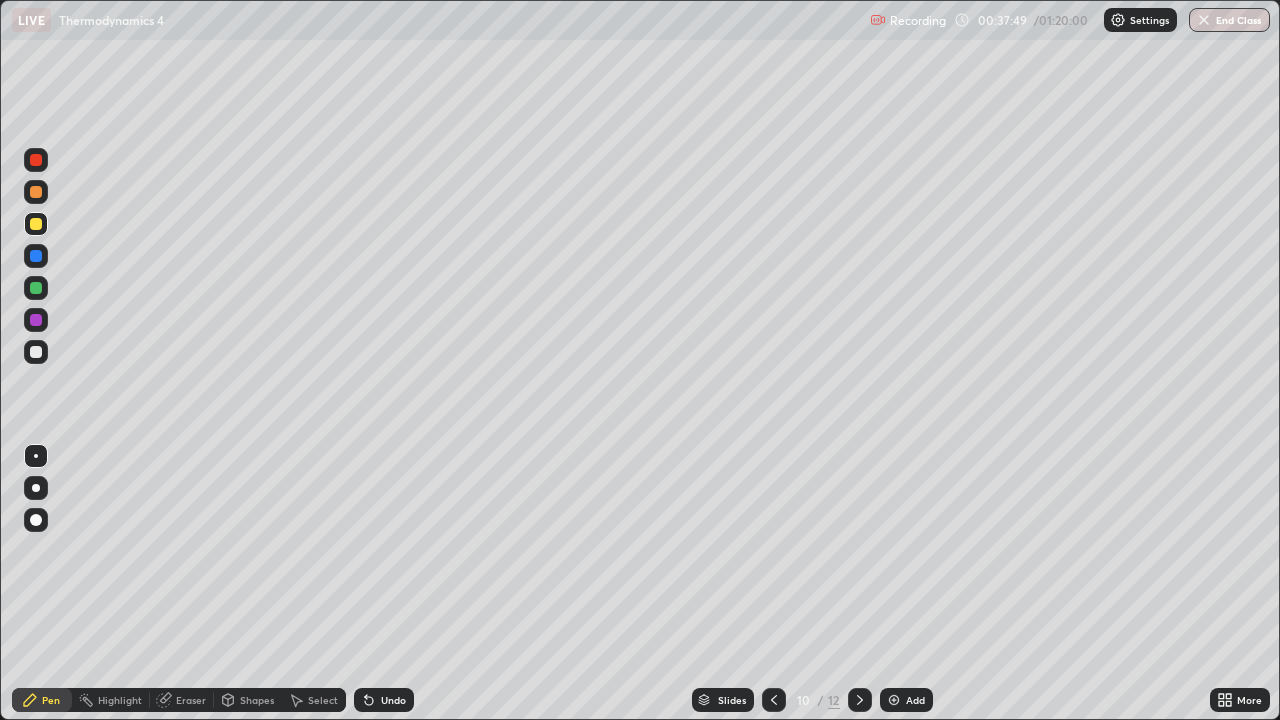 click at bounding box center [36, 288] 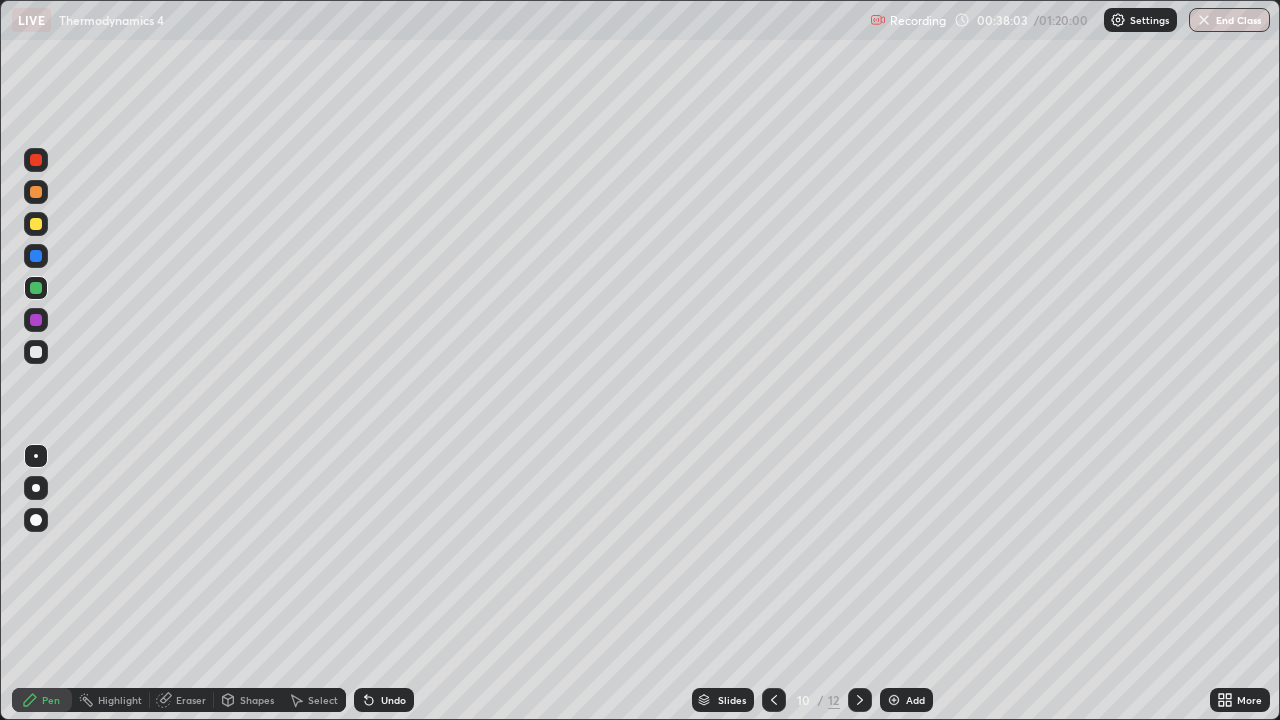 click on "Eraser" at bounding box center [191, 700] 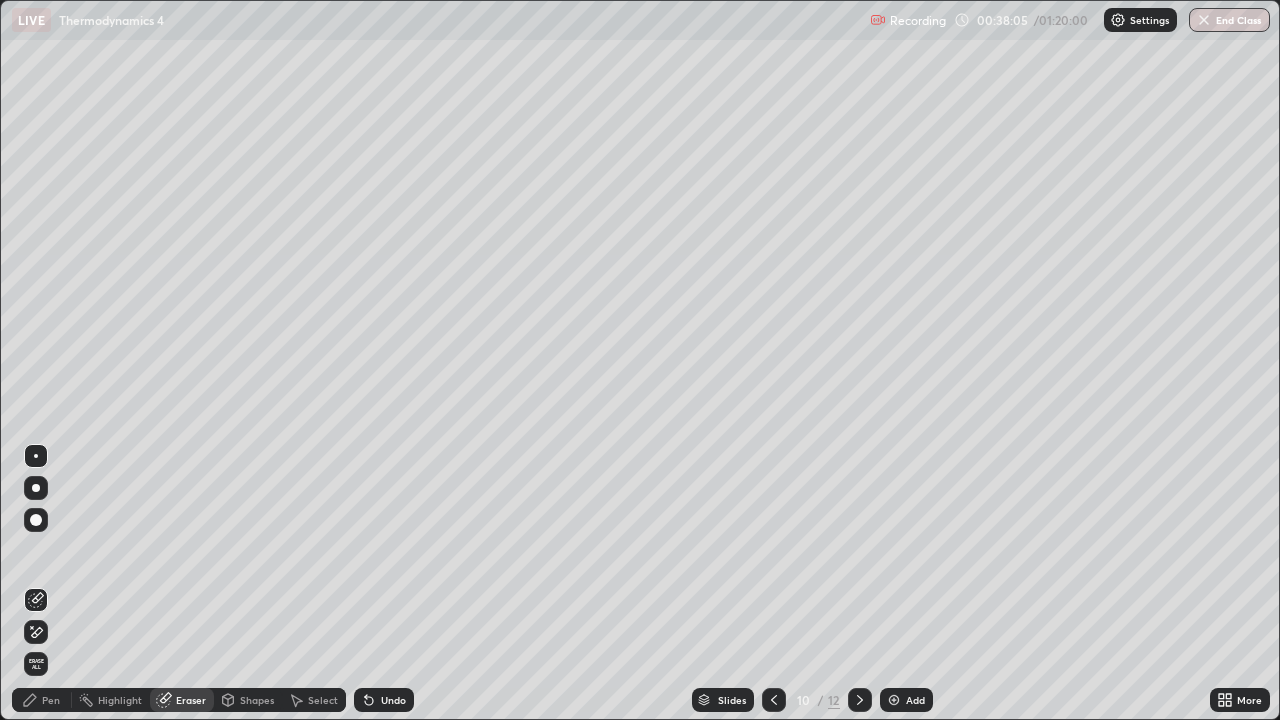 click on "Pen" at bounding box center [42, 700] 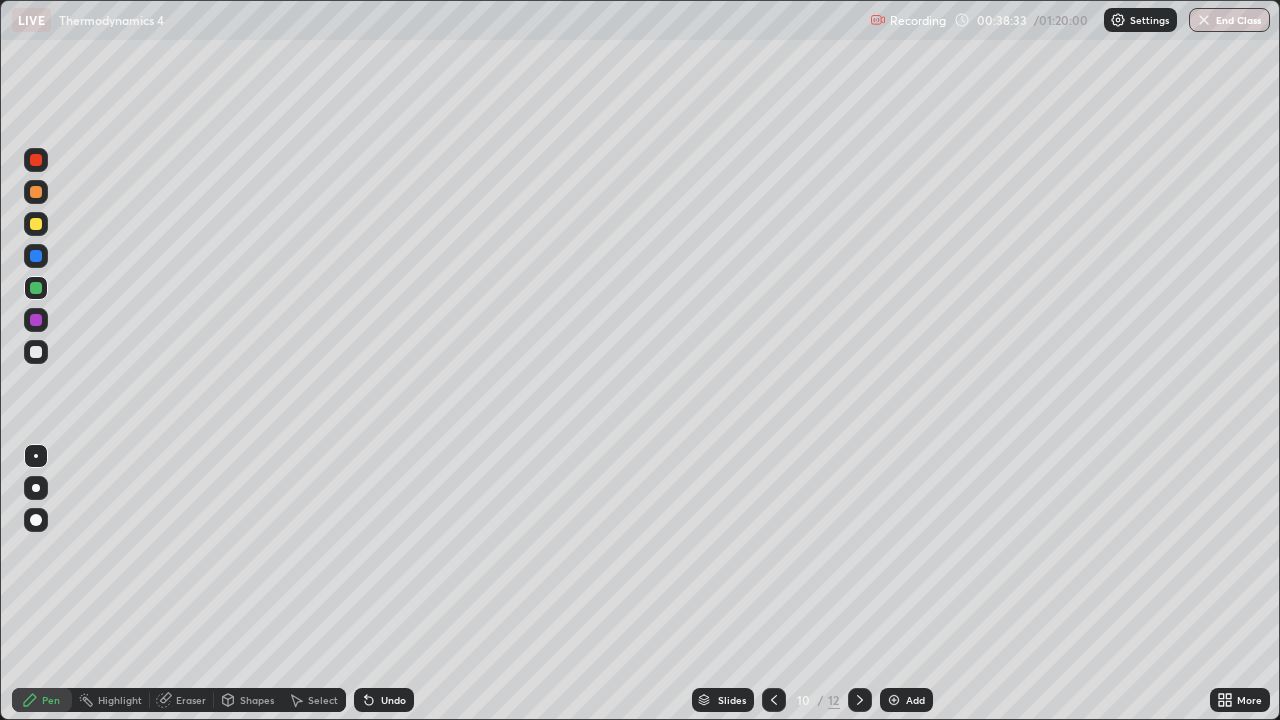 click on "Undo" at bounding box center (384, 700) 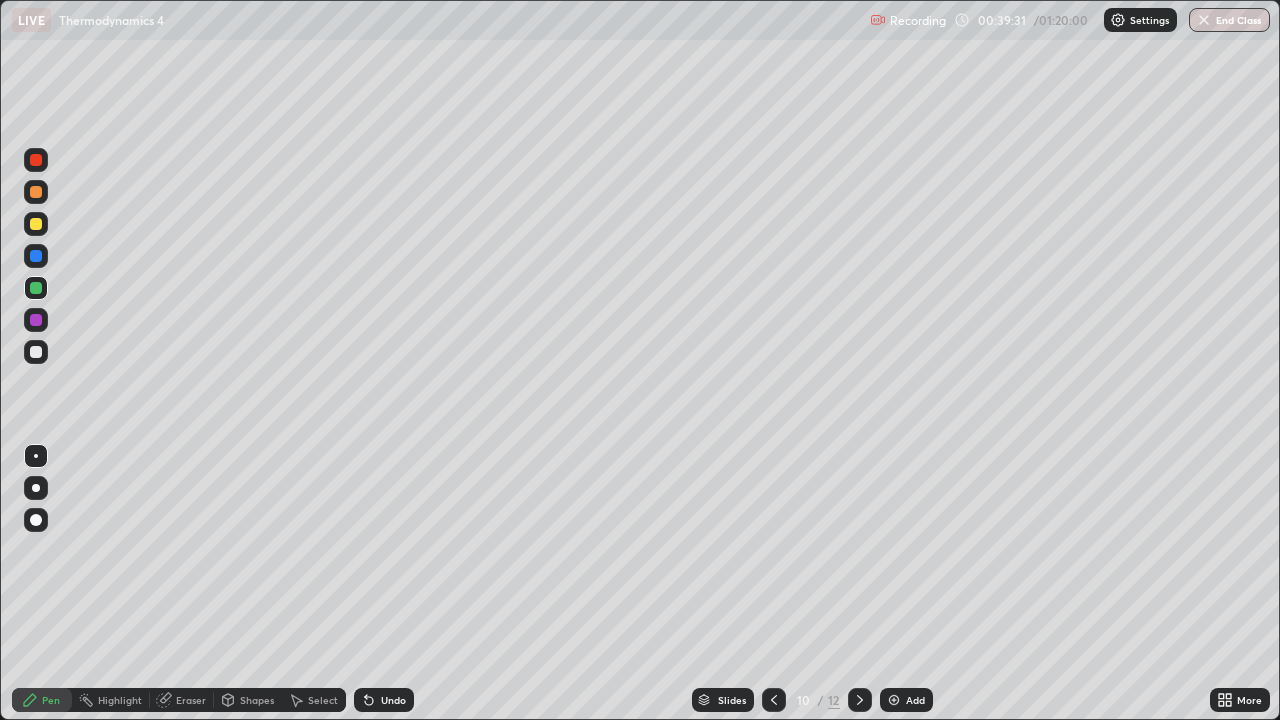 click at bounding box center [36, 320] 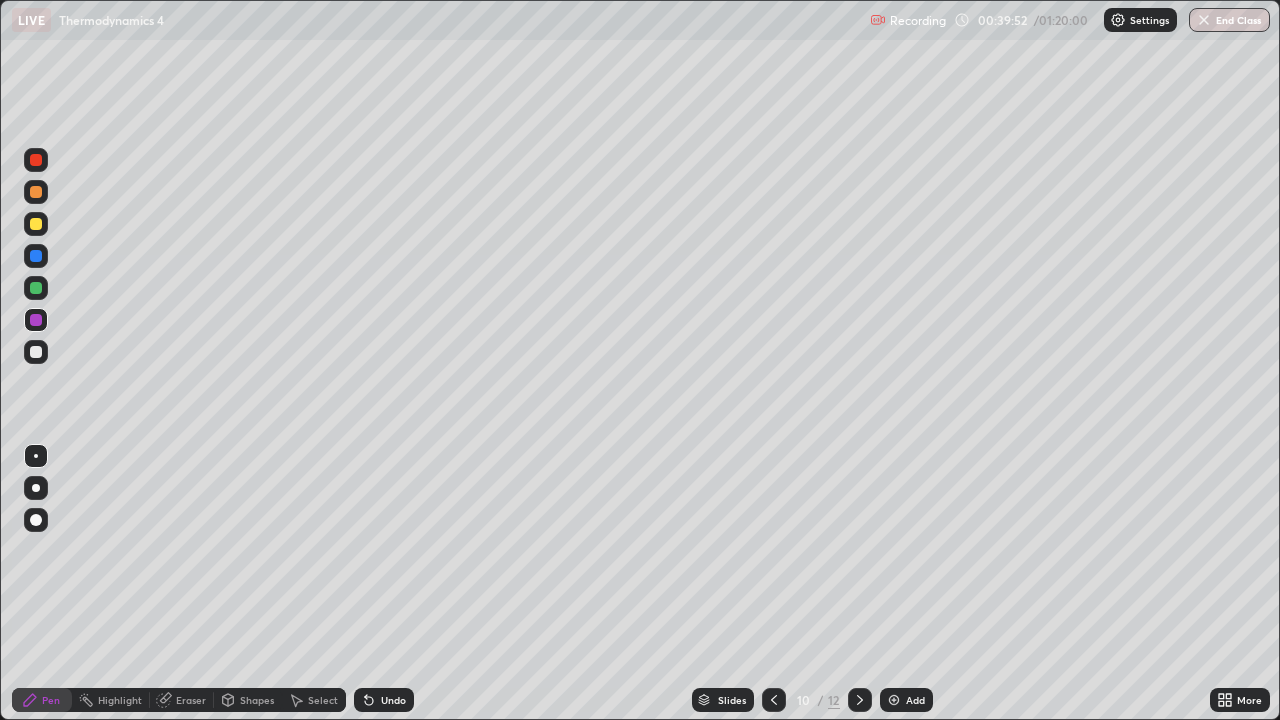 click at bounding box center (36, 288) 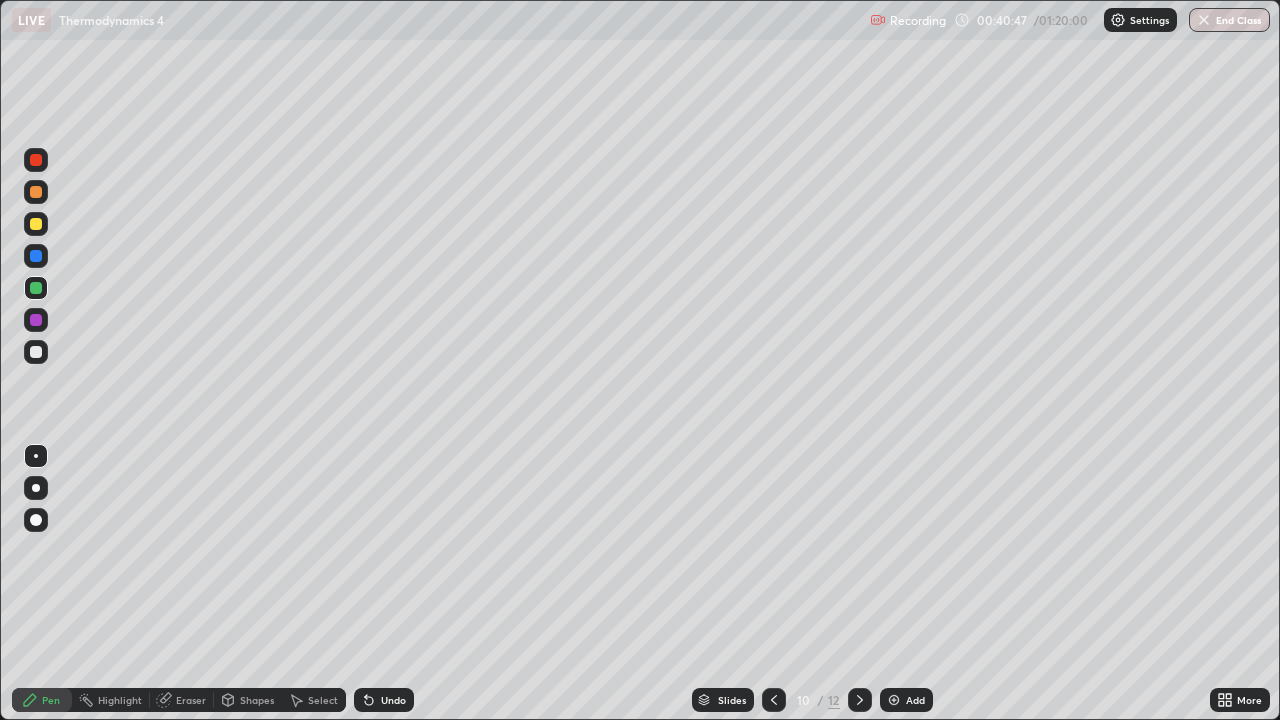 click on "Add" at bounding box center [906, 700] 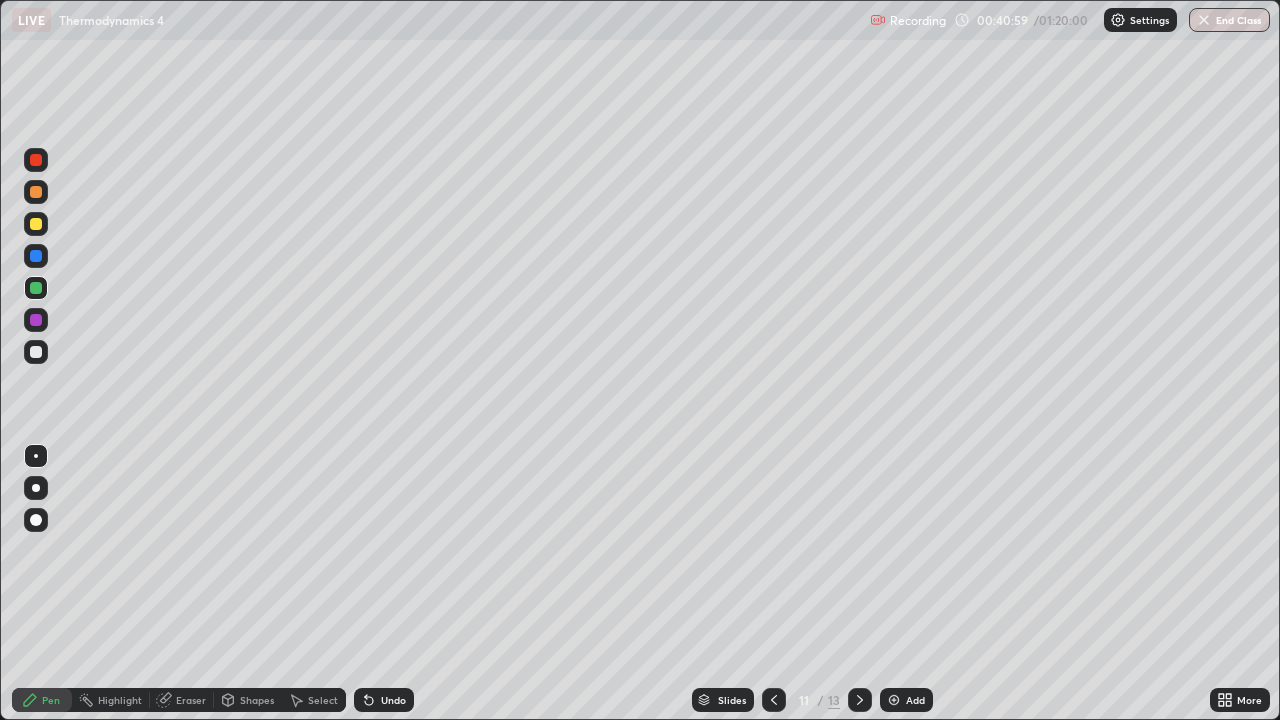 click 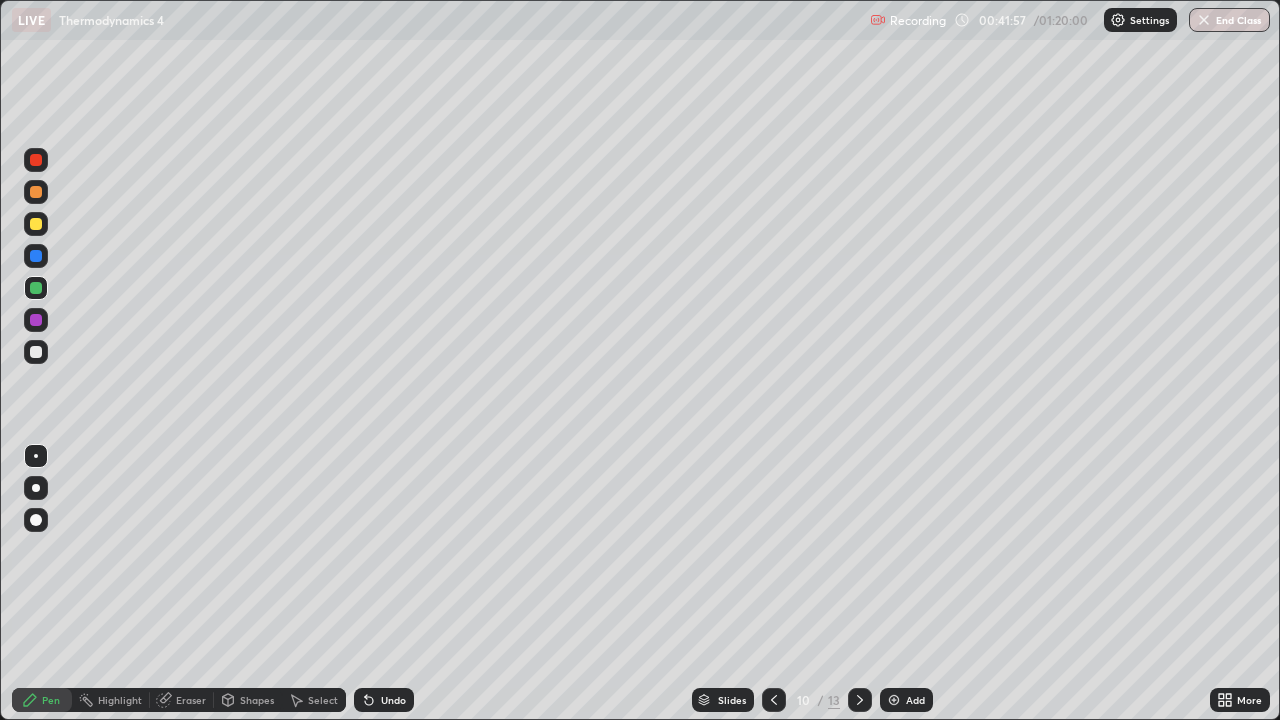 click 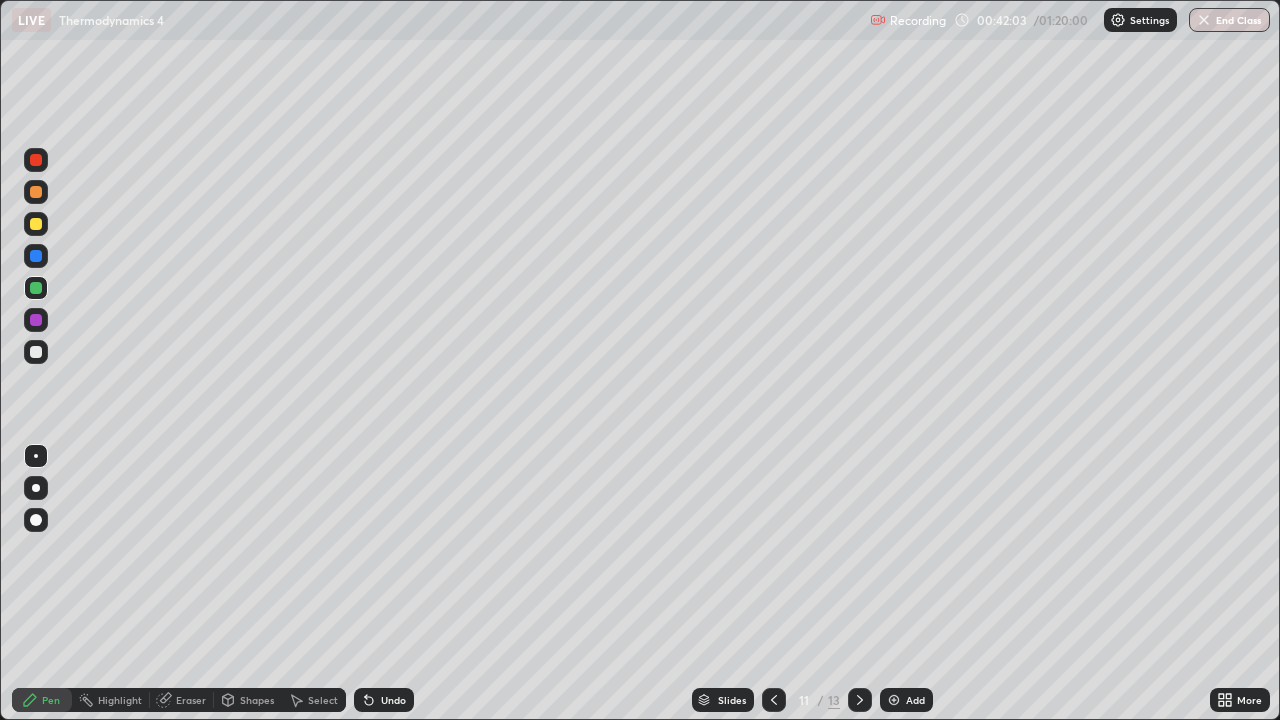 click at bounding box center [774, 700] 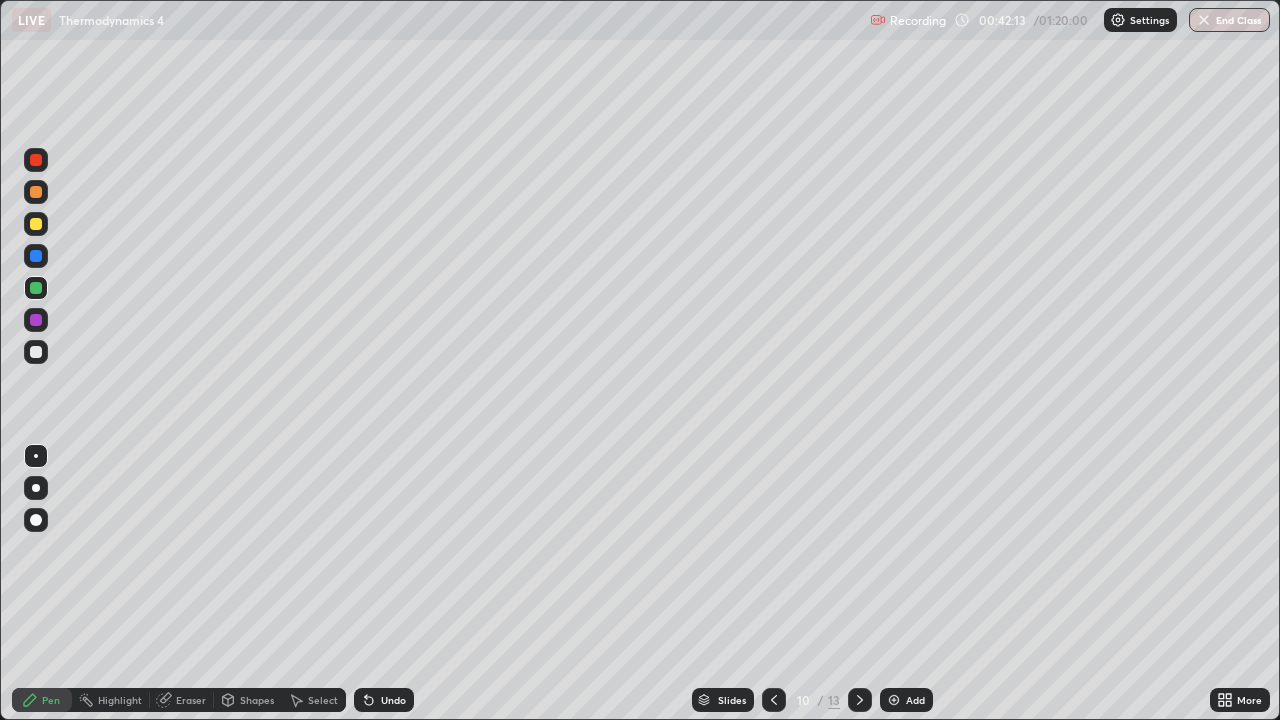 click at bounding box center [36, 352] 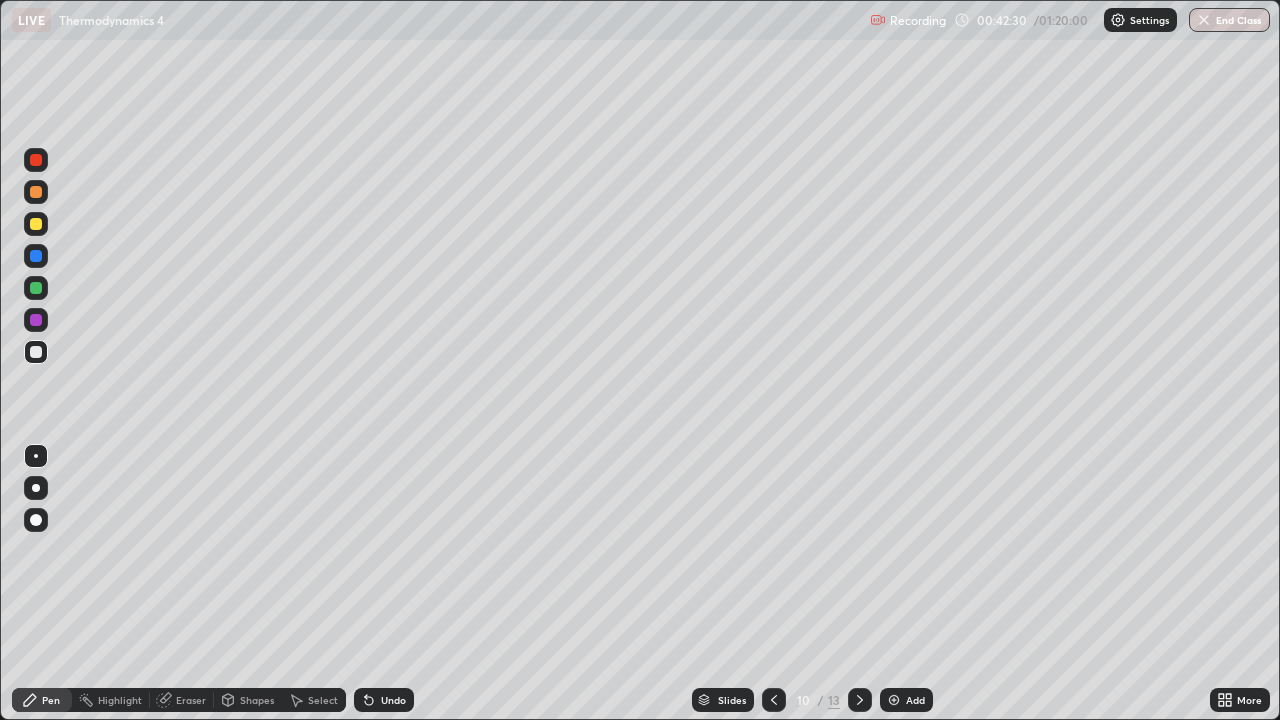 click on "Undo" at bounding box center [393, 700] 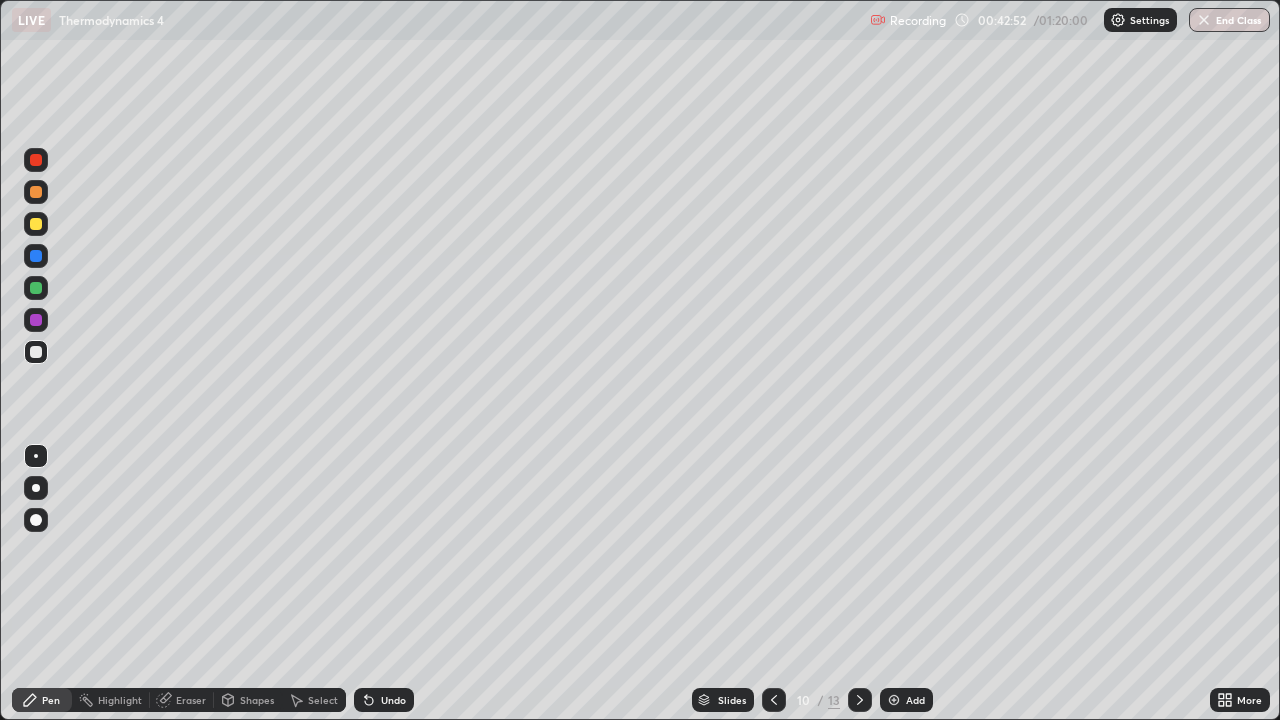 click on "Undo" at bounding box center [393, 700] 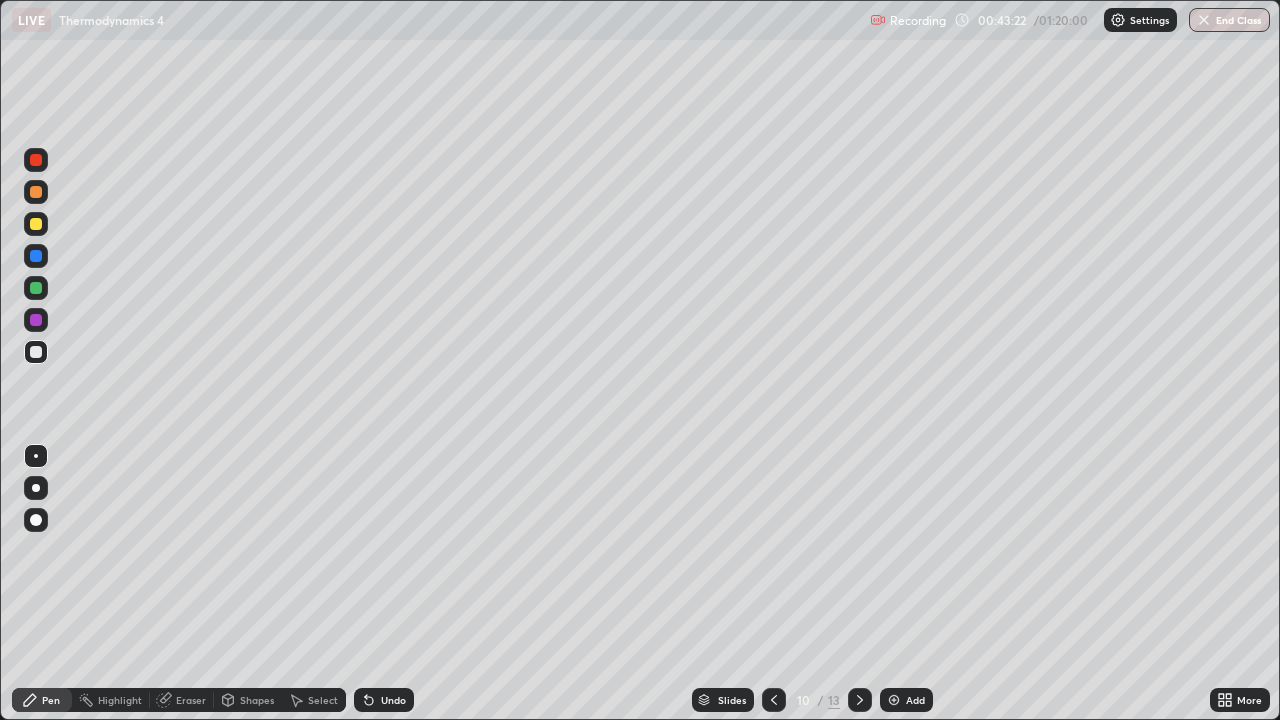 click on "Shapes" at bounding box center (257, 700) 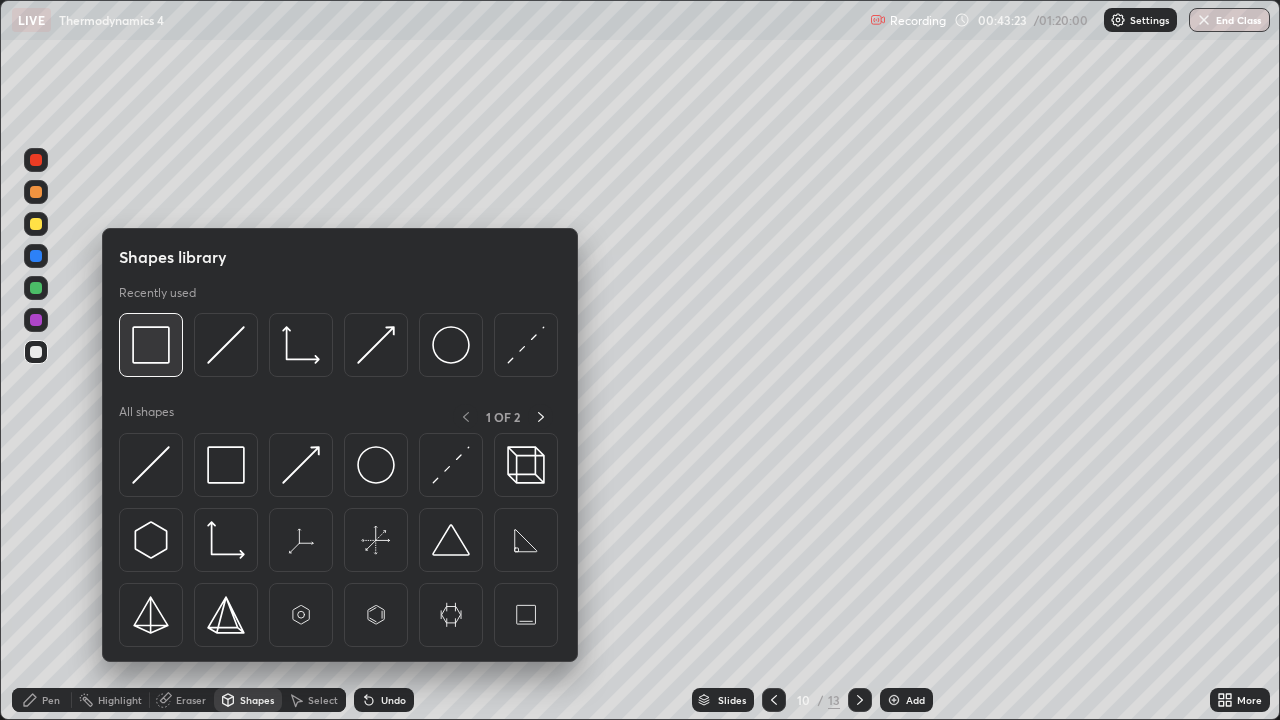 click at bounding box center [151, 345] 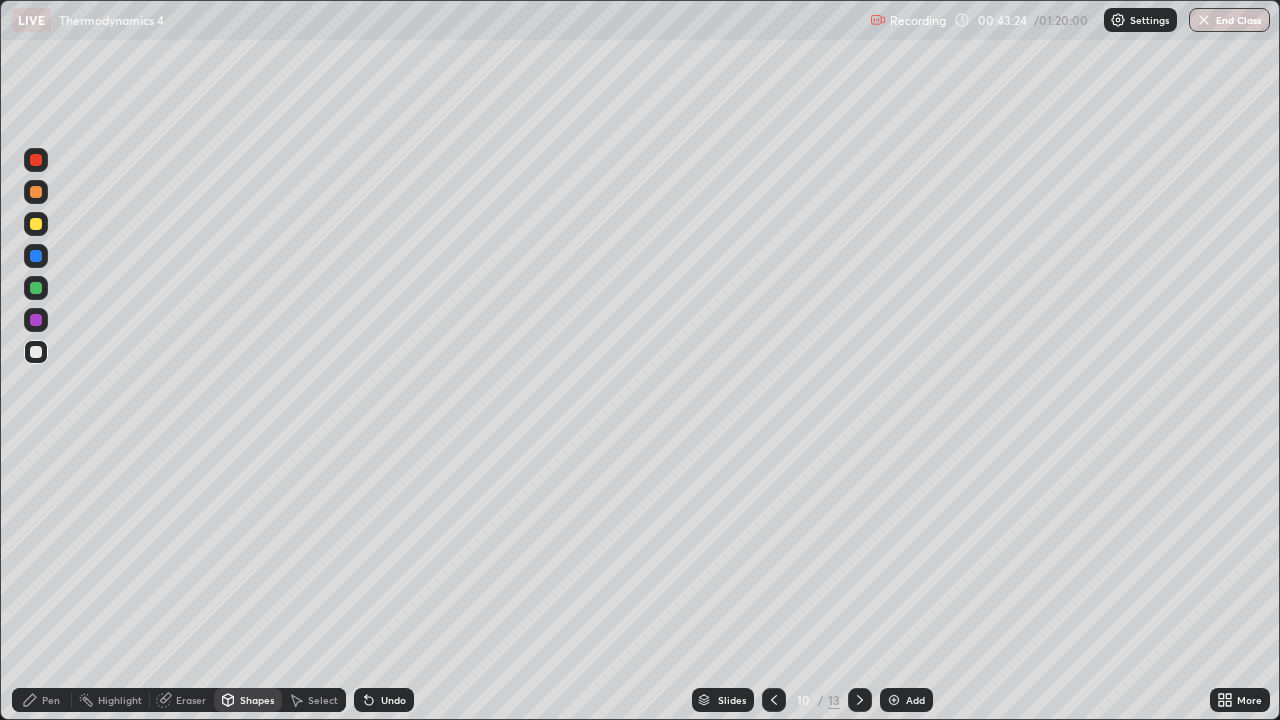 click at bounding box center (36, 192) 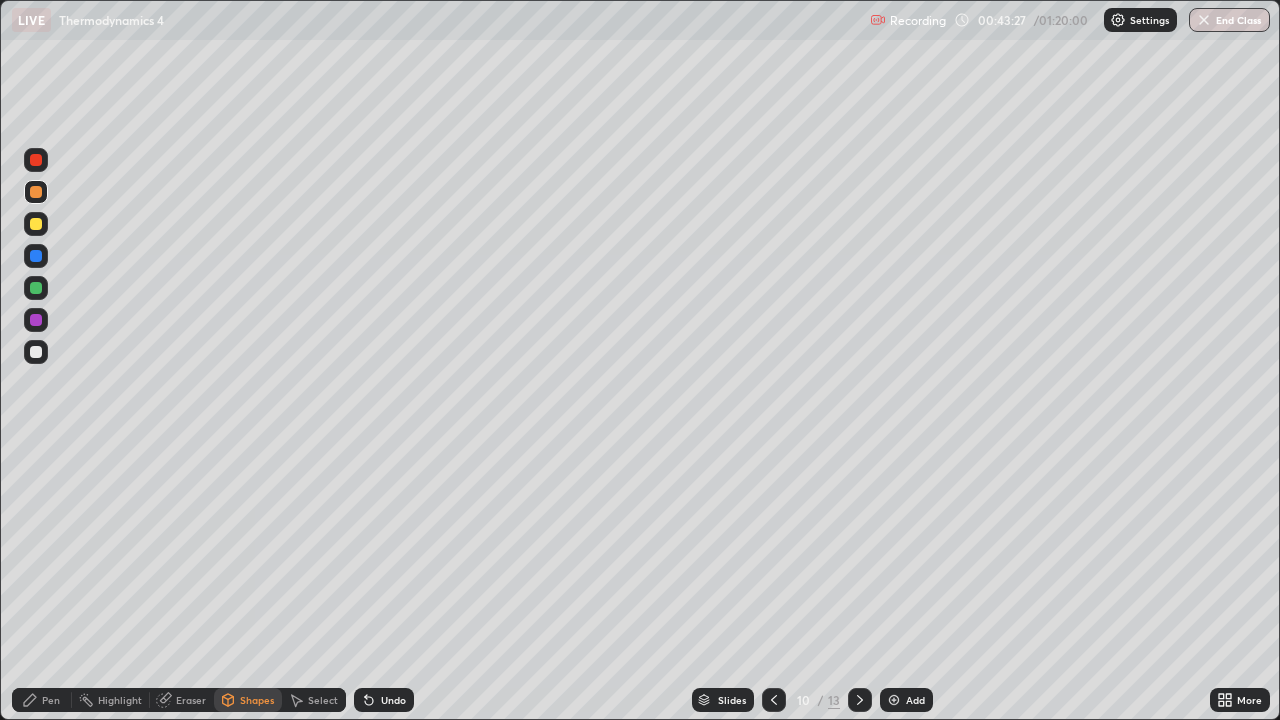 click on "Pen" at bounding box center [42, 700] 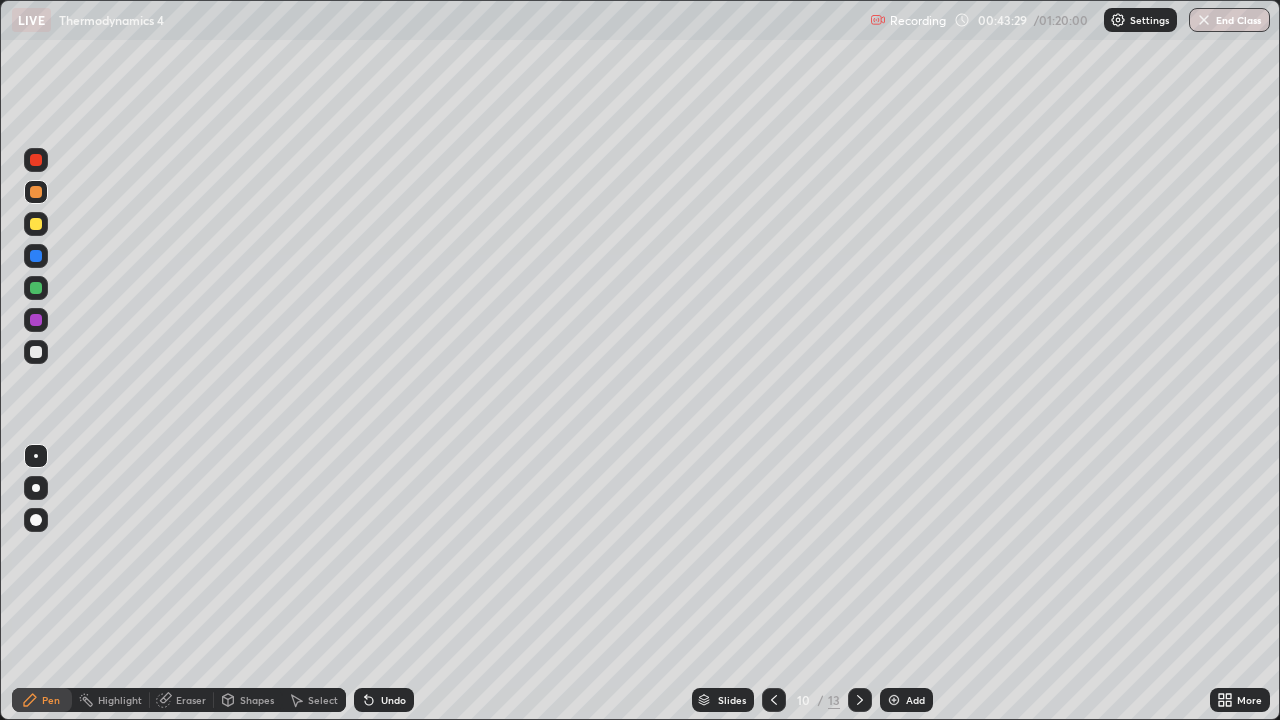 click at bounding box center (36, 288) 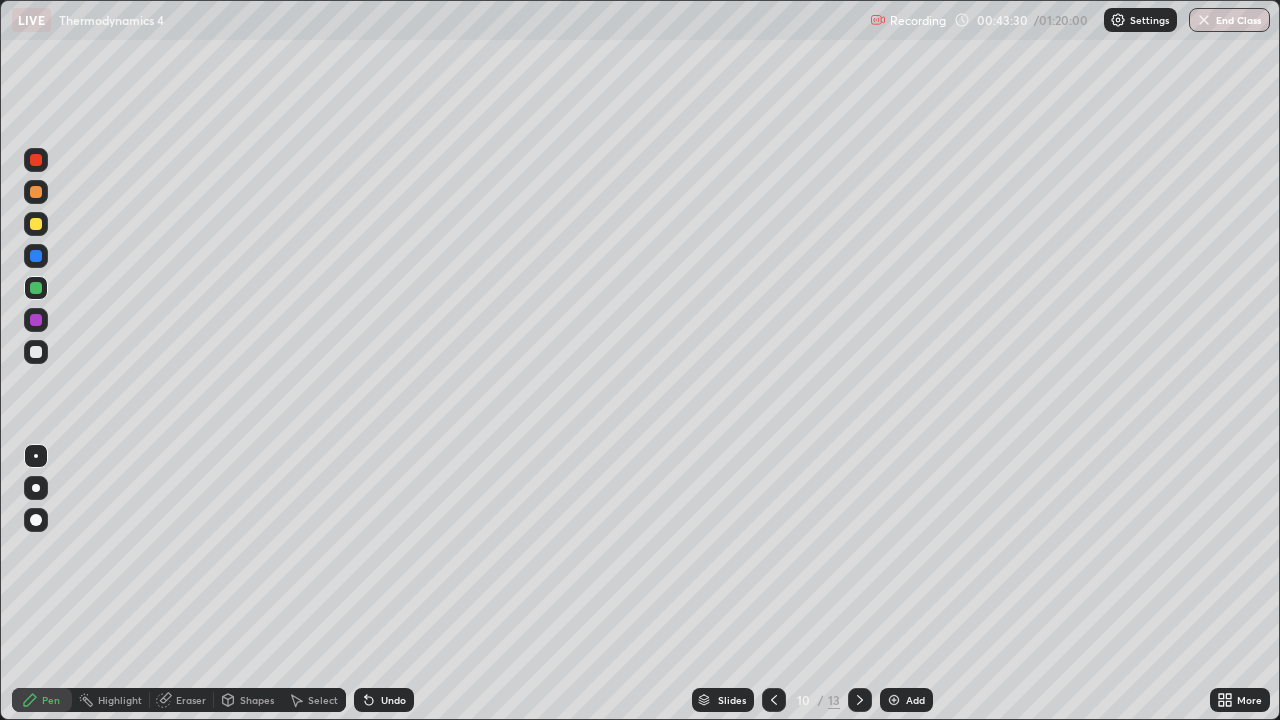click at bounding box center (36, 192) 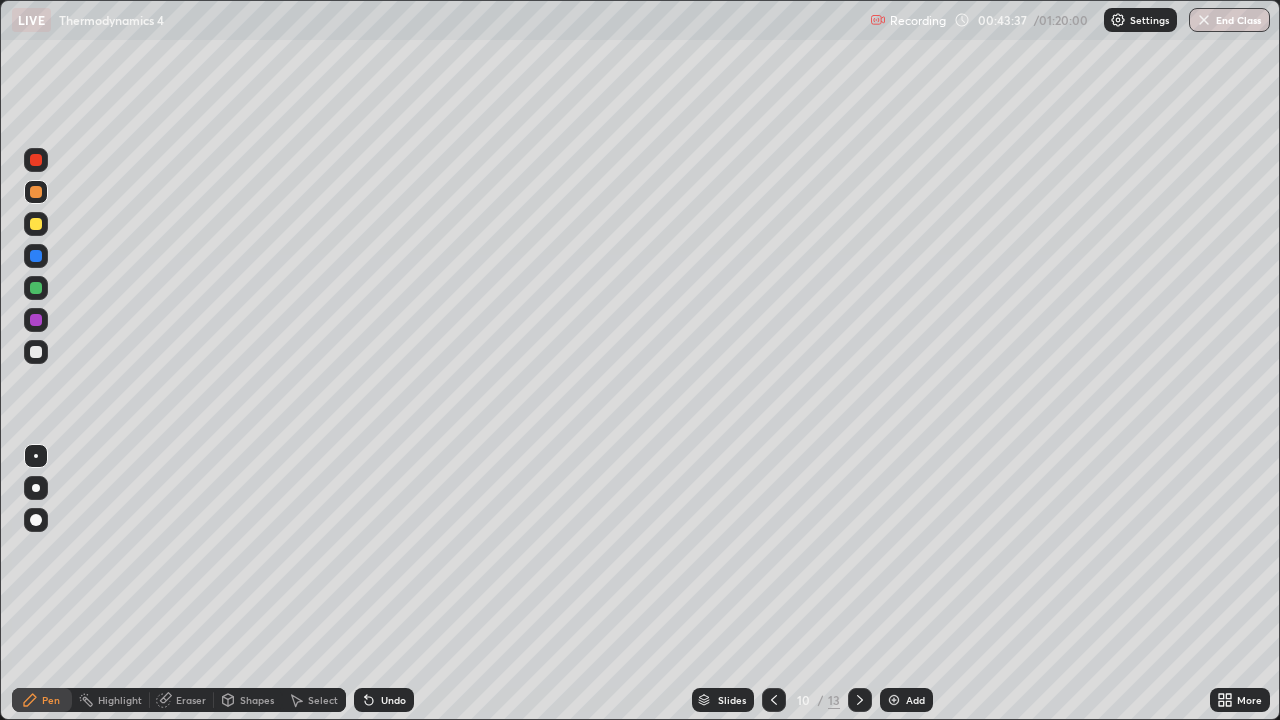 click at bounding box center (36, 288) 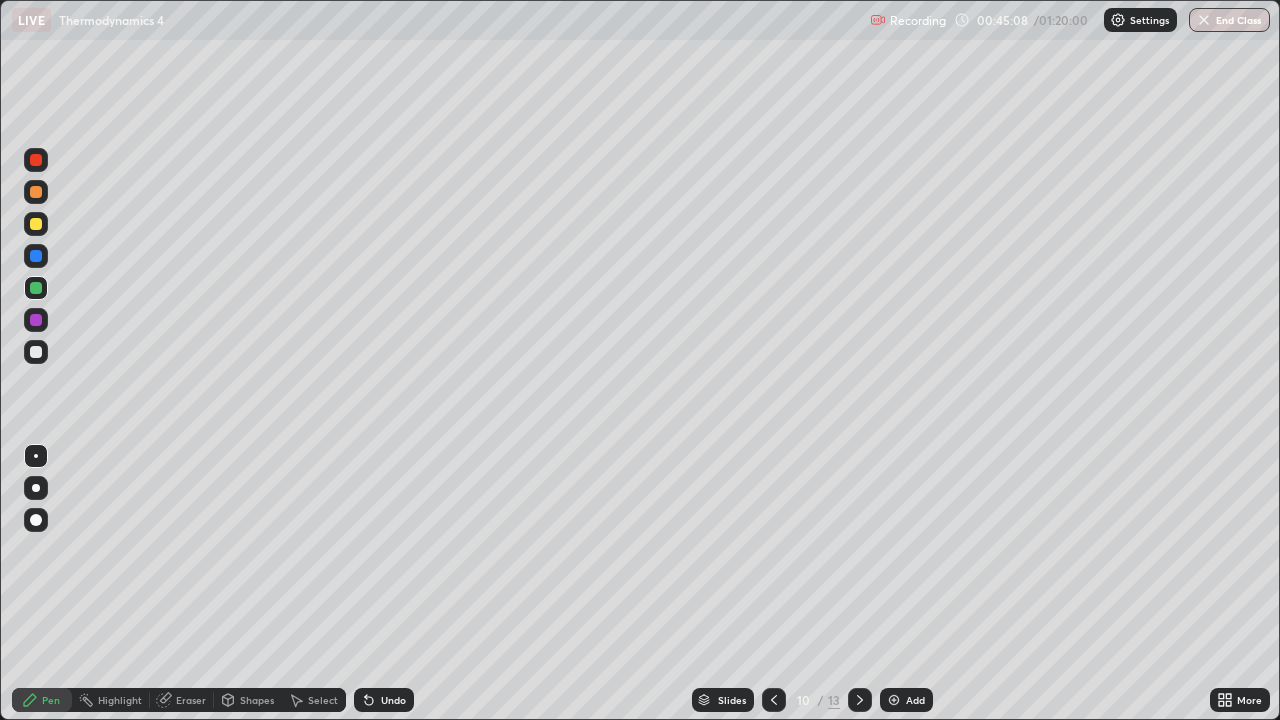 click on "Undo" at bounding box center [393, 700] 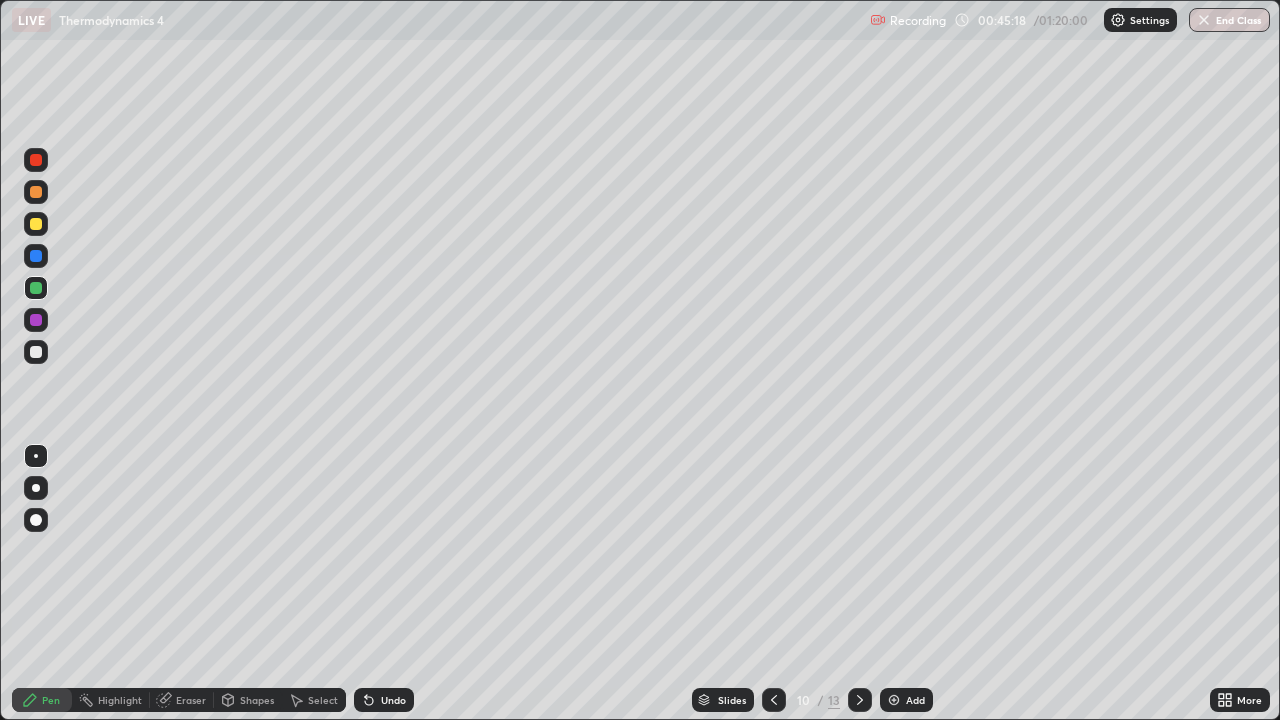 click at bounding box center (36, 320) 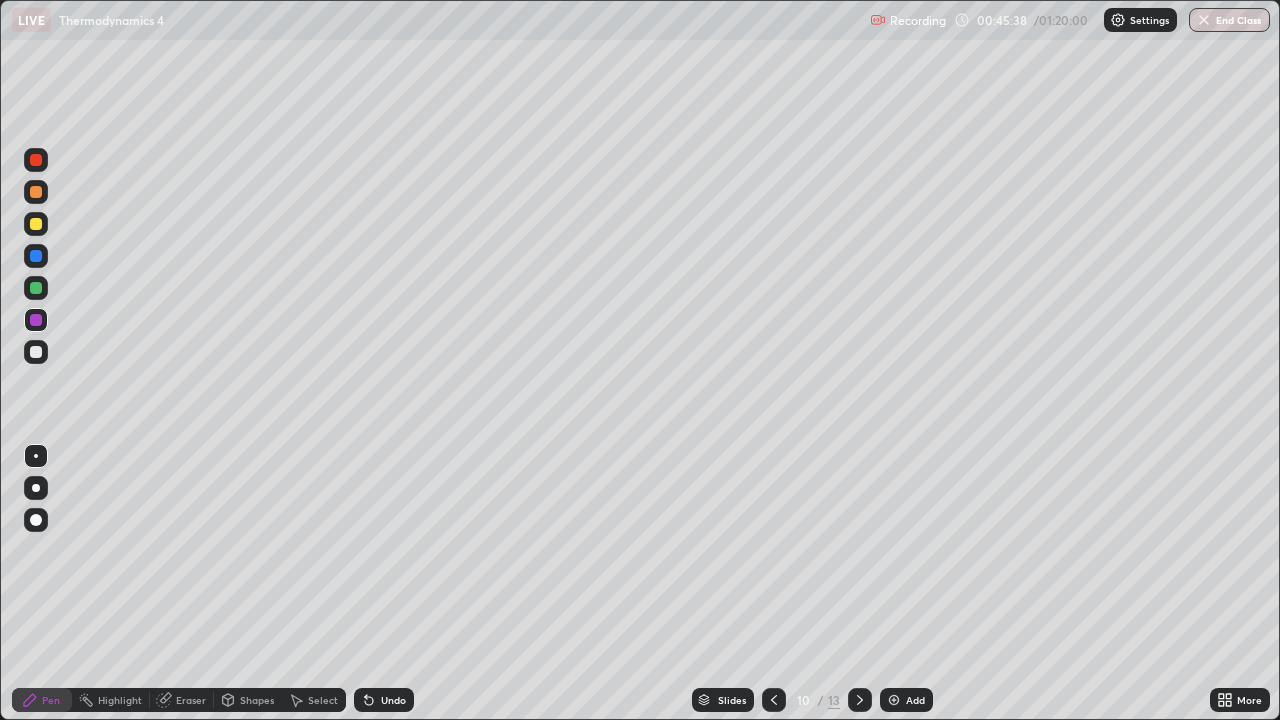 click at bounding box center (36, 288) 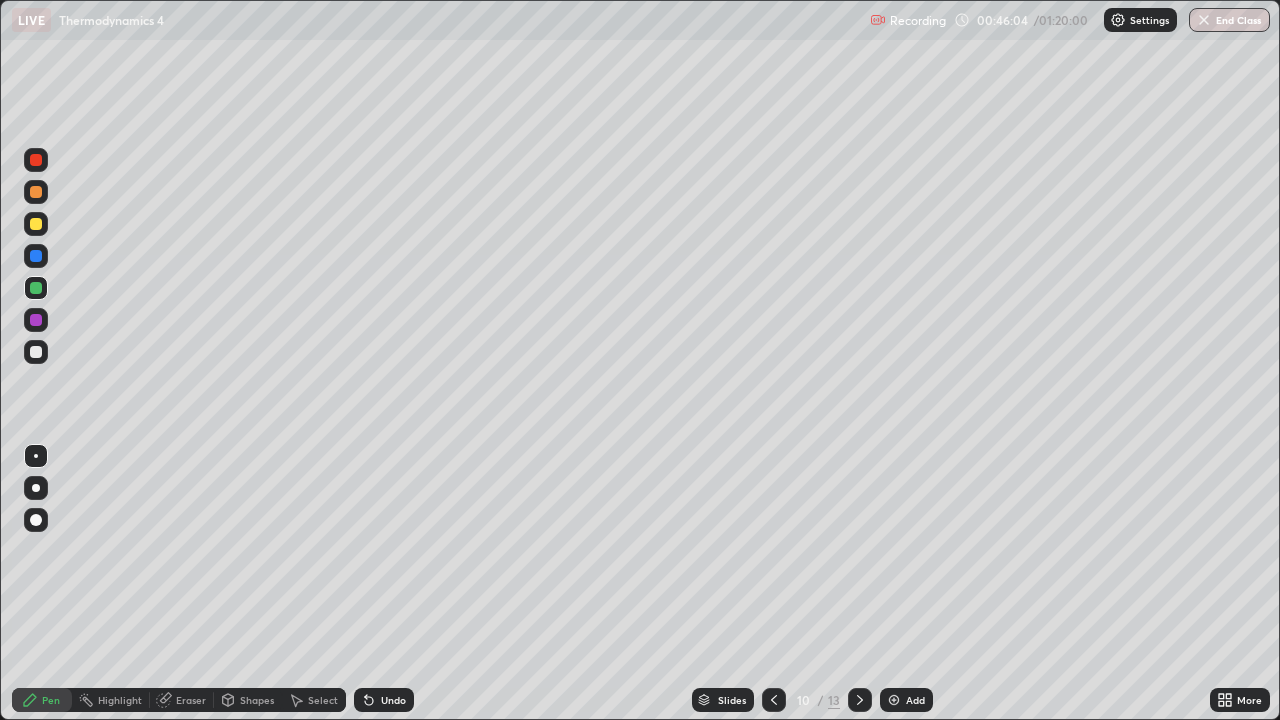 click at bounding box center [36, 352] 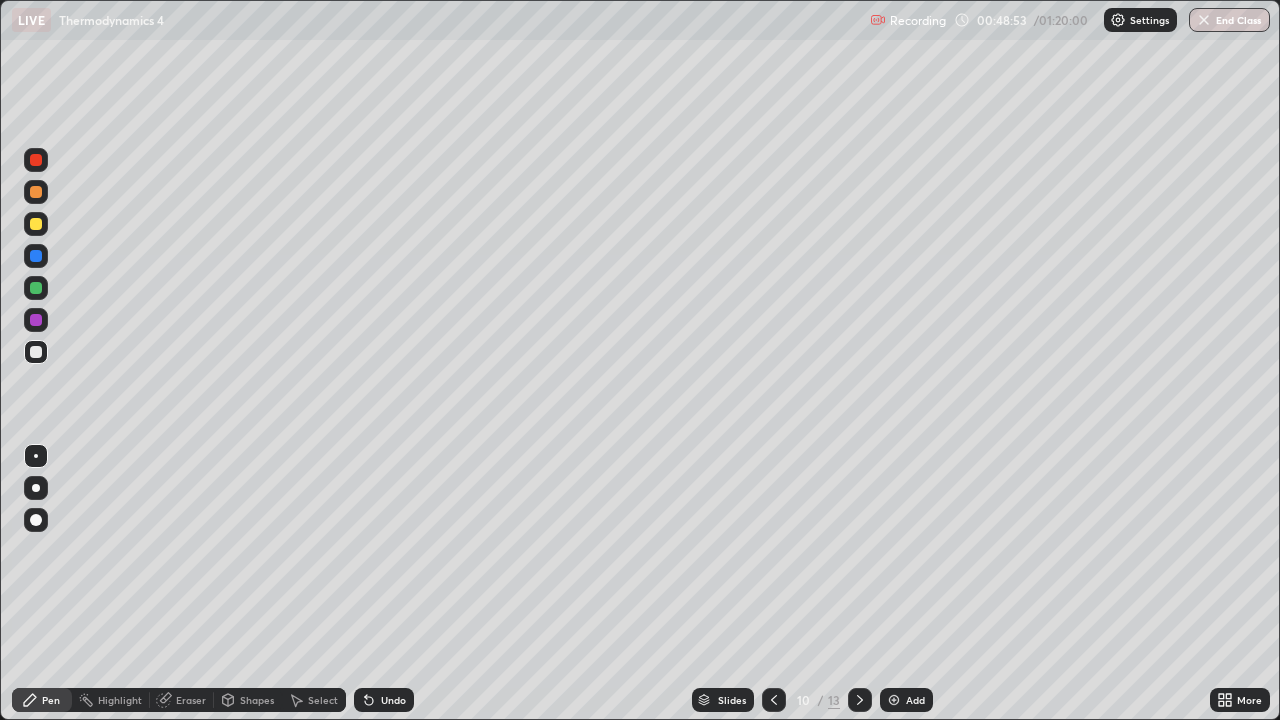 click at bounding box center [774, 700] 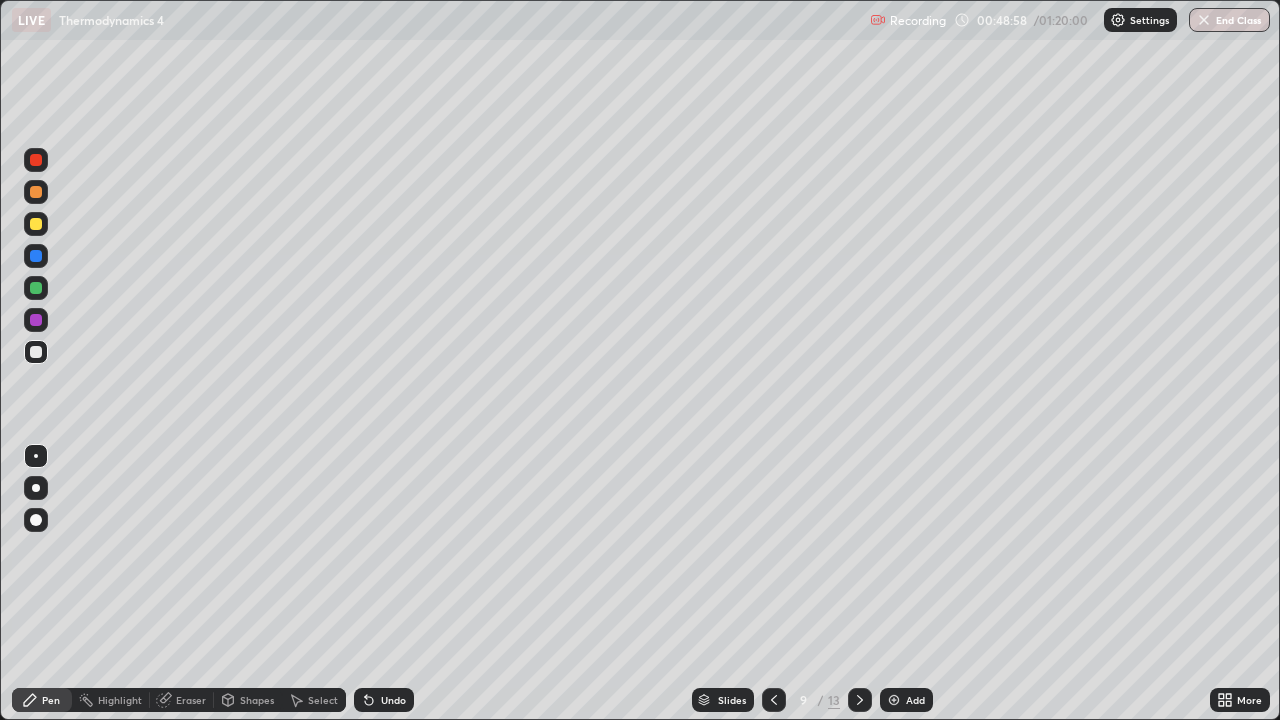 click 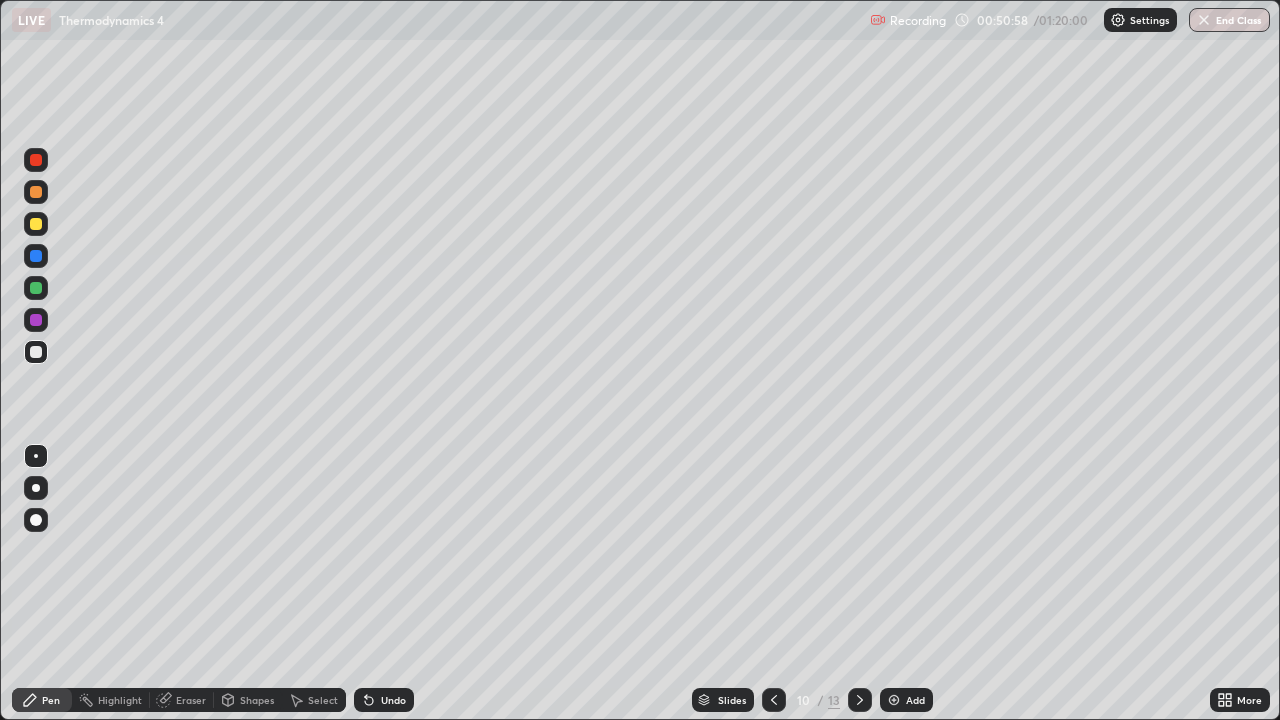 click at bounding box center [894, 700] 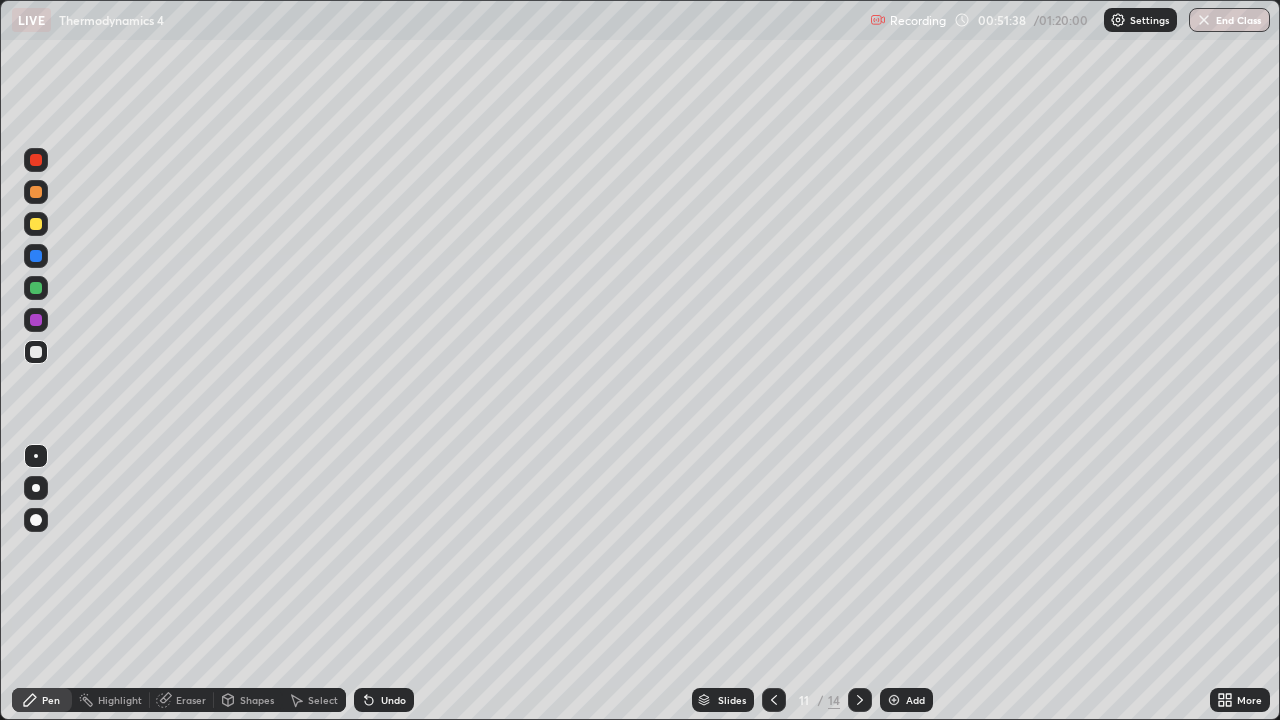 click at bounding box center [36, 224] 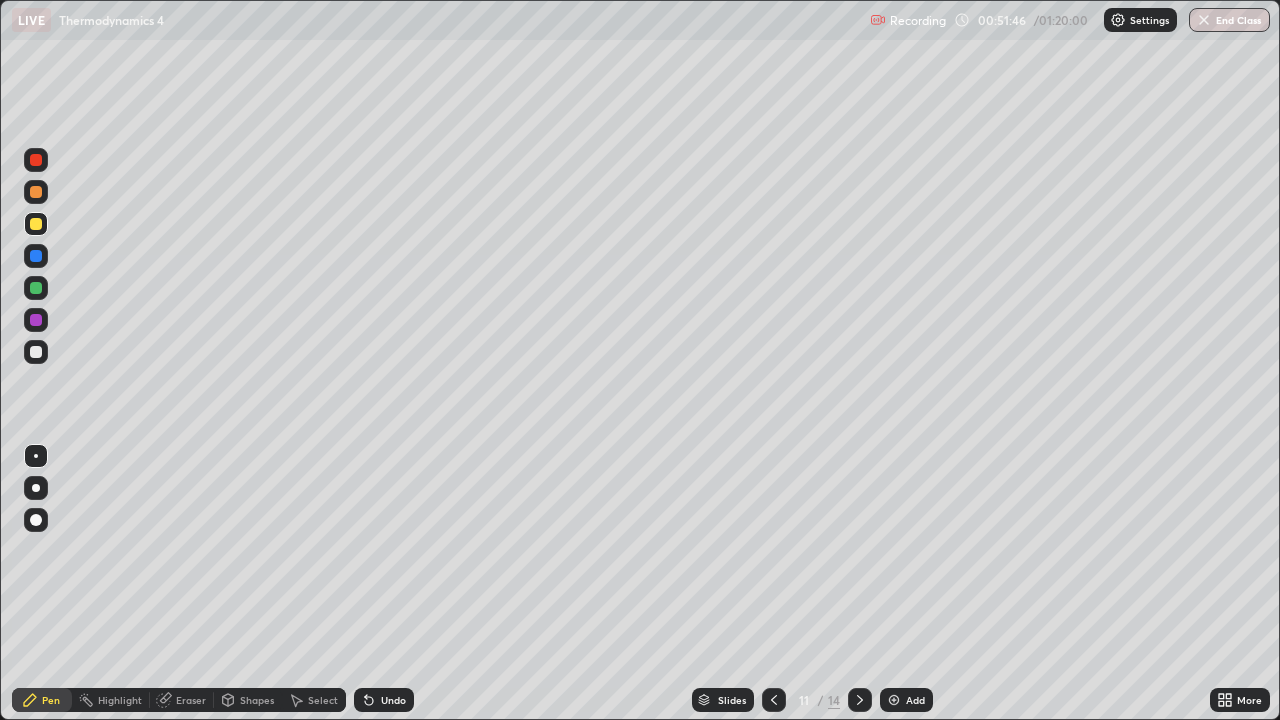 click at bounding box center (36, 192) 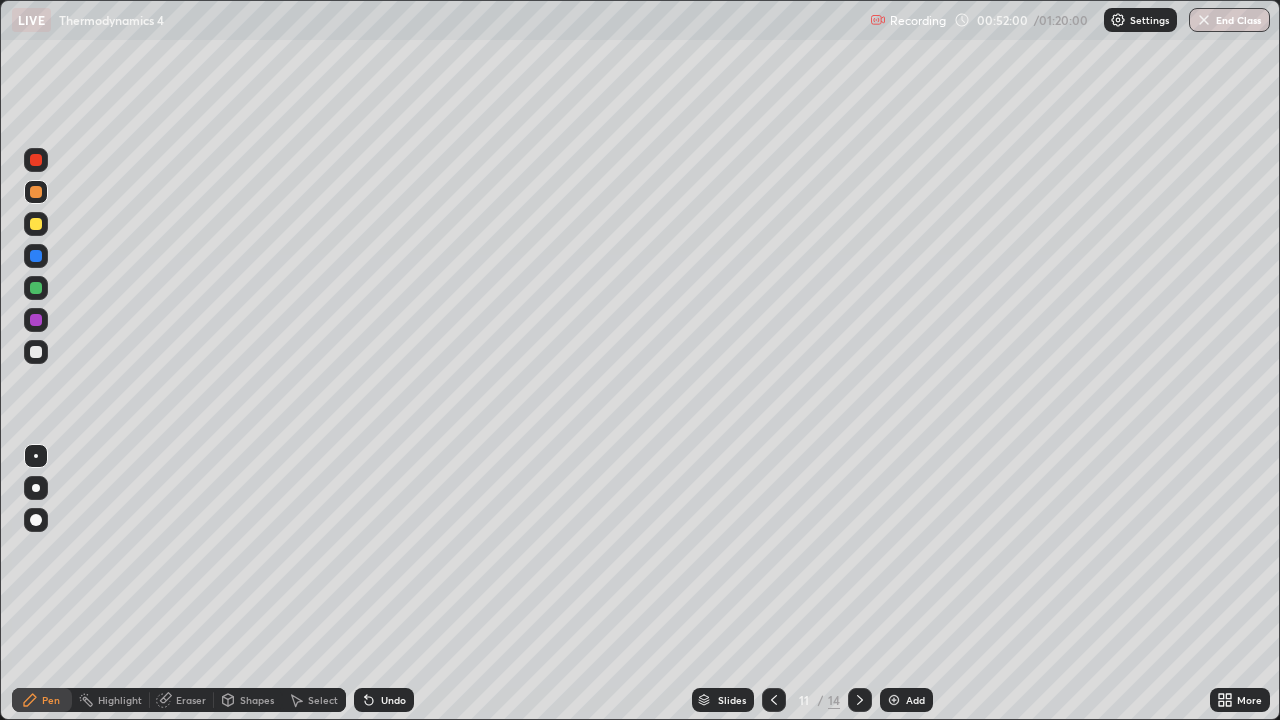 click at bounding box center [36, 288] 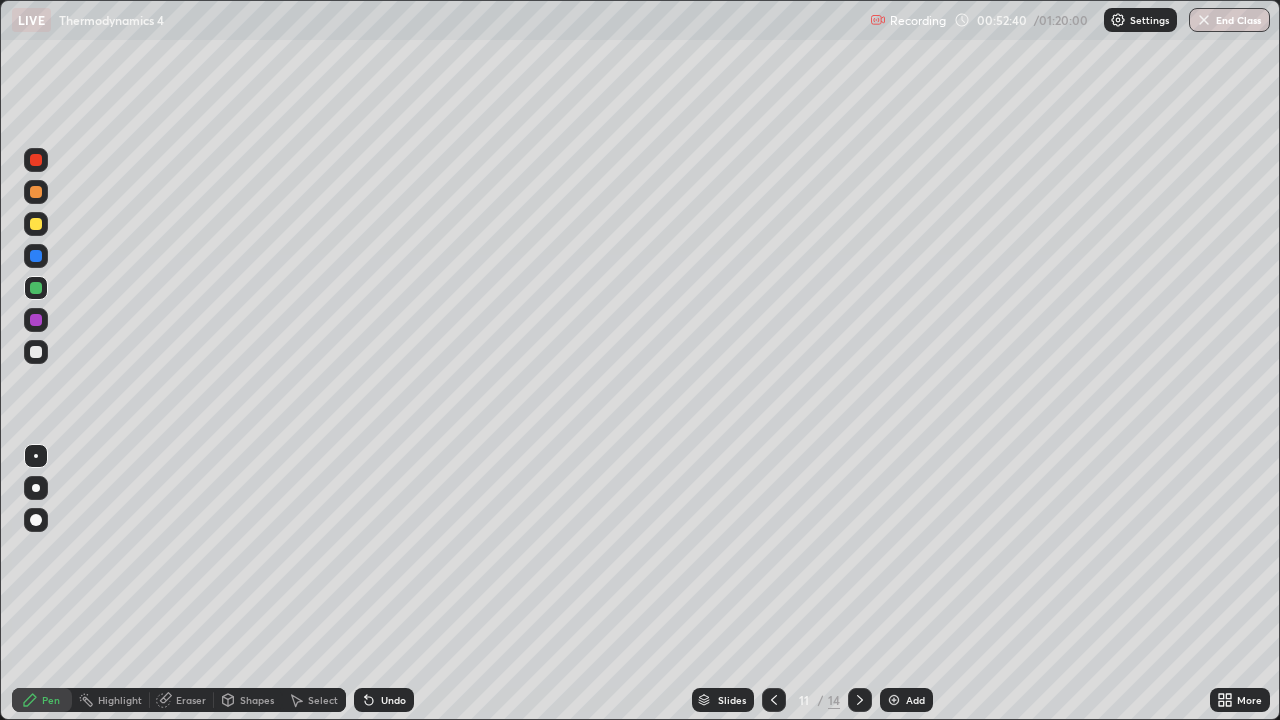 click at bounding box center (36, 320) 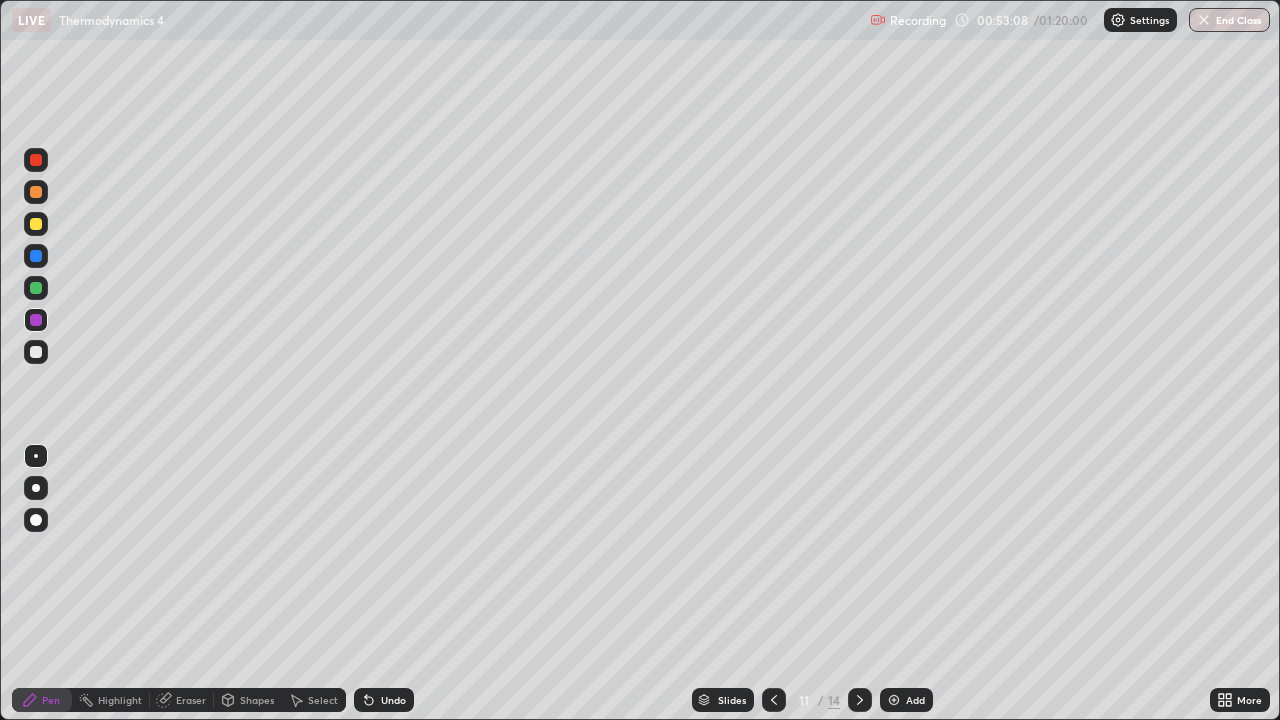 click at bounding box center (36, 256) 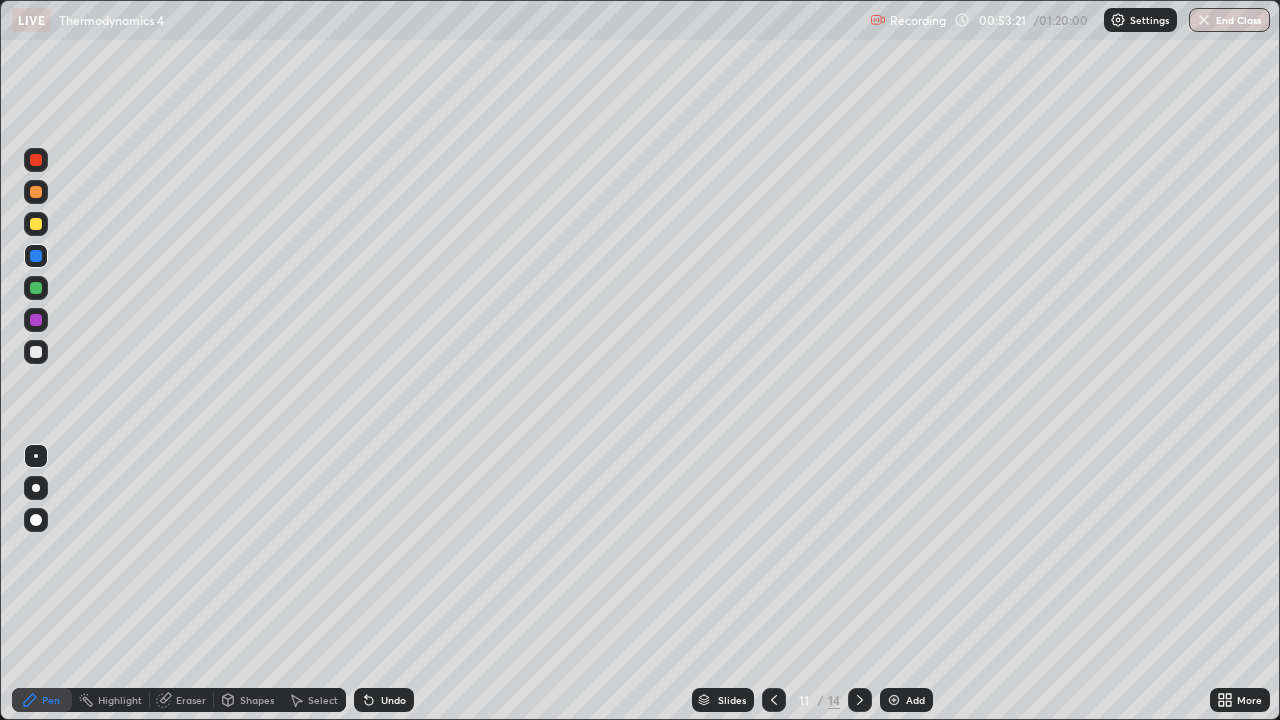 click at bounding box center (36, 320) 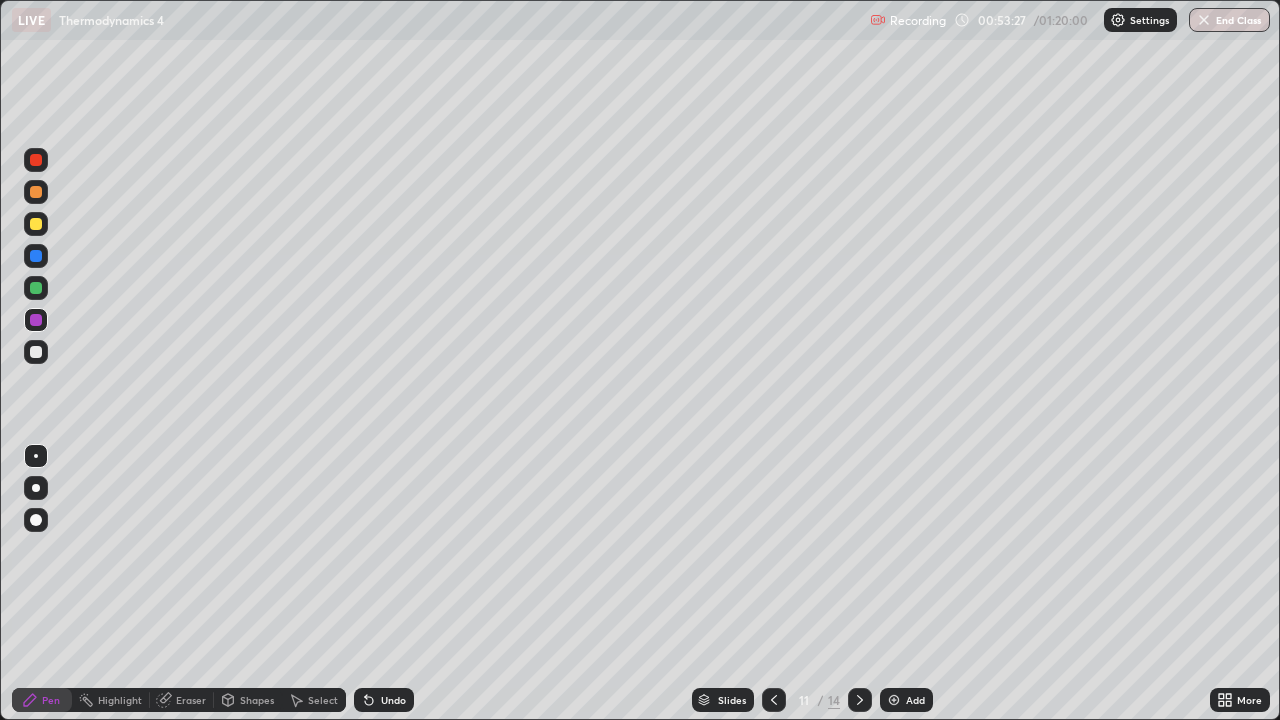 click on "Shapes" at bounding box center [248, 700] 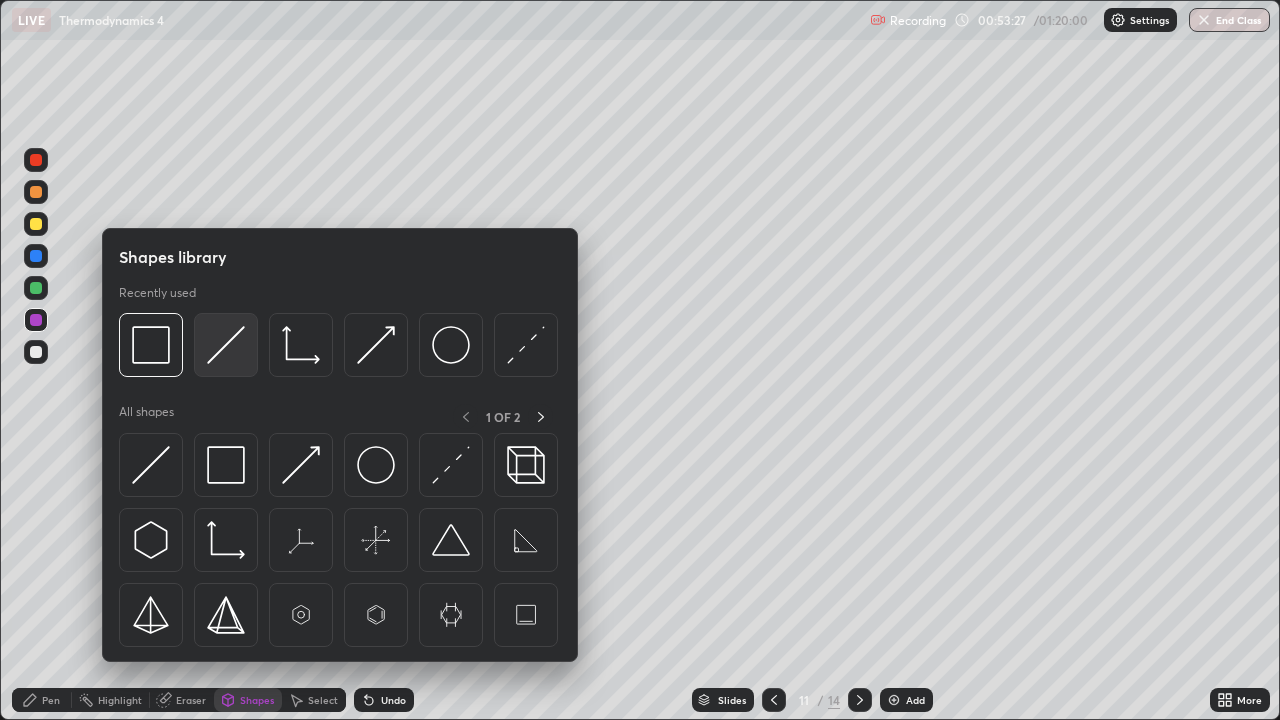 click at bounding box center (226, 345) 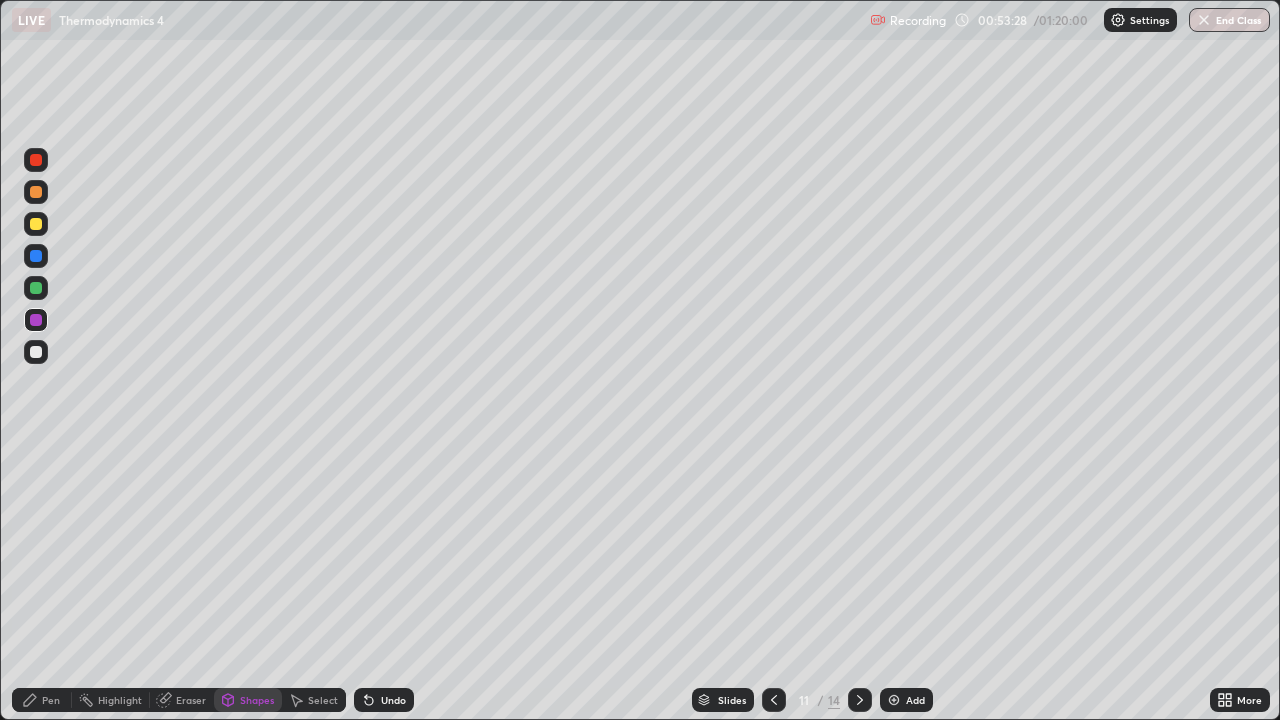 click at bounding box center [36, 224] 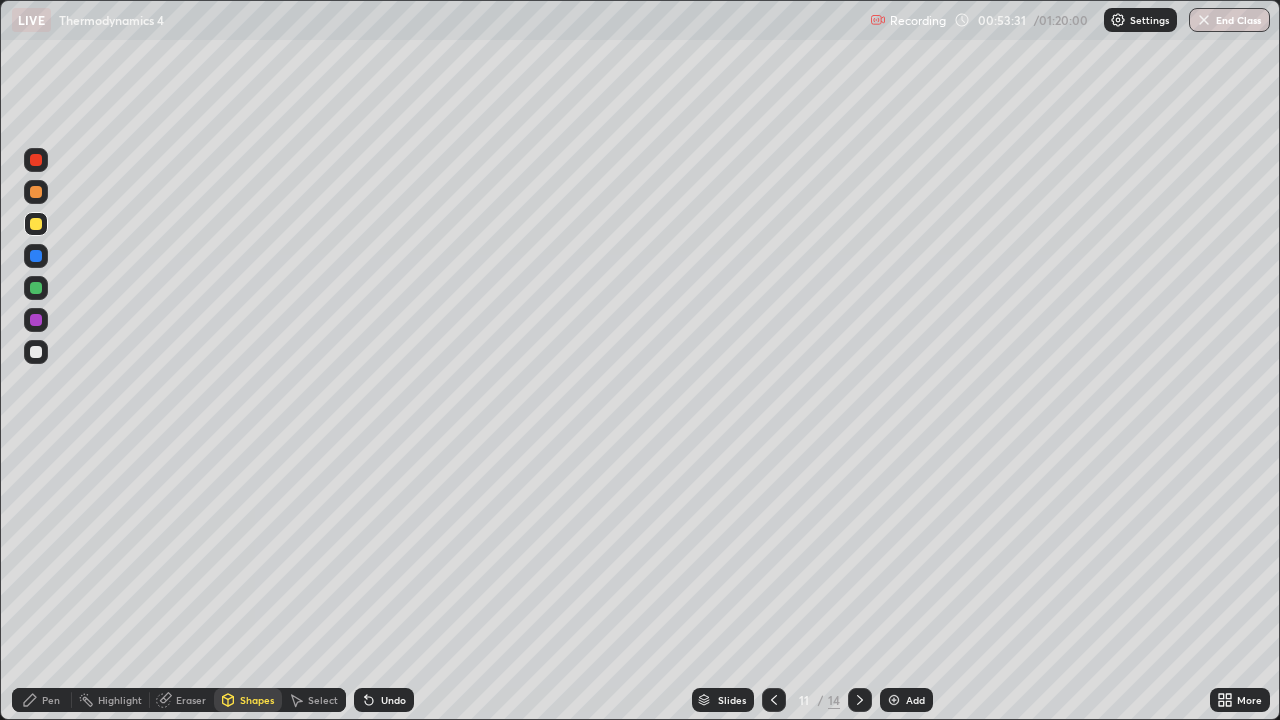 click on "Pen" at bounding box center [42, 700] 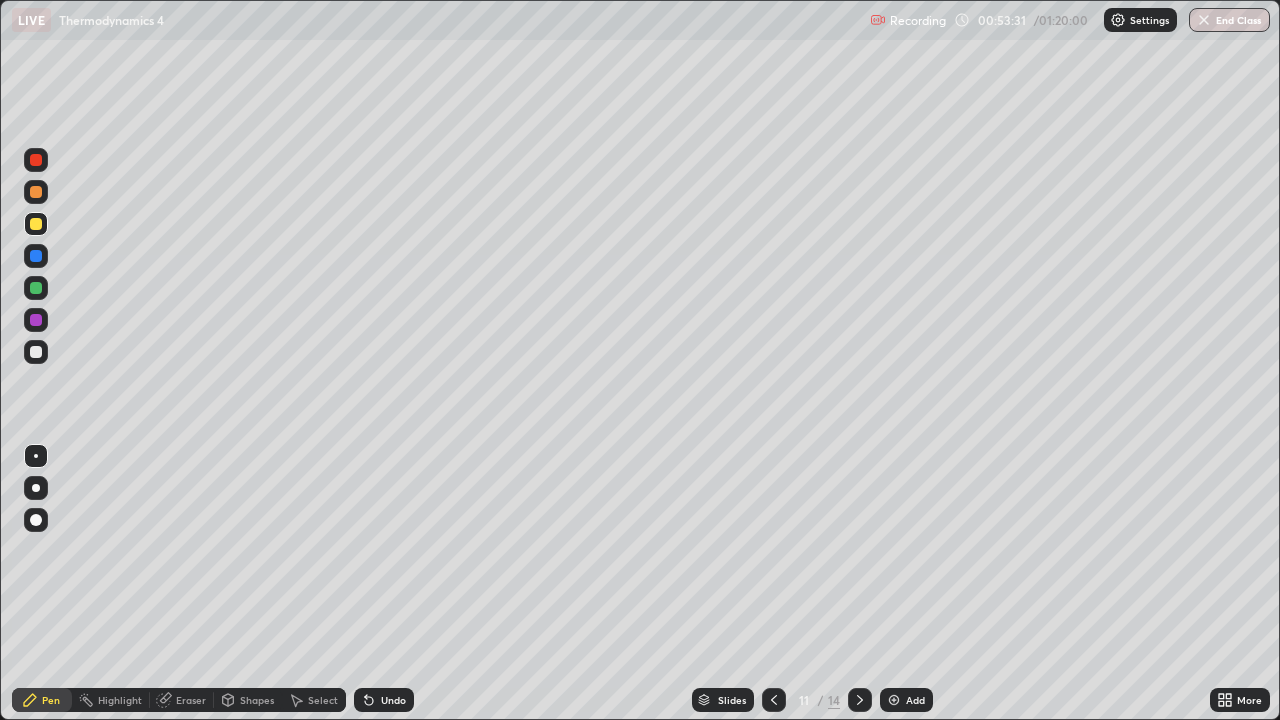 click at bounding box center [36, 288] 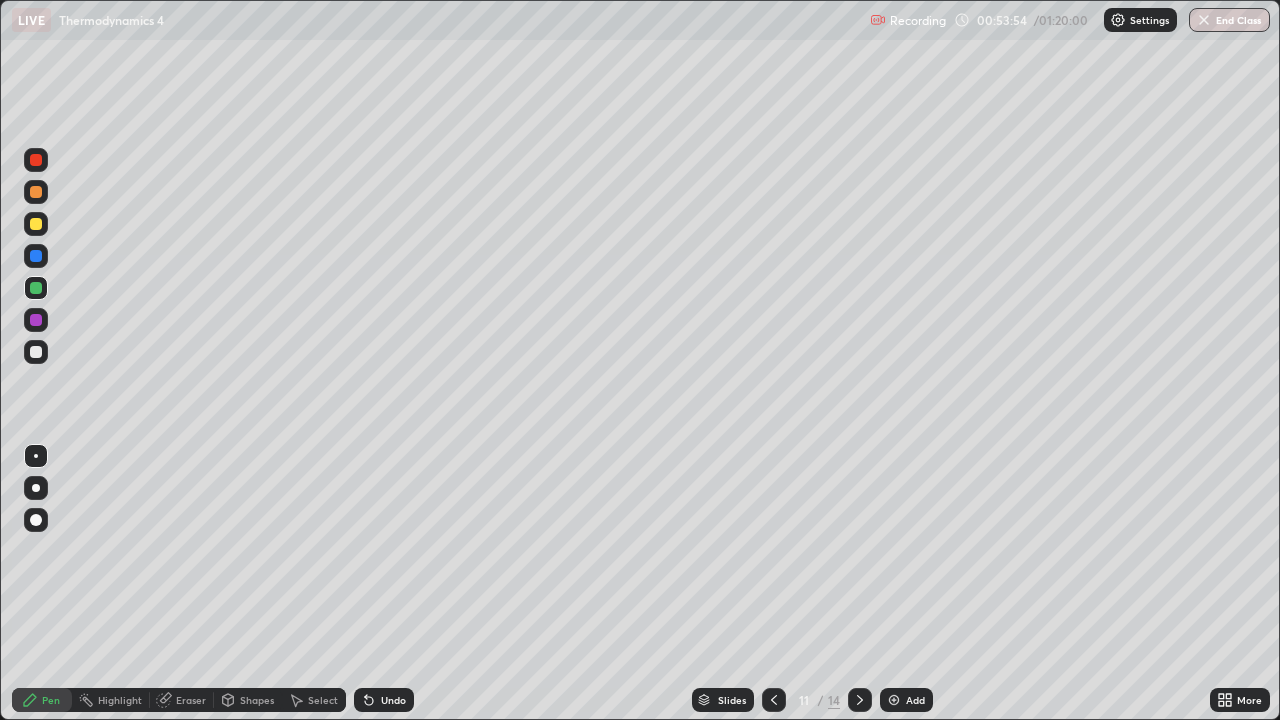 click on "Undo" at bounding box center (393, 700) 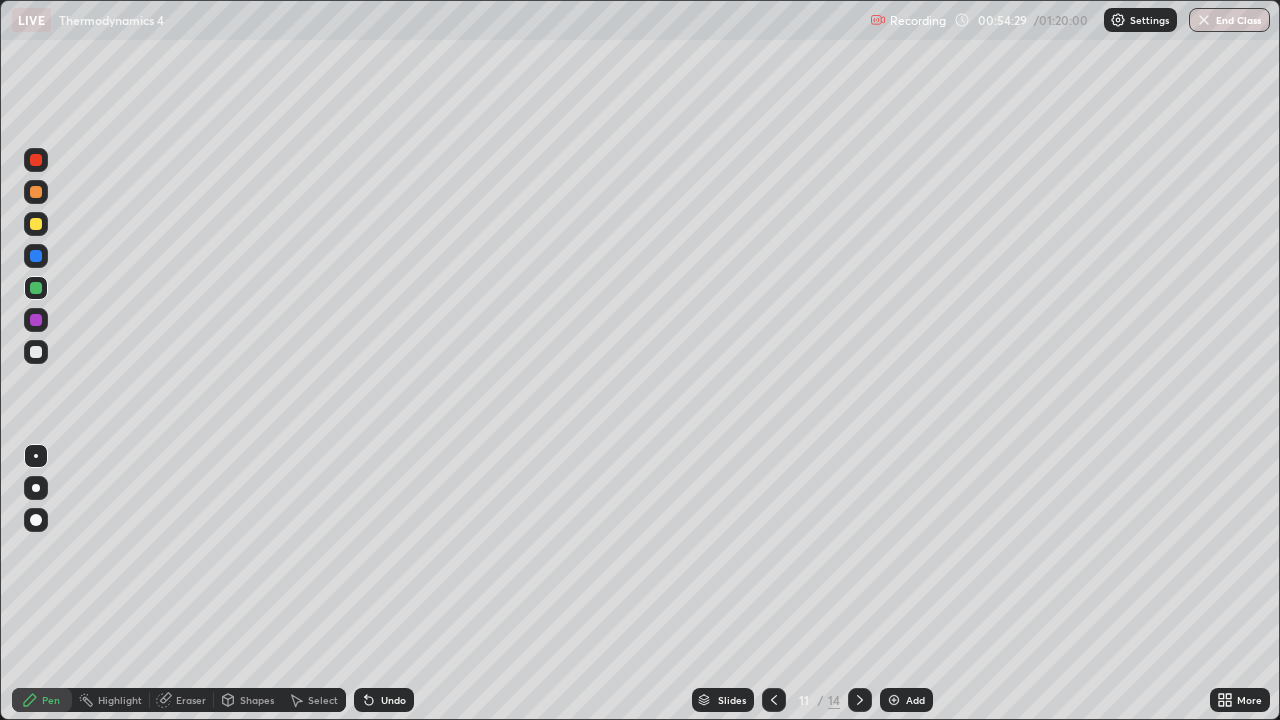 click on "Eraser" at bounding box center (191, 700) 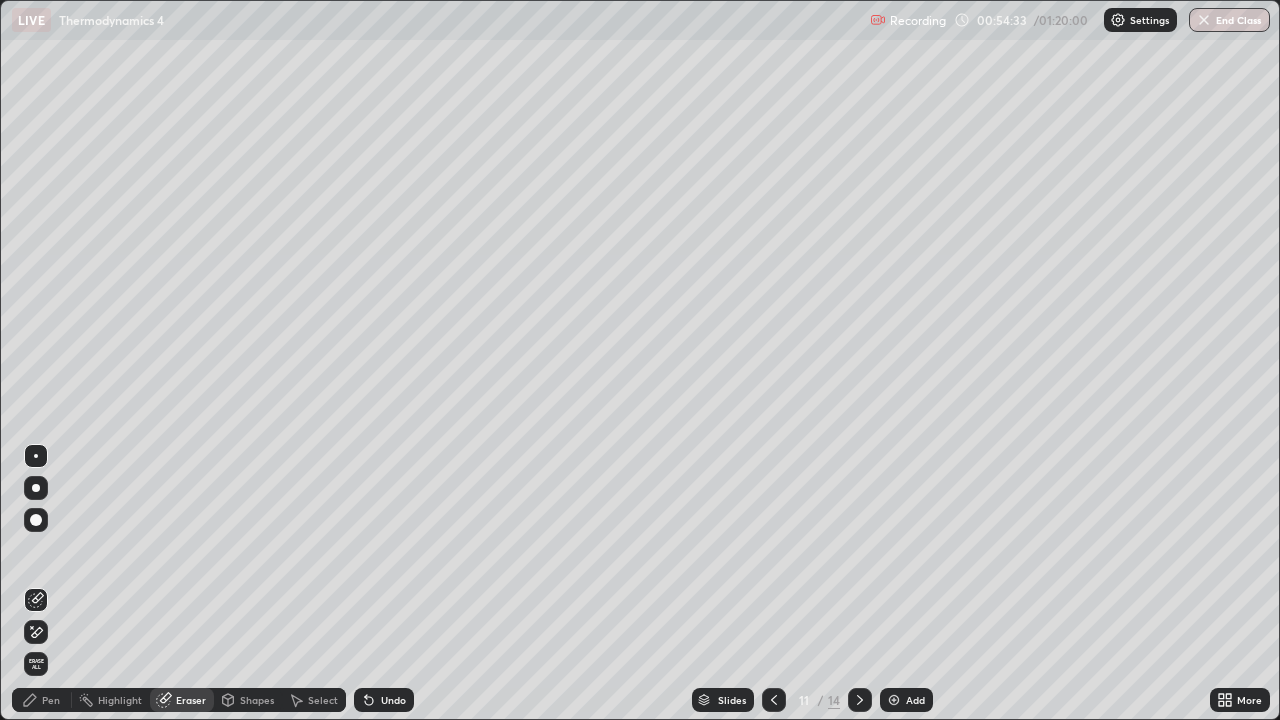click on "Pen" at bounding box center [51, 700] 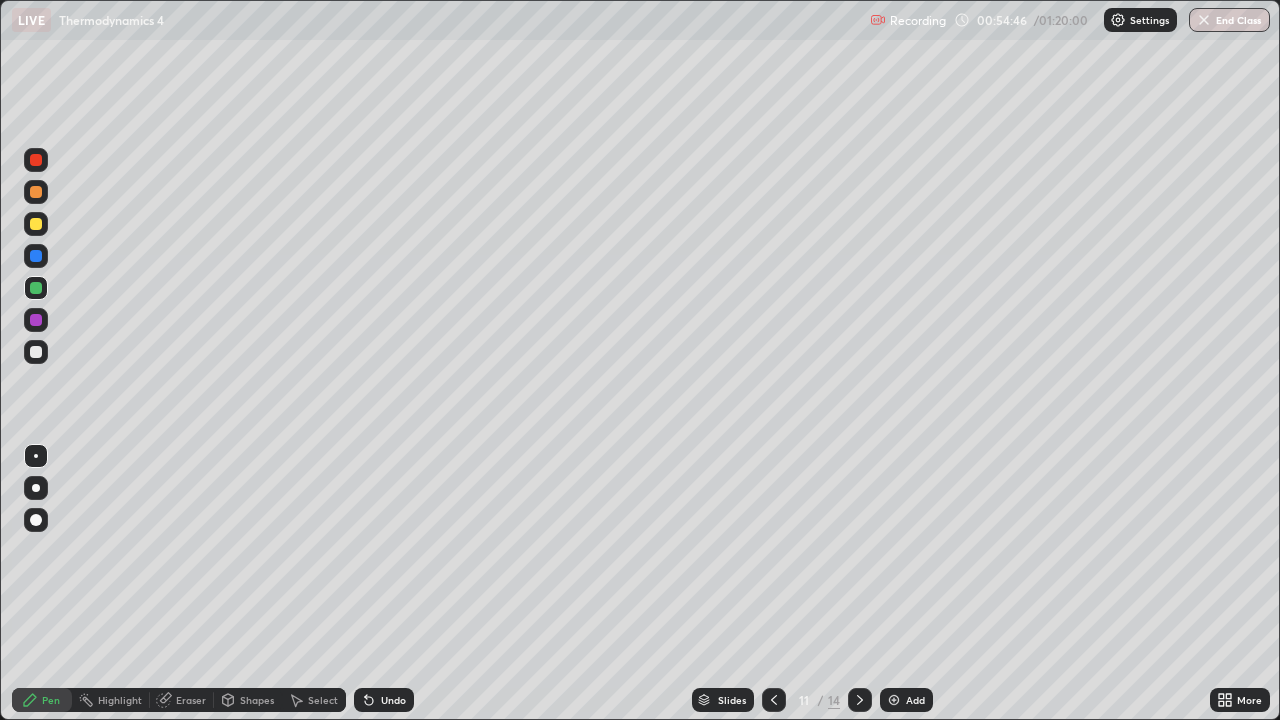 click at bounding box center (36, 352) 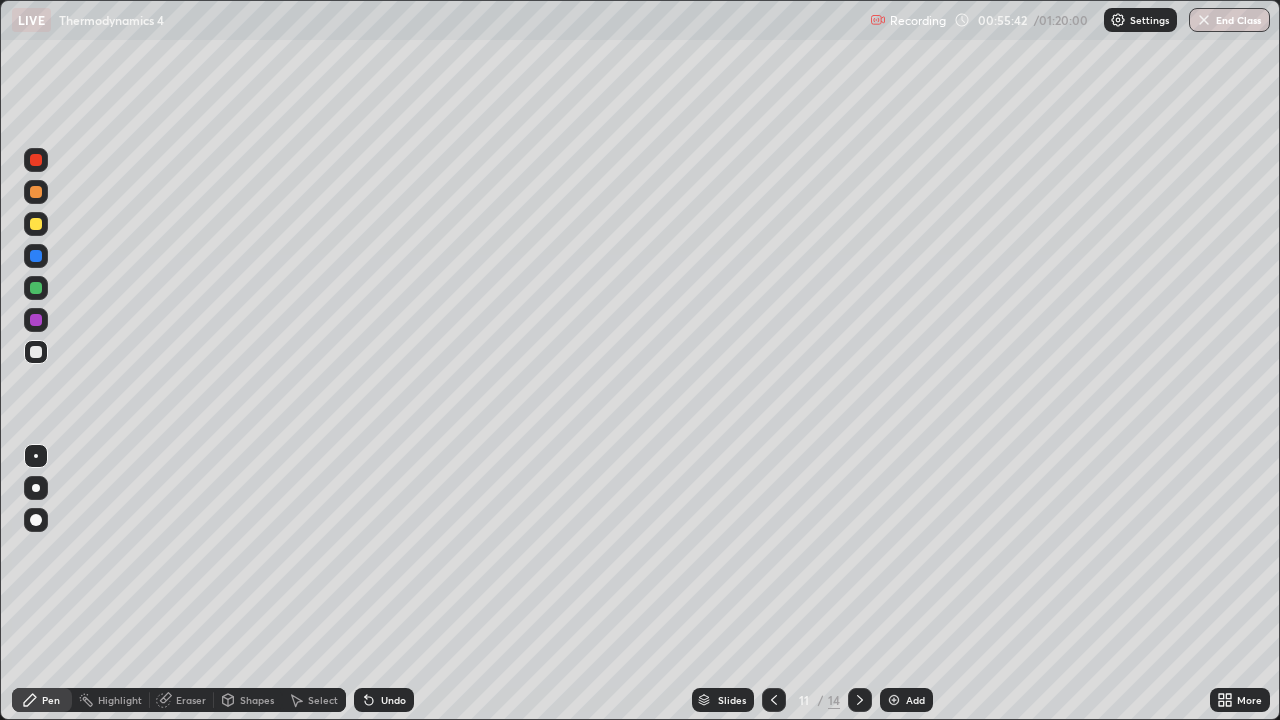 click at bounding box center [894, 700] 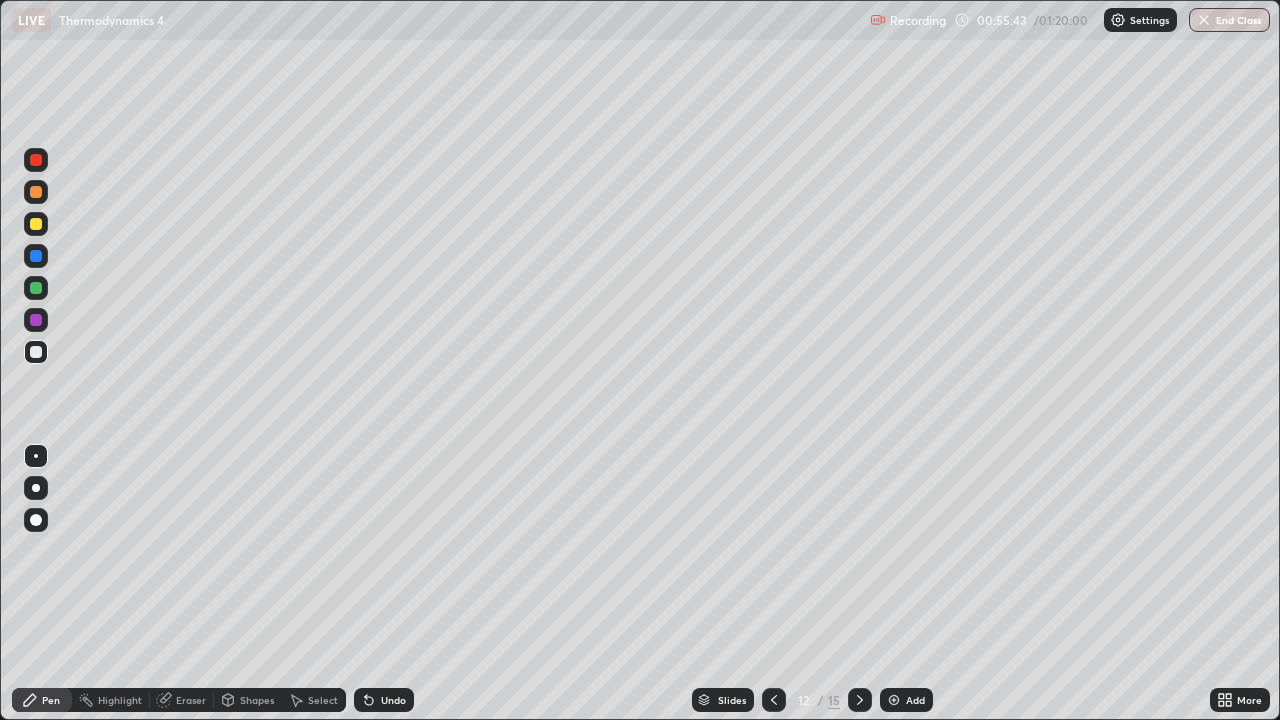 click at bounding box center [36, 224] 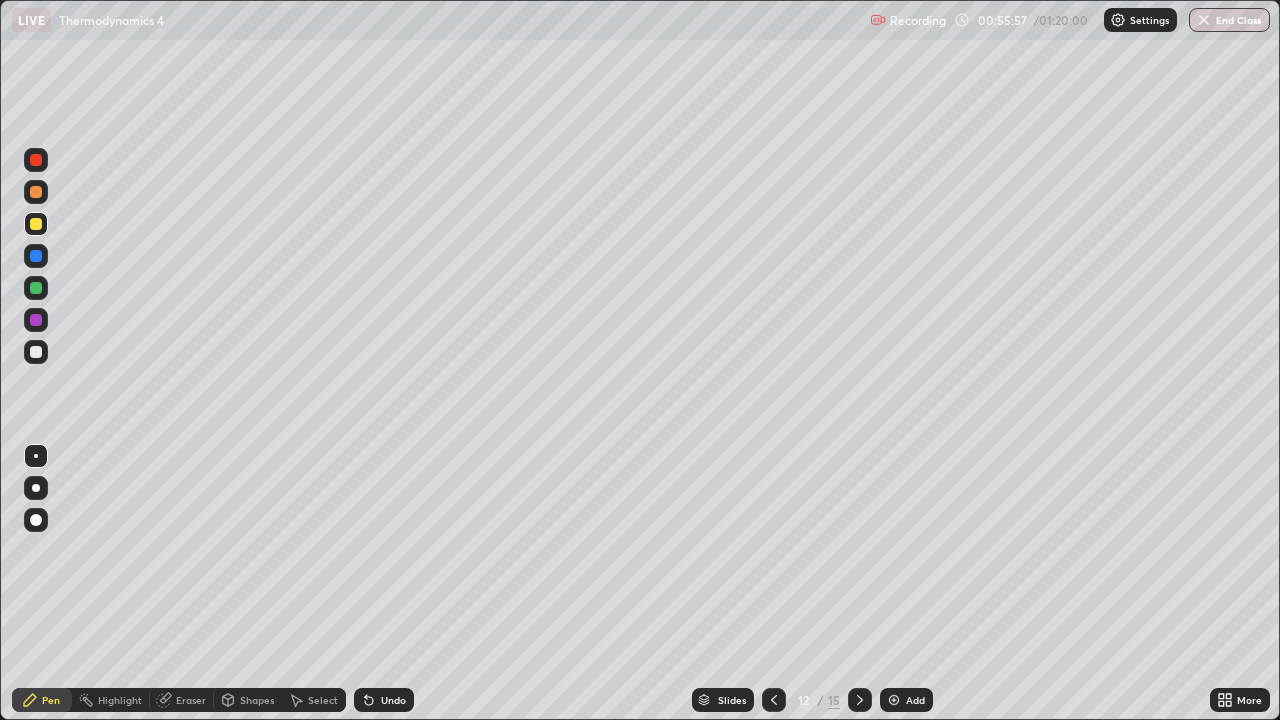 click at bounding box center (36, 320) 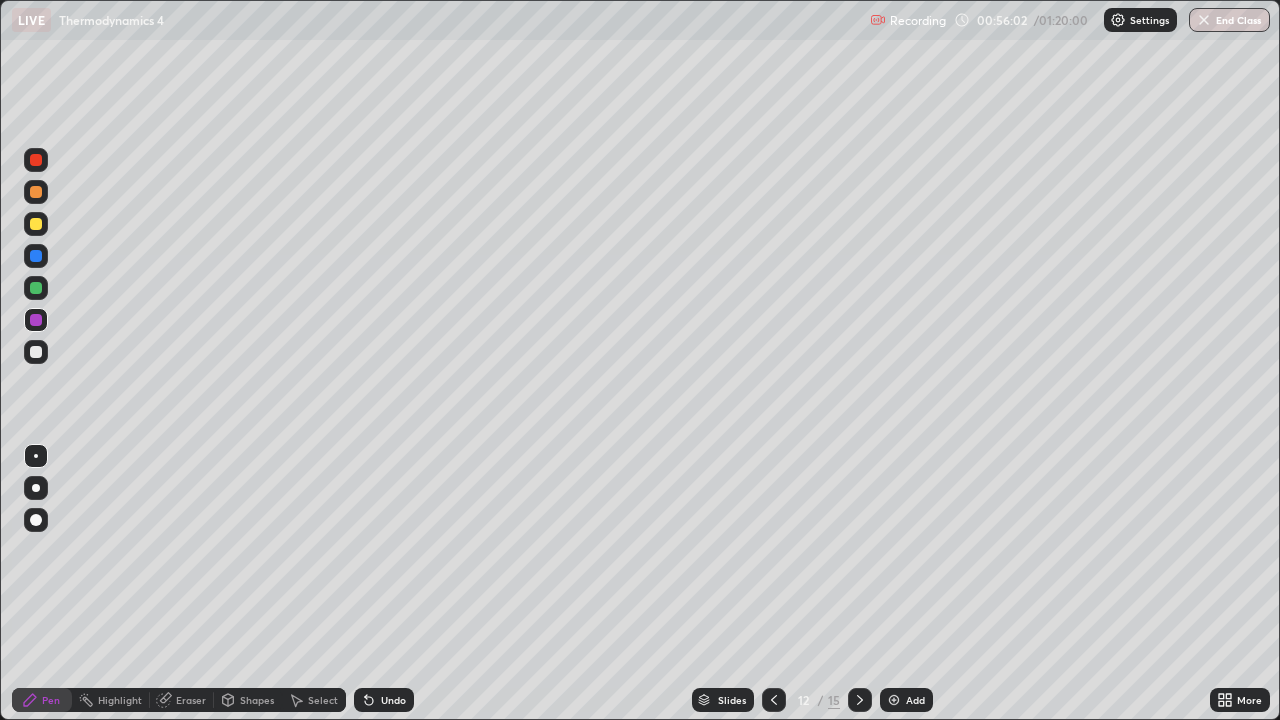click 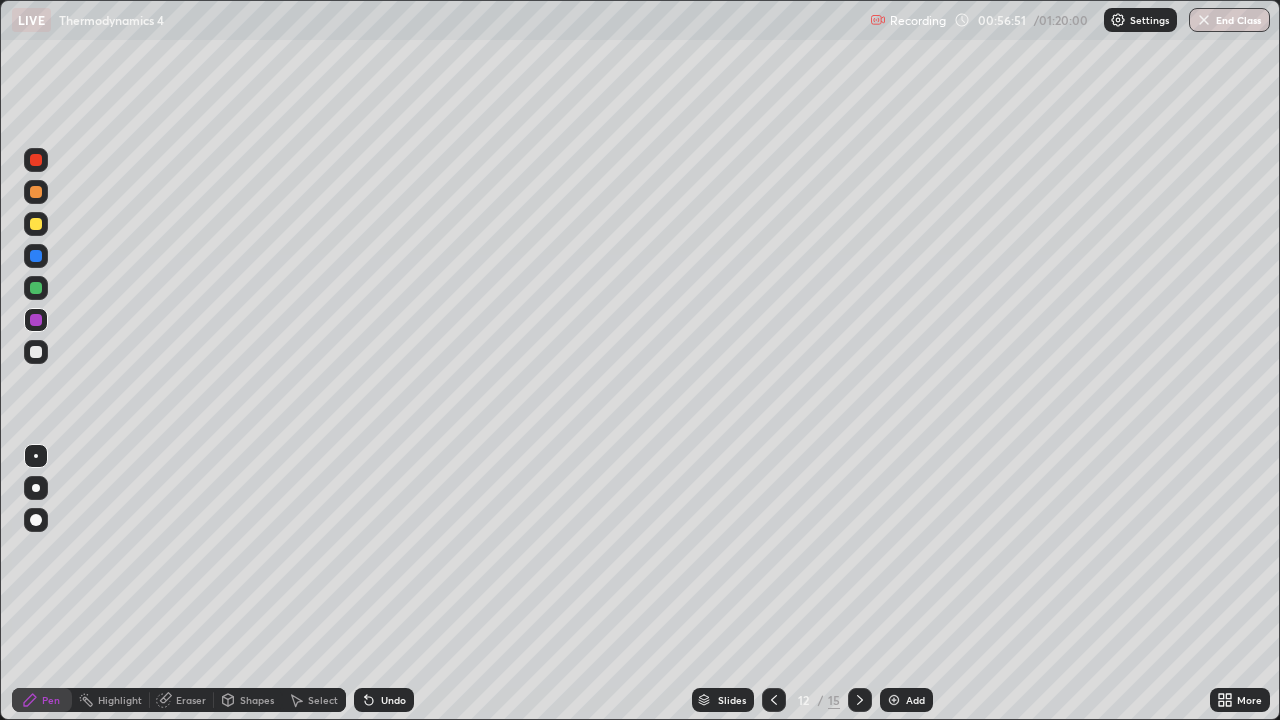 click at bounding box center (36, 288) 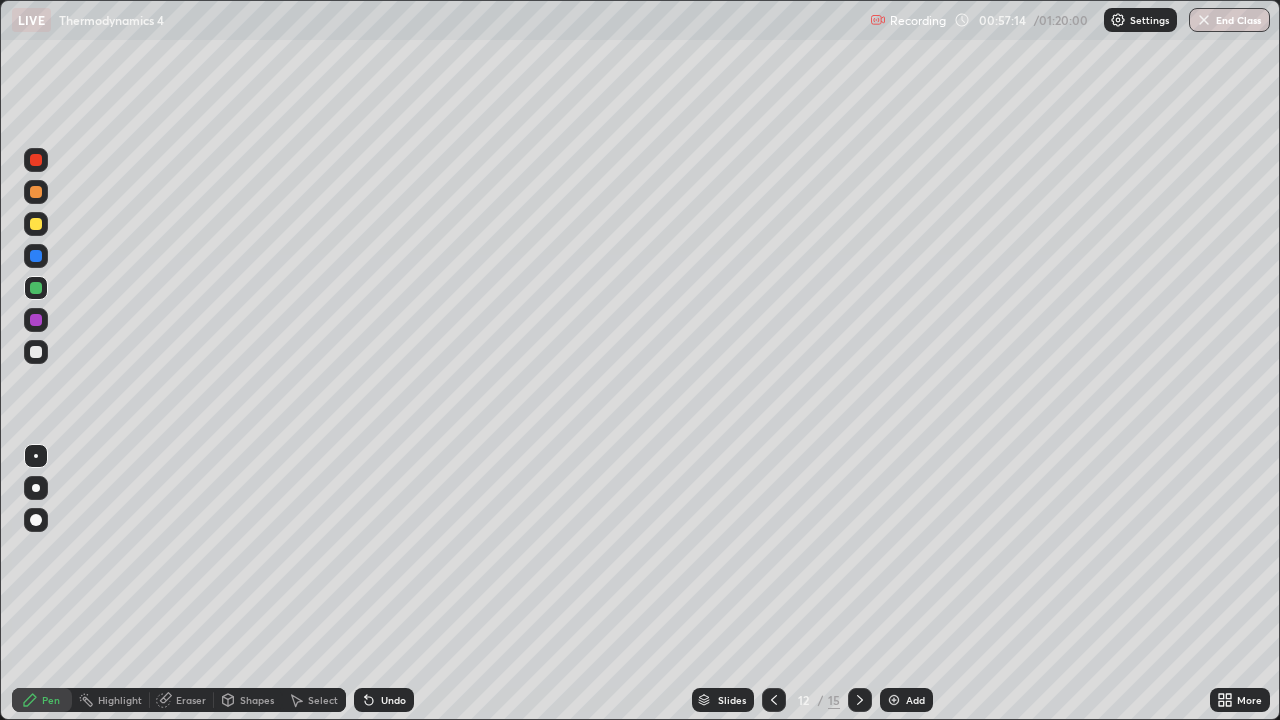 click on "Shapes" at bounding box center (257, 700) 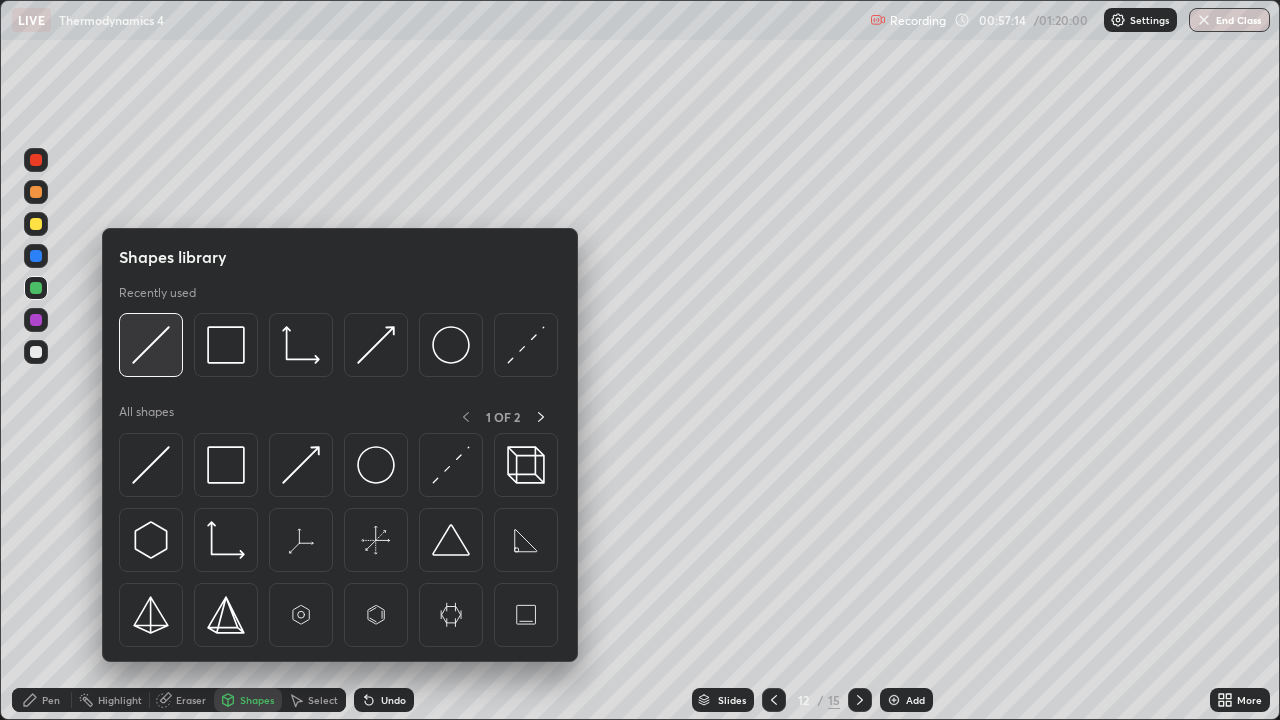 click at bounding box center (151, 345) 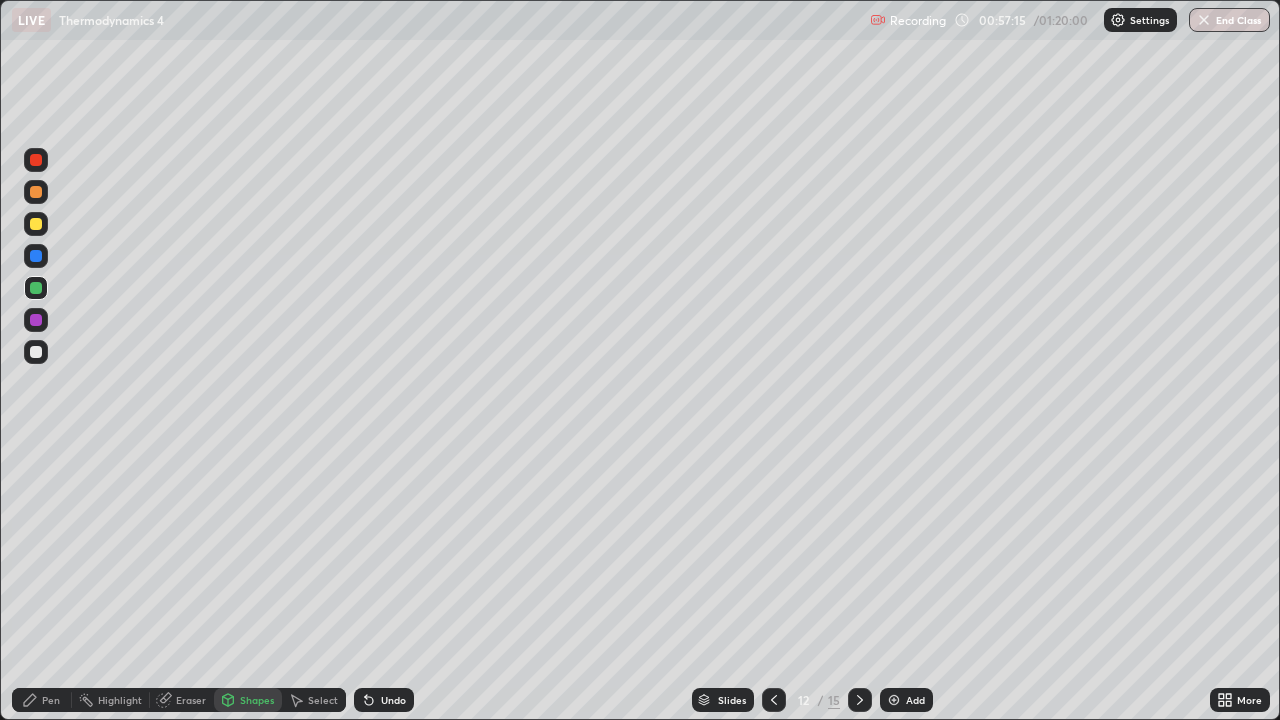 click at bounding box center (36, 224) 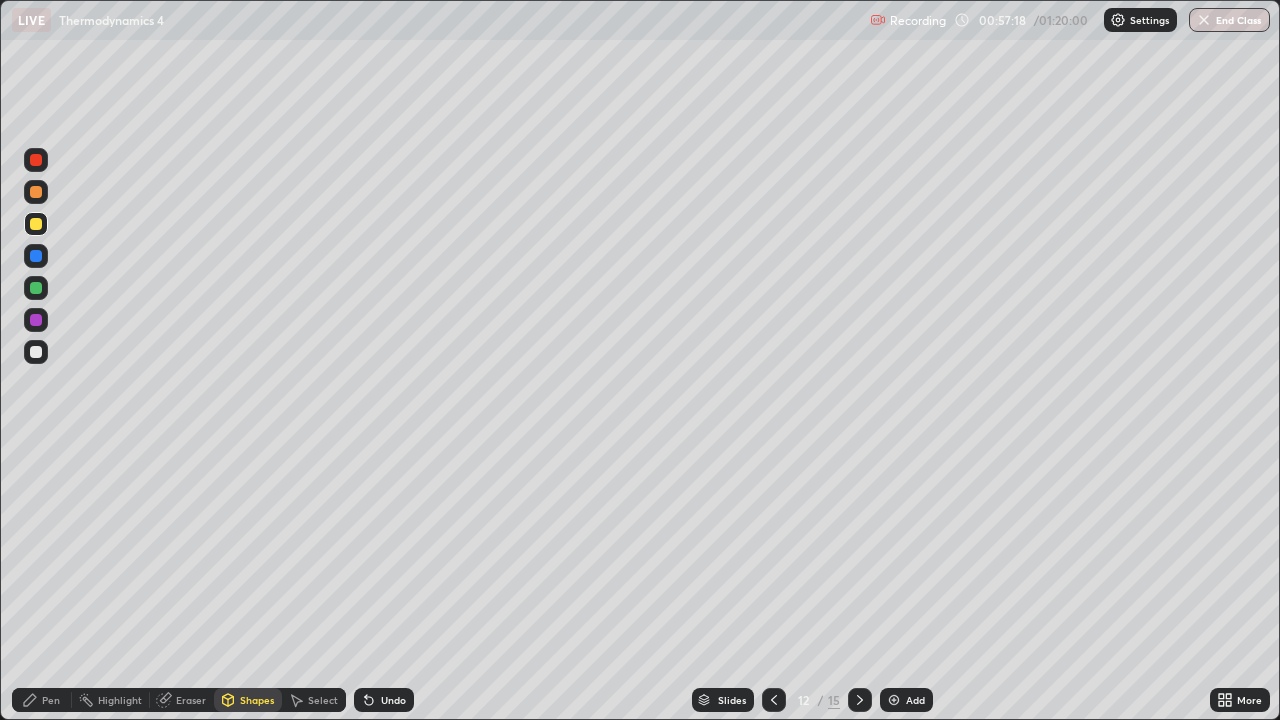 click on "Pen" at bounding box center (42, 700) 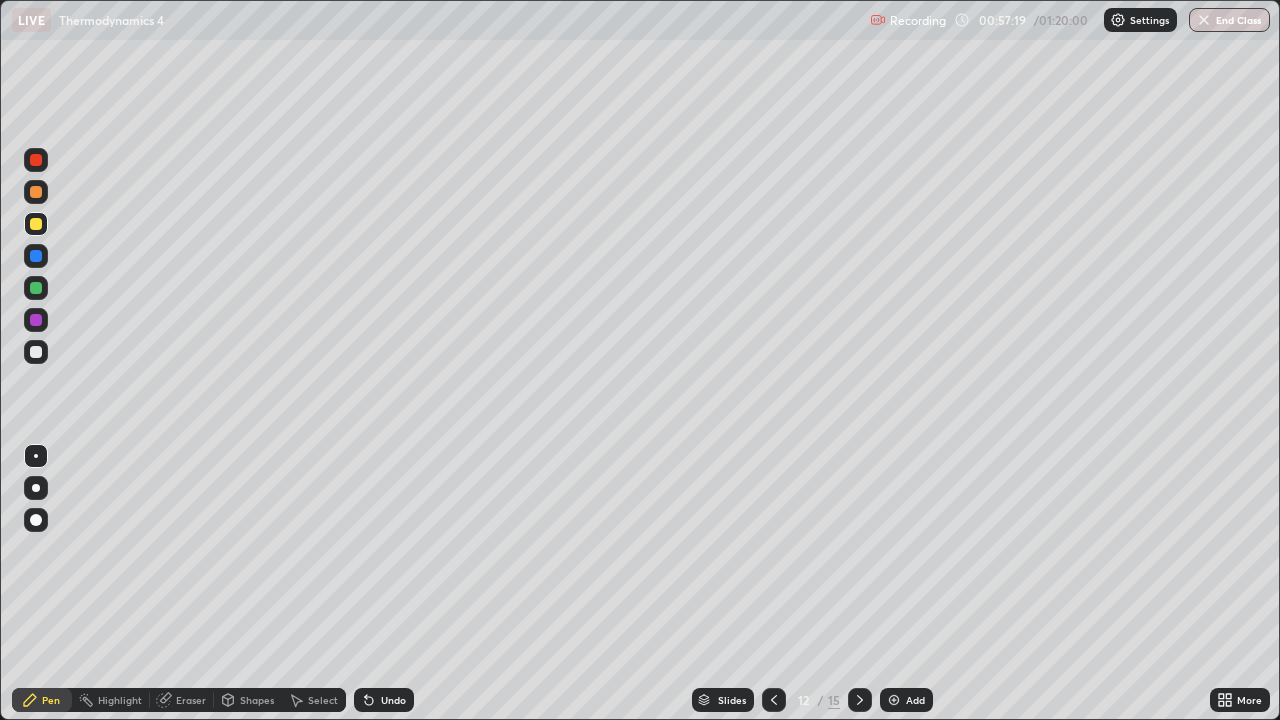 click at bounding box center (36, 288) 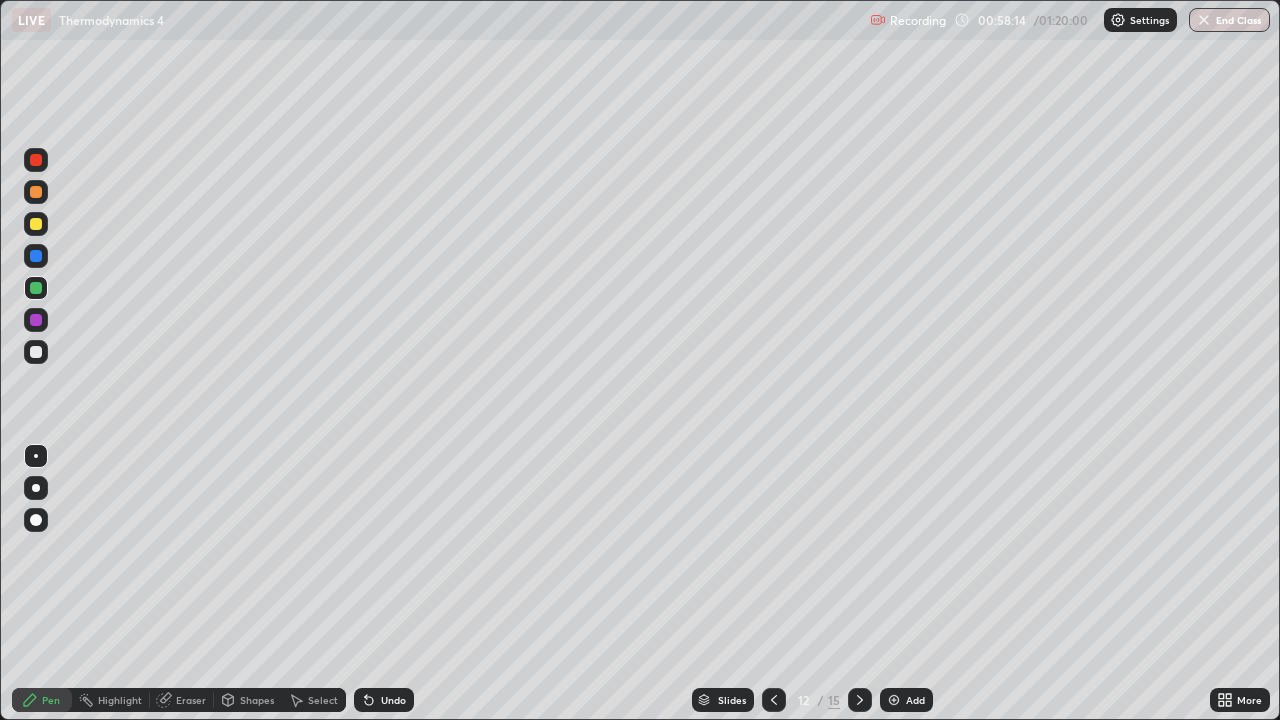 click at bounding box center (36, 352) 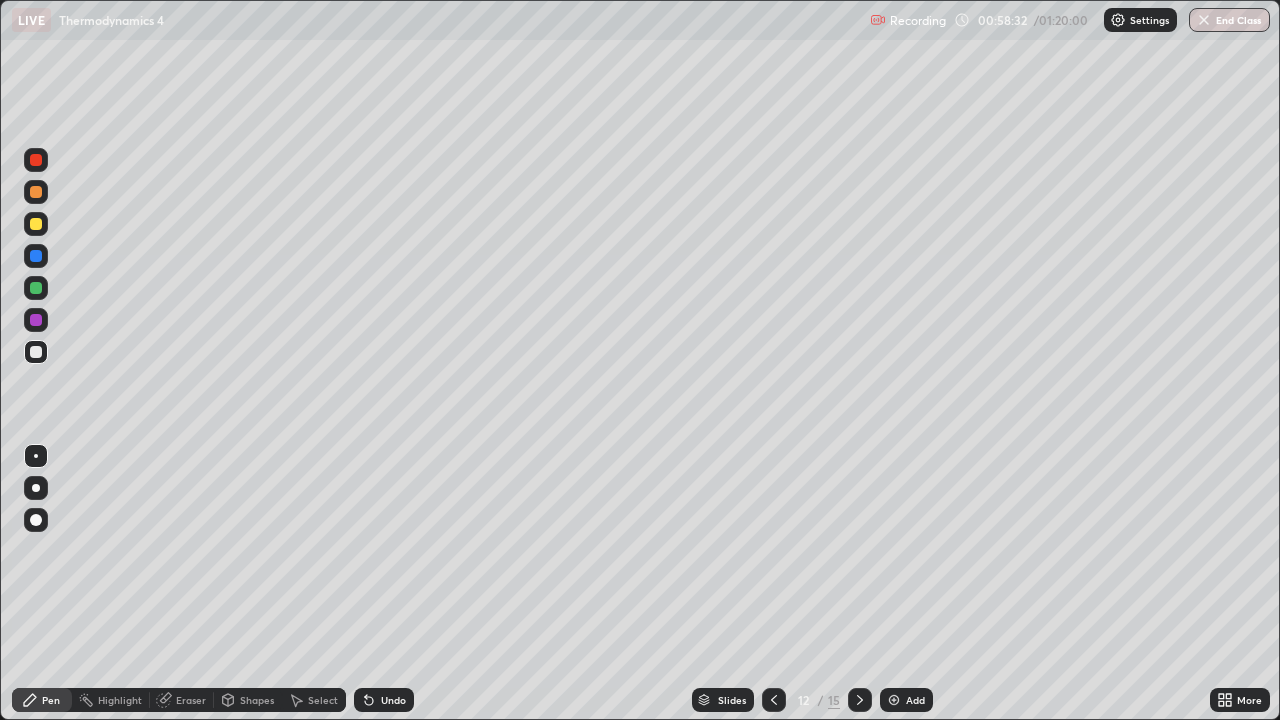 click at bounding box center (774, 700) 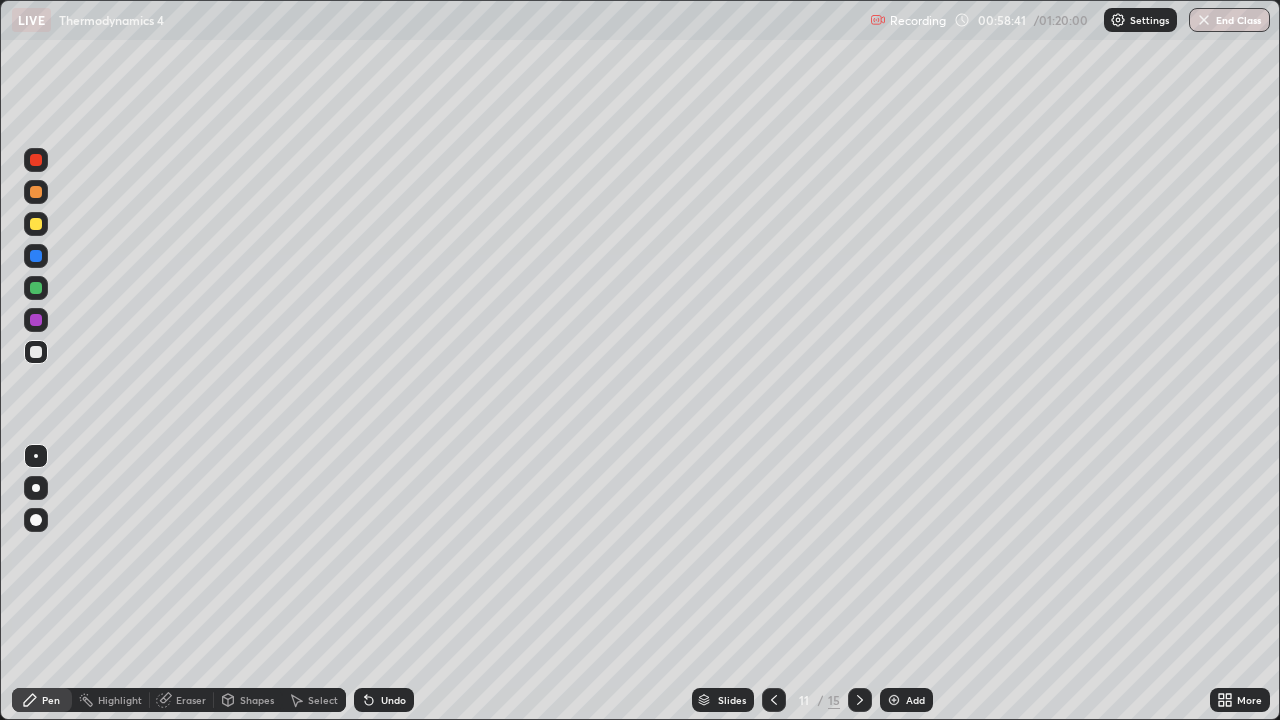 click at bounding box center (860, 700) 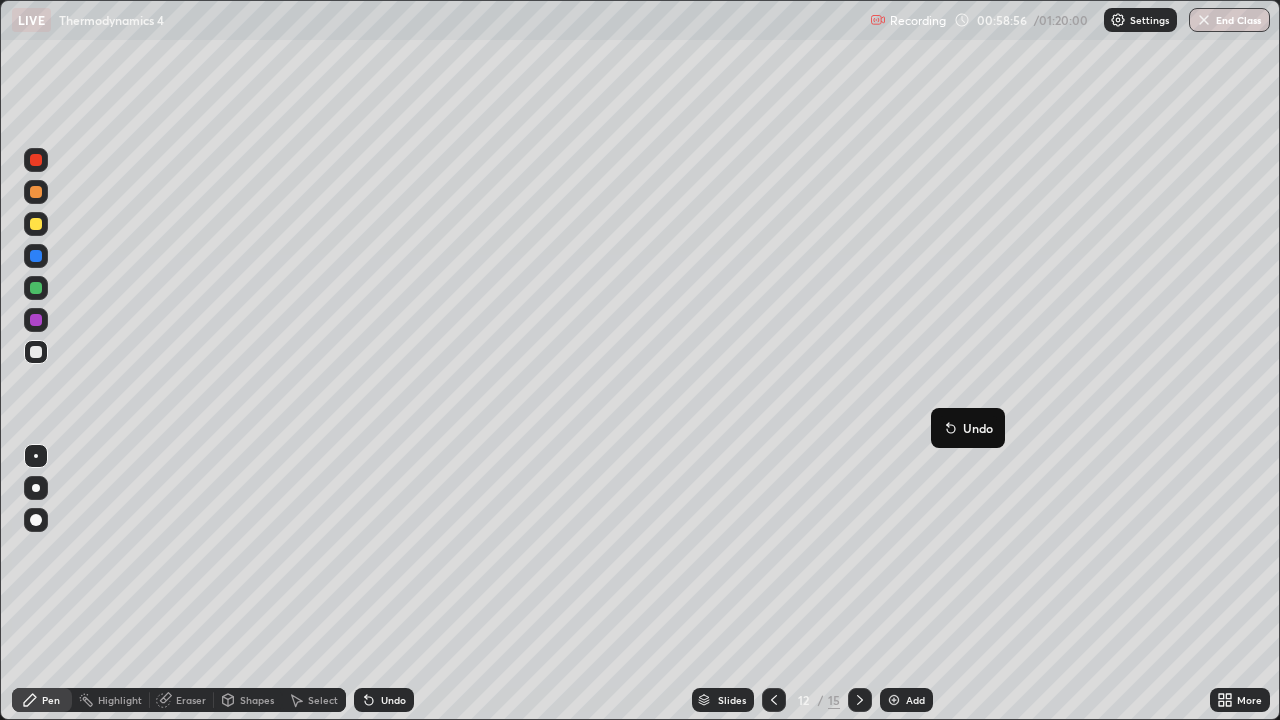 click at bounding box center (774, 700) 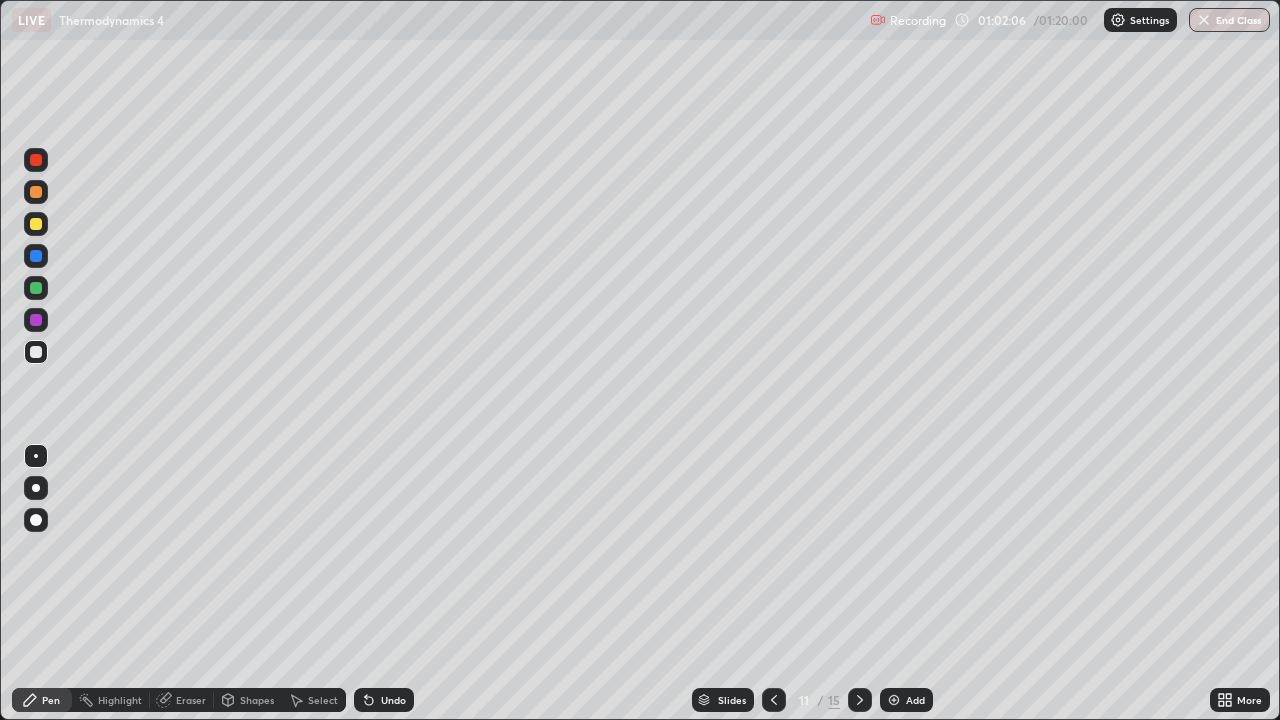 click at bounding box center [860, 700] 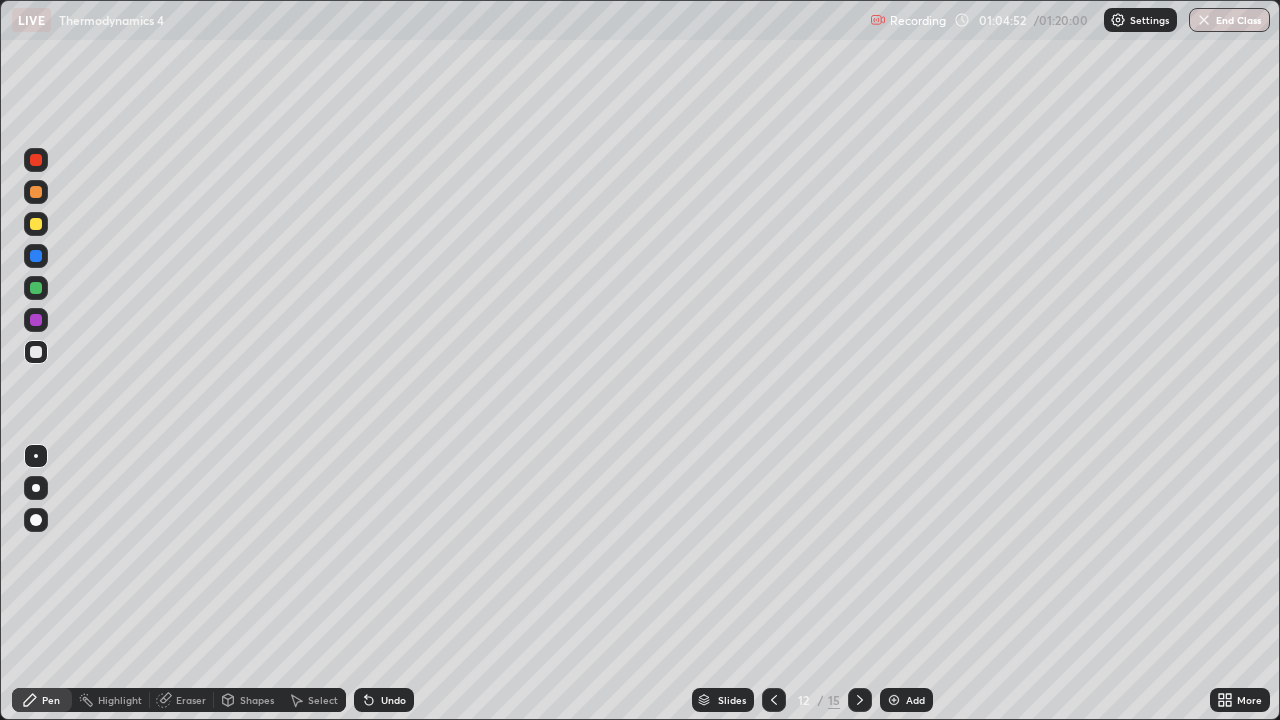 click on "Add" at bounding box center (906, 700) 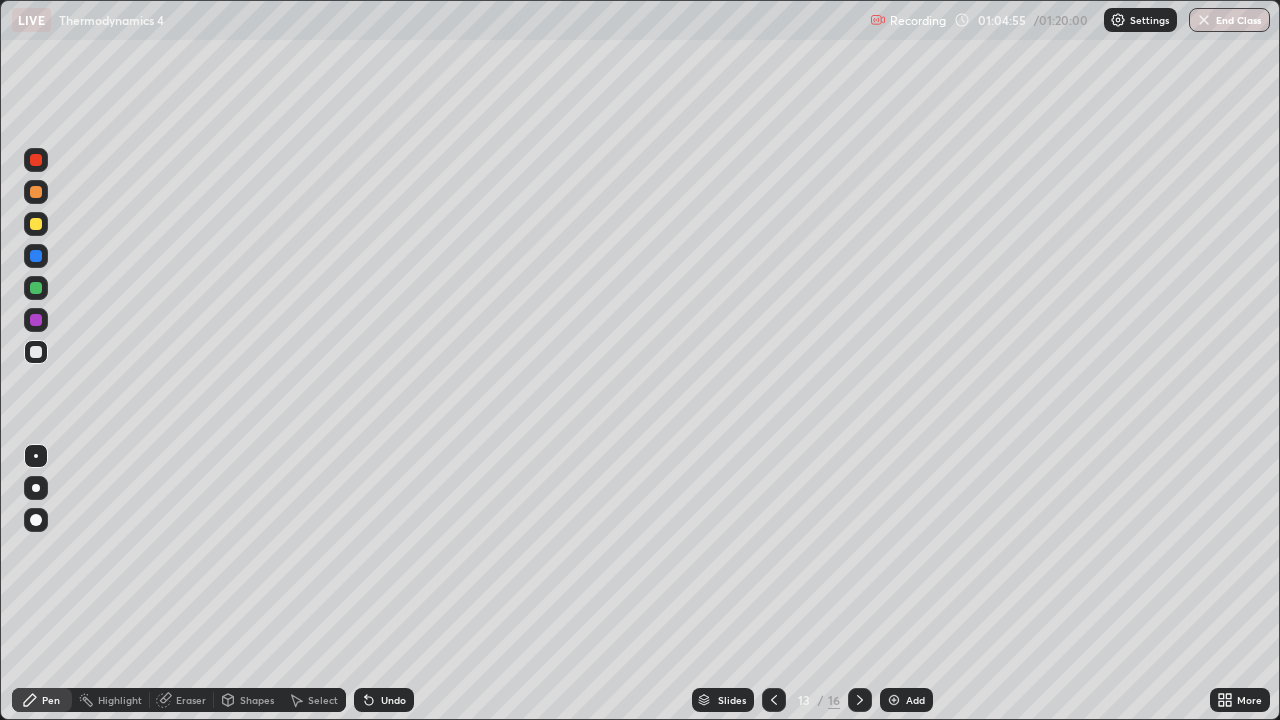 click at bounding box center [36, 224] 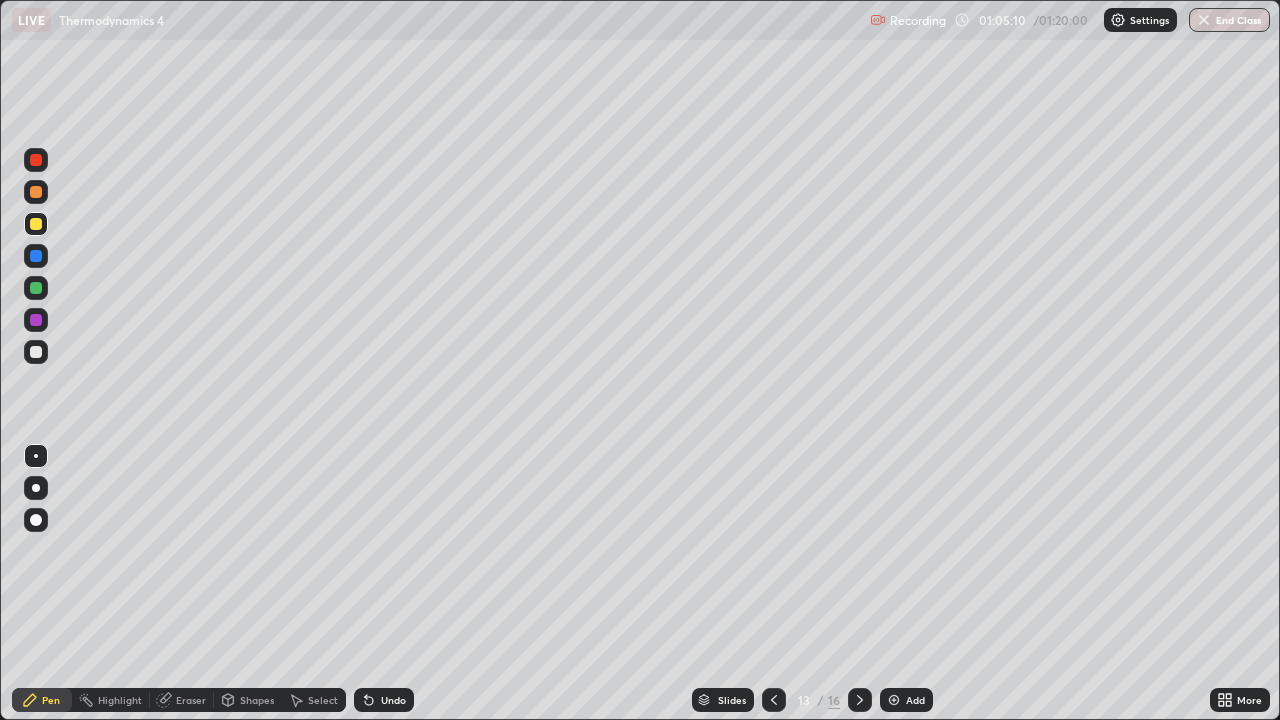 click at bounding box center [36, 192] 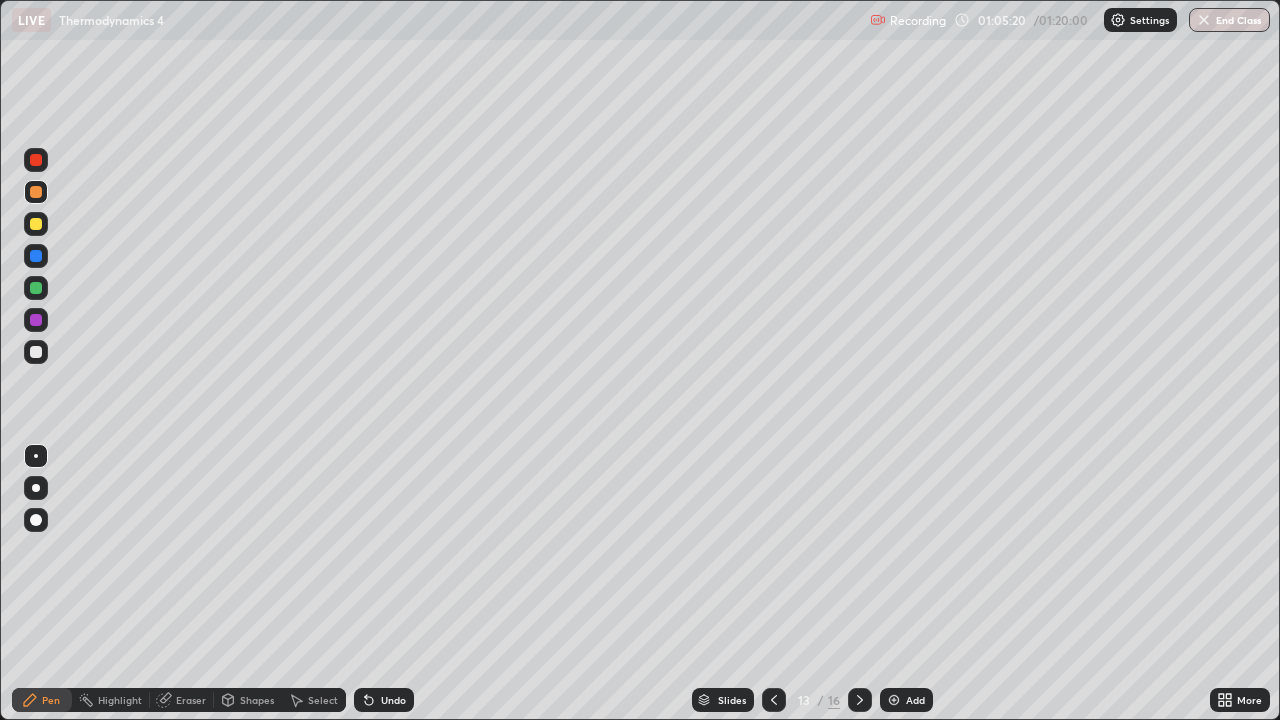 click at bounding box center [36, 288] 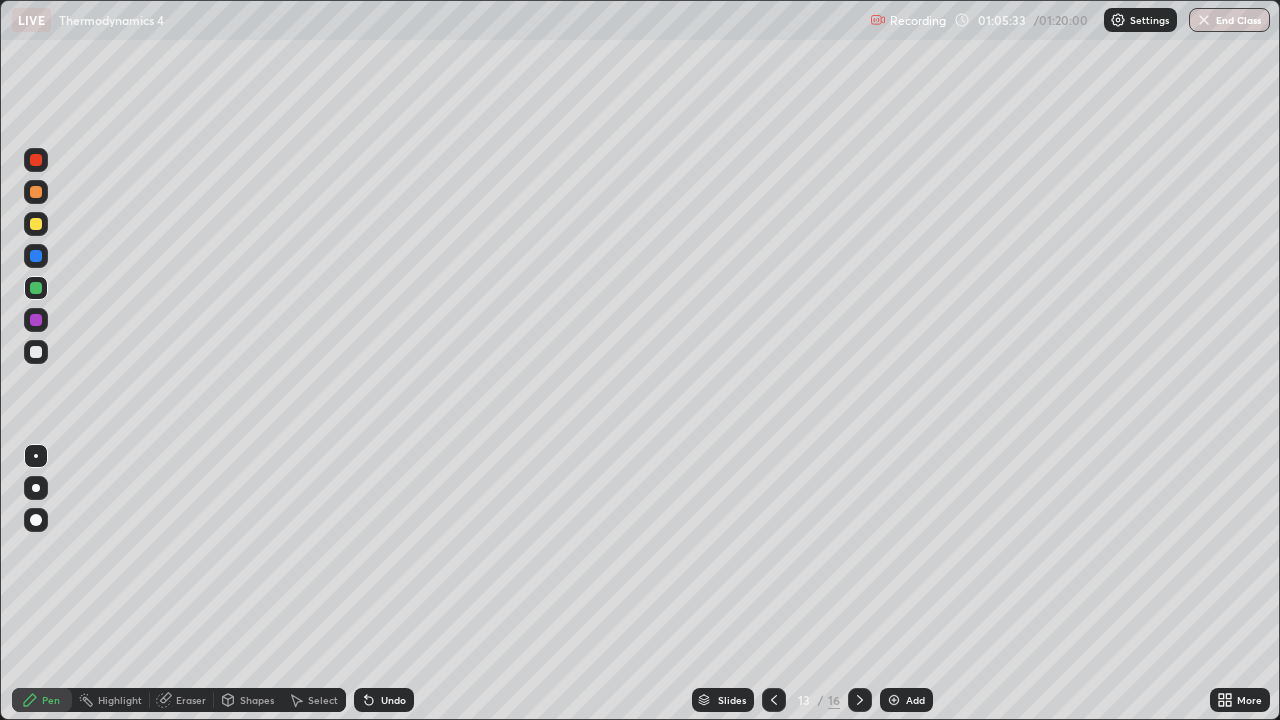 click 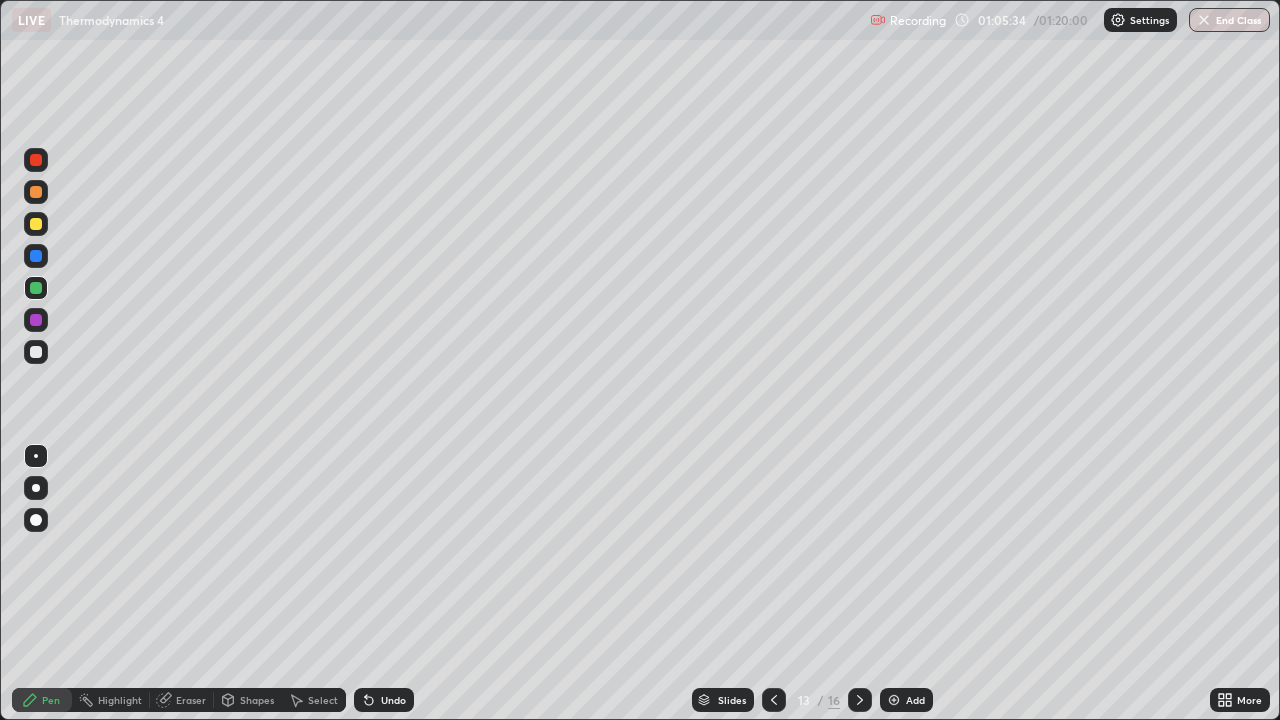 click at bounding box center (36, 320) 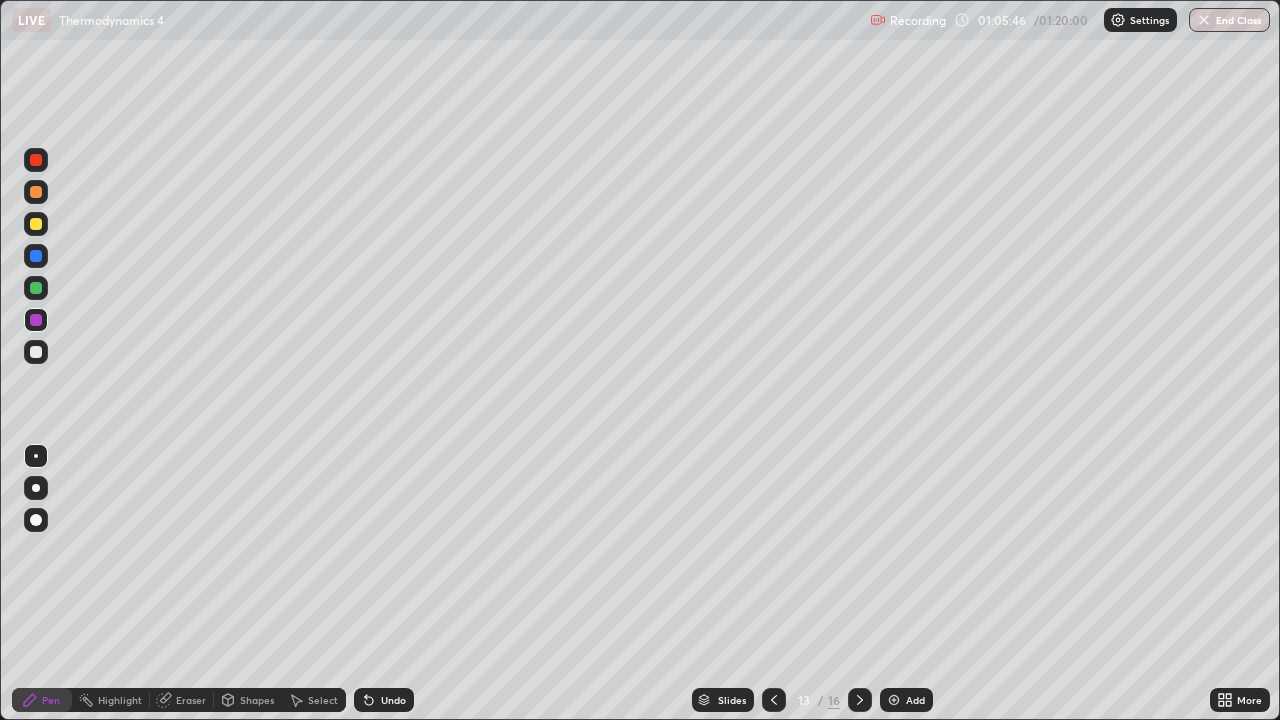 click on "Undo" at bounding box center [384, 700] 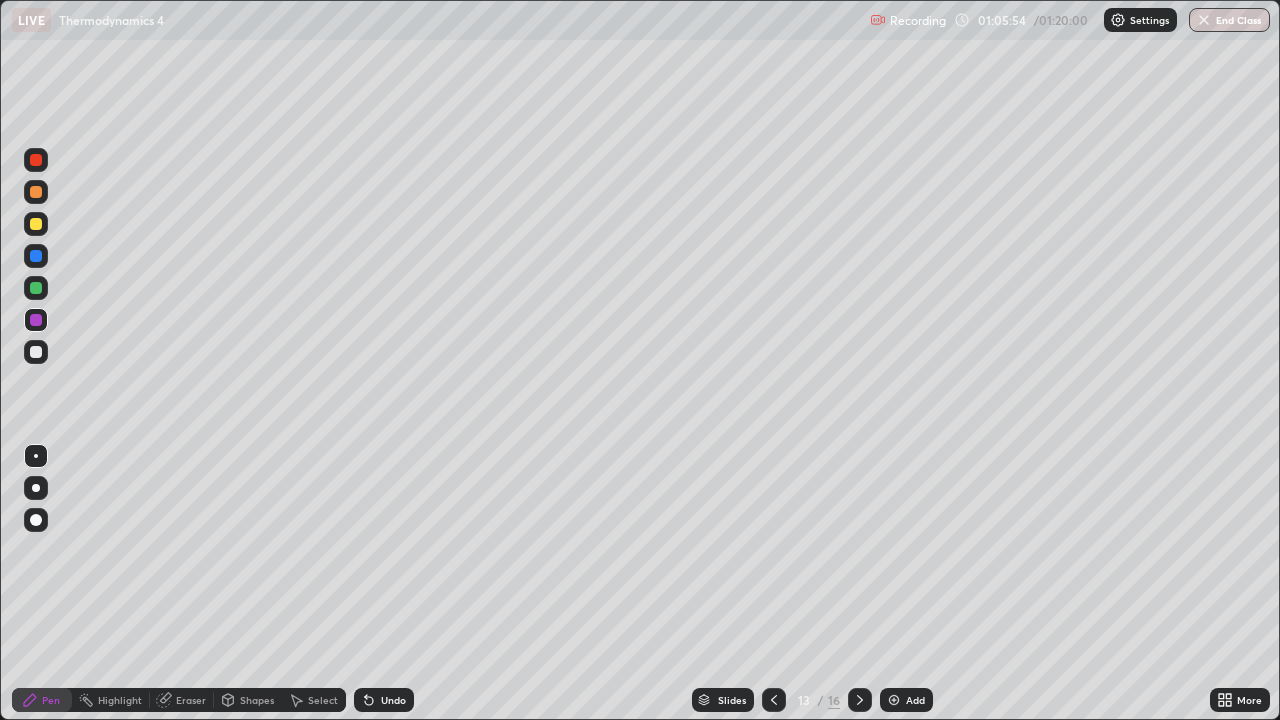click at bounding box center [36, 288] 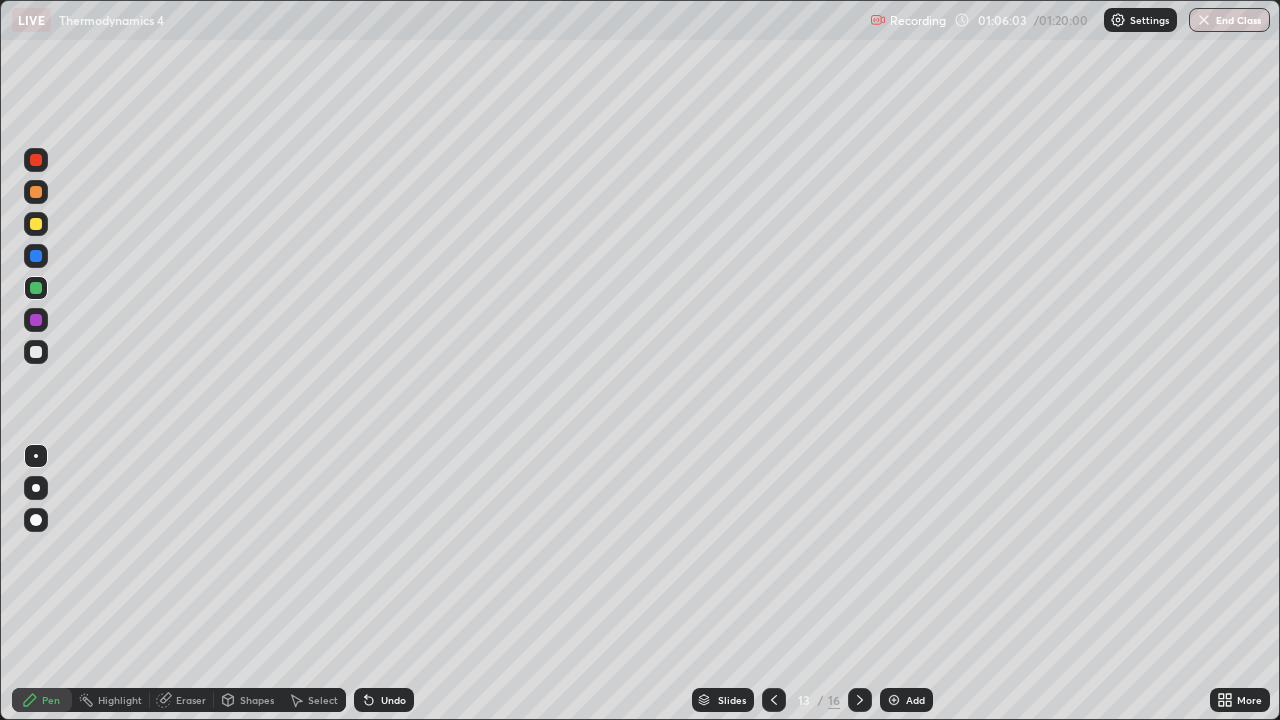 click on "Shapes" at bounding box center [257, 700] 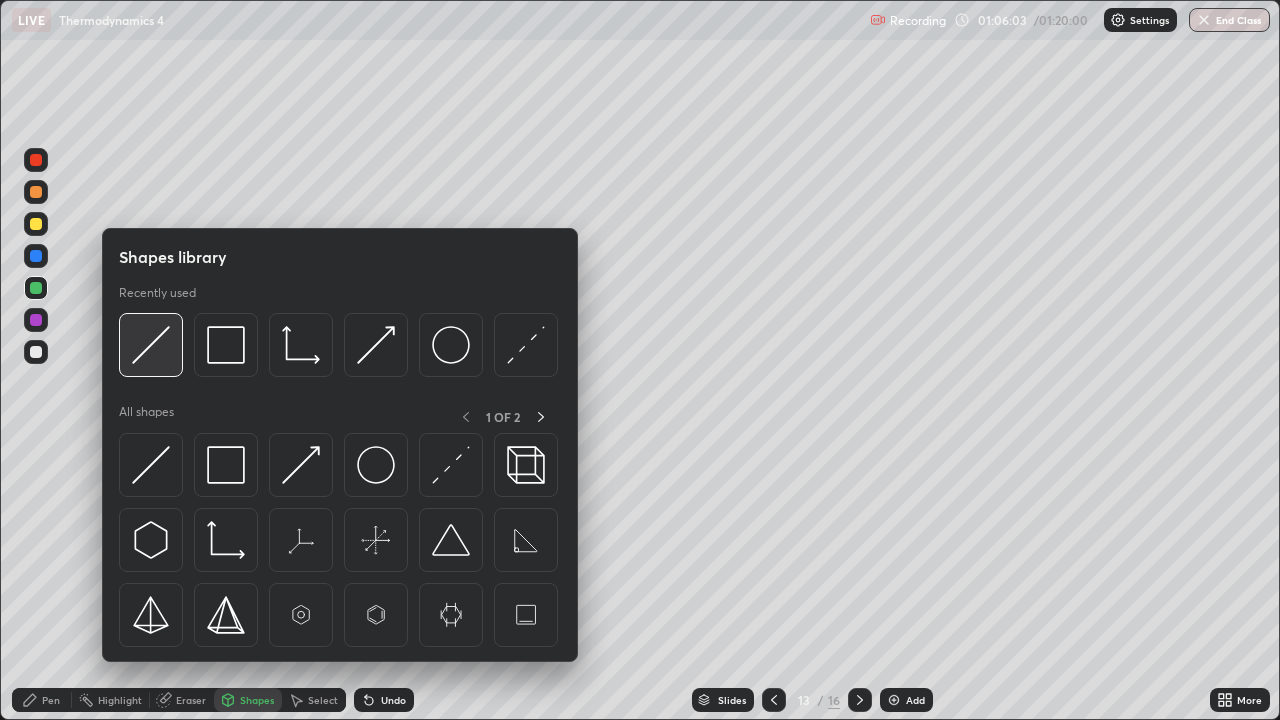 click at bounding box center (151, 345) 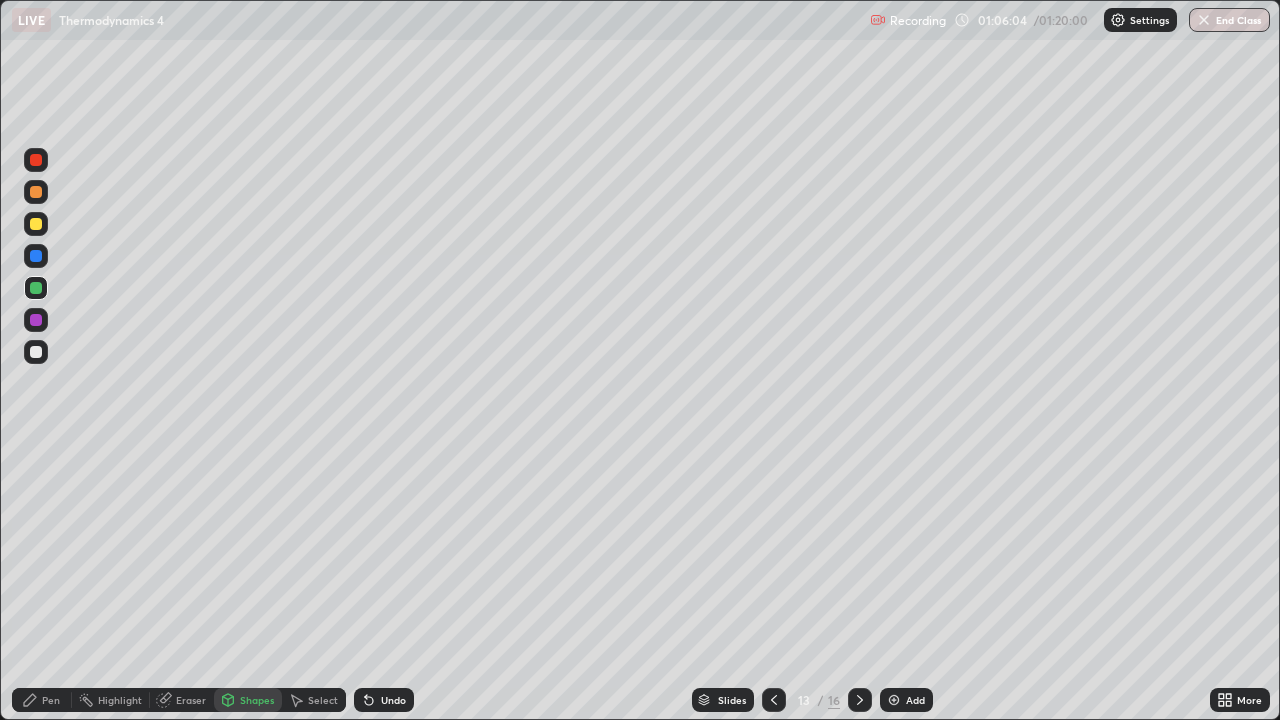 click at bounding box center [36, 224] 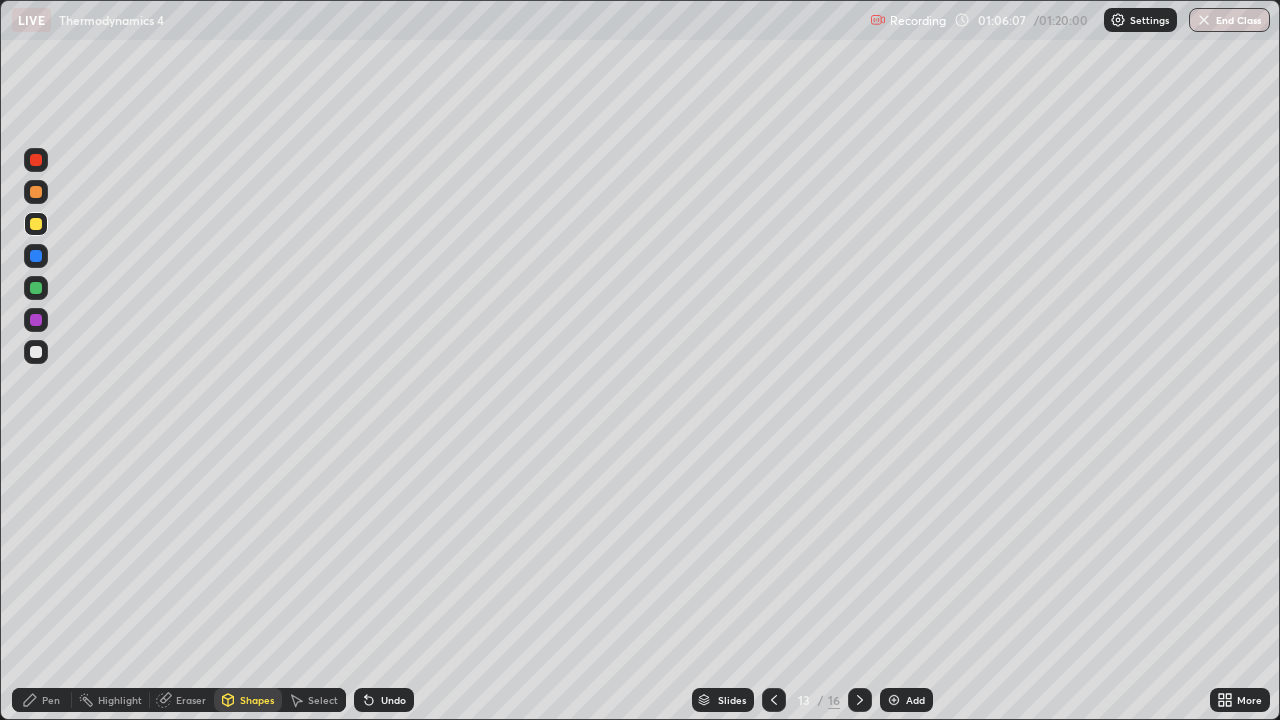 click on "Pen" at bounding box center (42, 700) 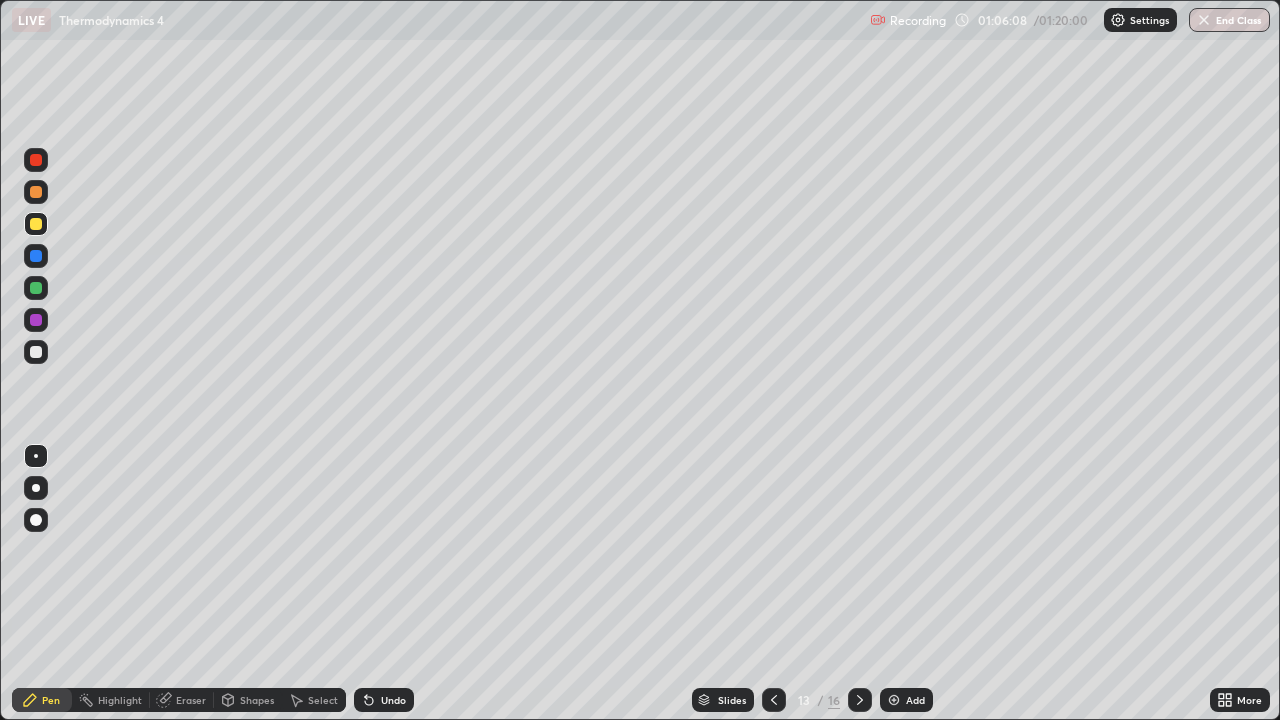 click at bounding box center [36, 352] 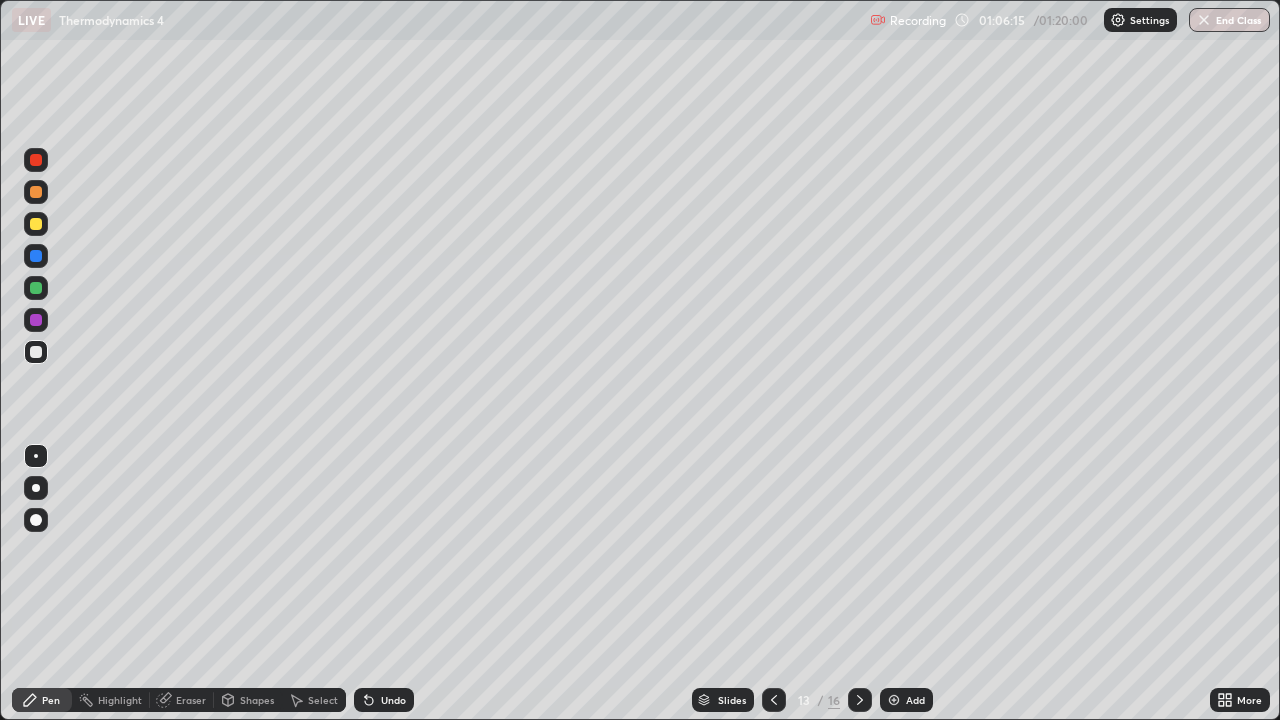 click at bounding box center [36, 288] 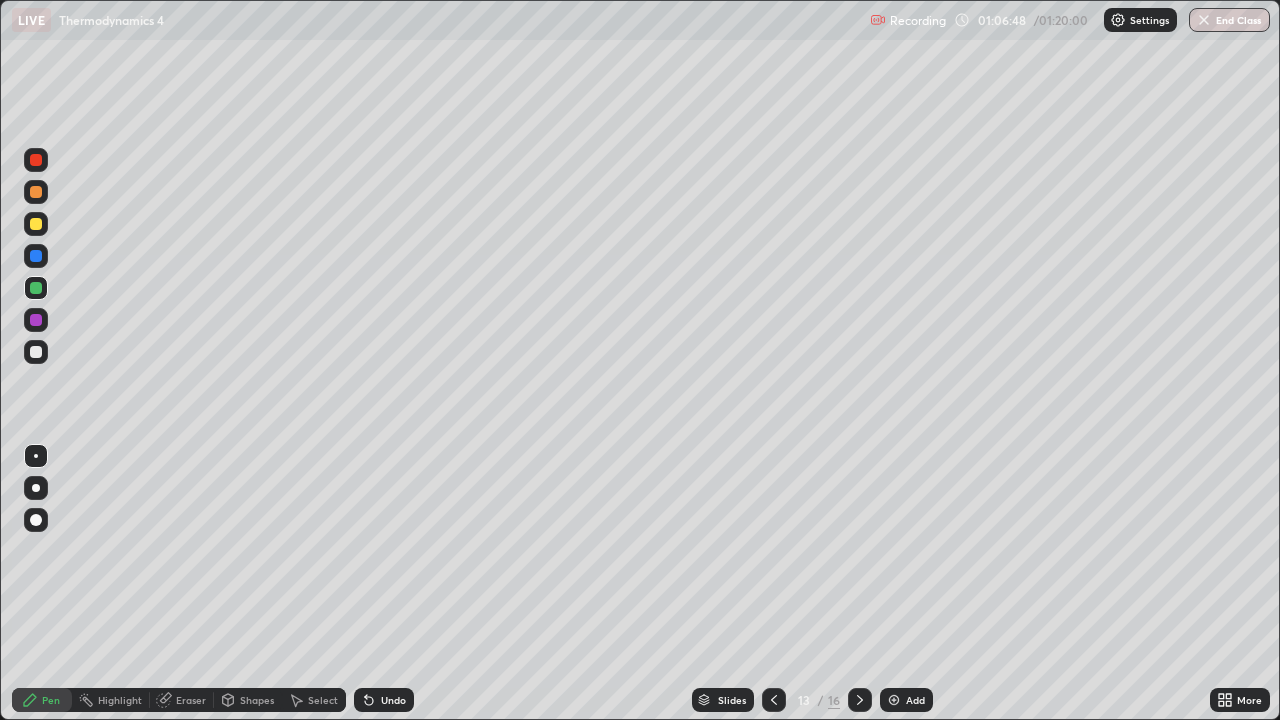 click on "Undo" at bounding box center (393, 700) 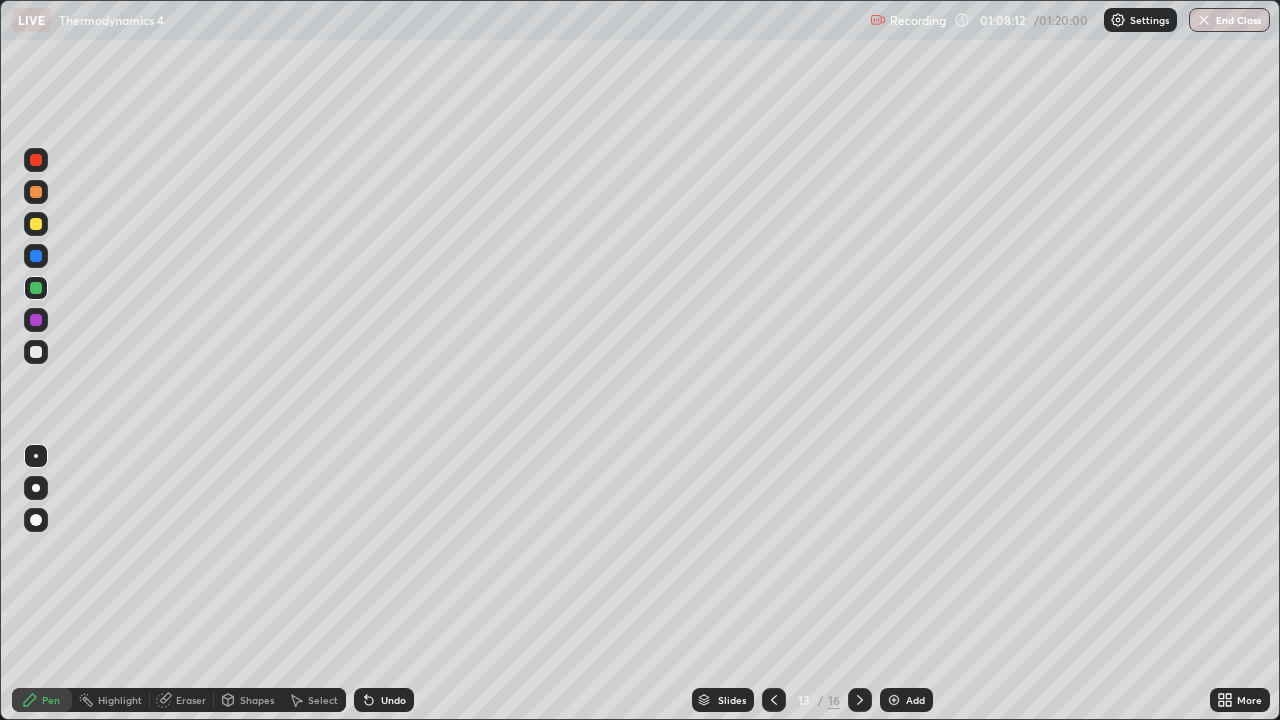 click at bounding box center (36, 352) 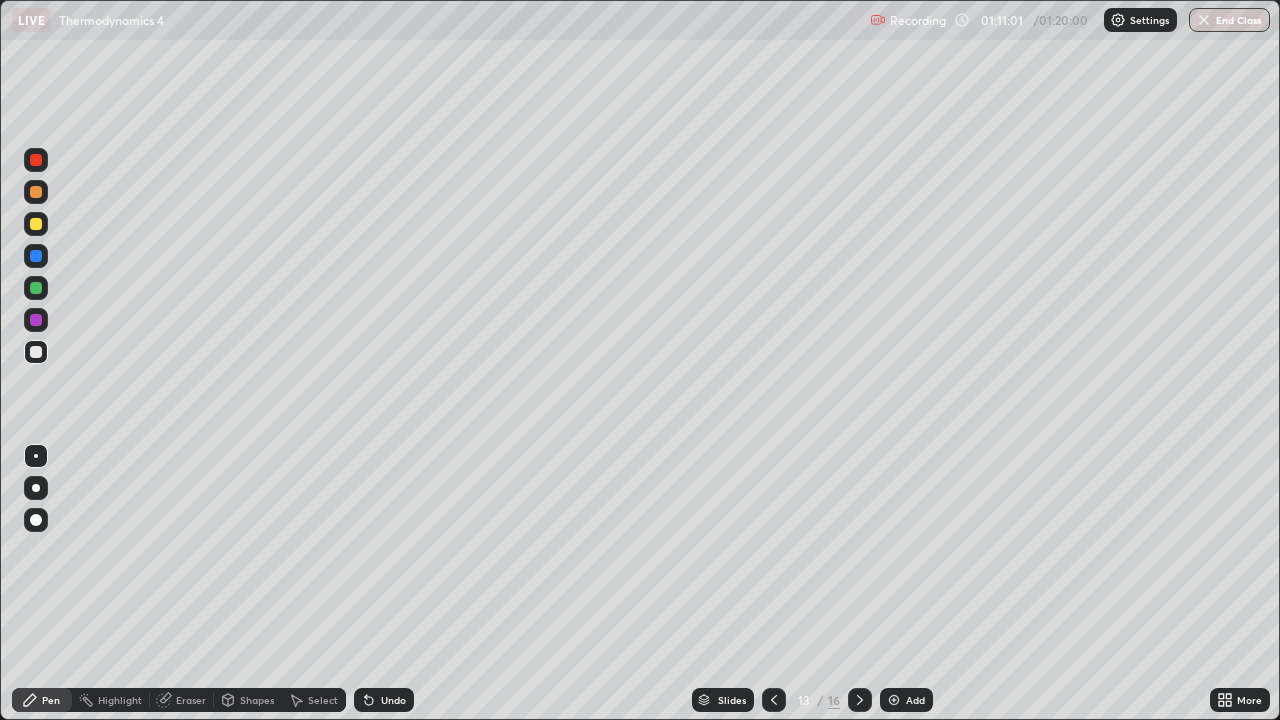 click on "Add" at bounding box center (906, 700) 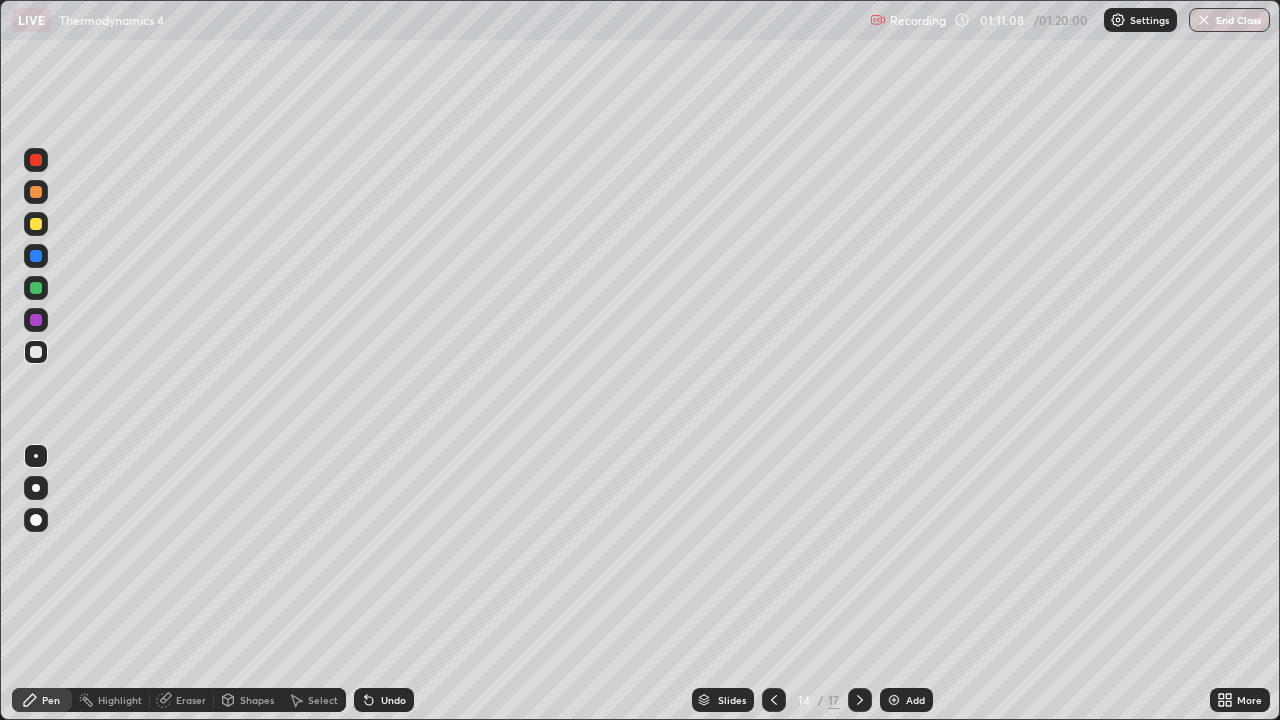 click on "Shapes" at bounding box center [257, 700] 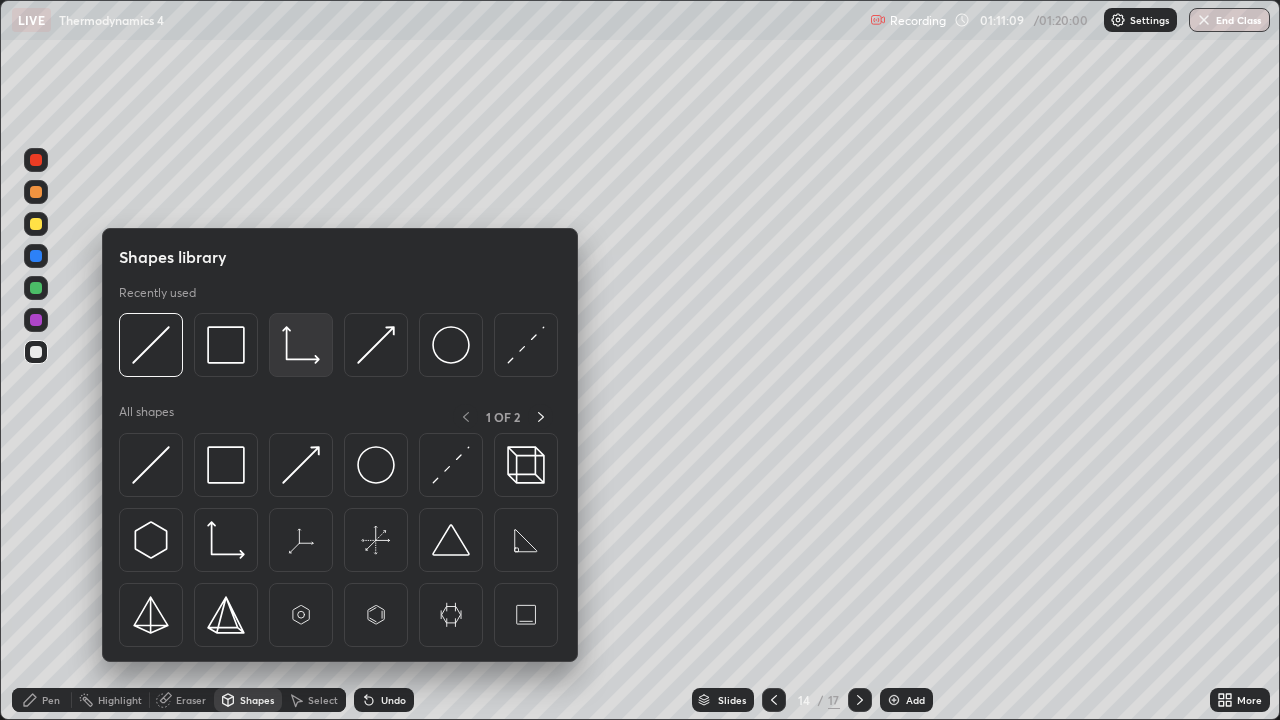 click at bounding box center [301, 345] 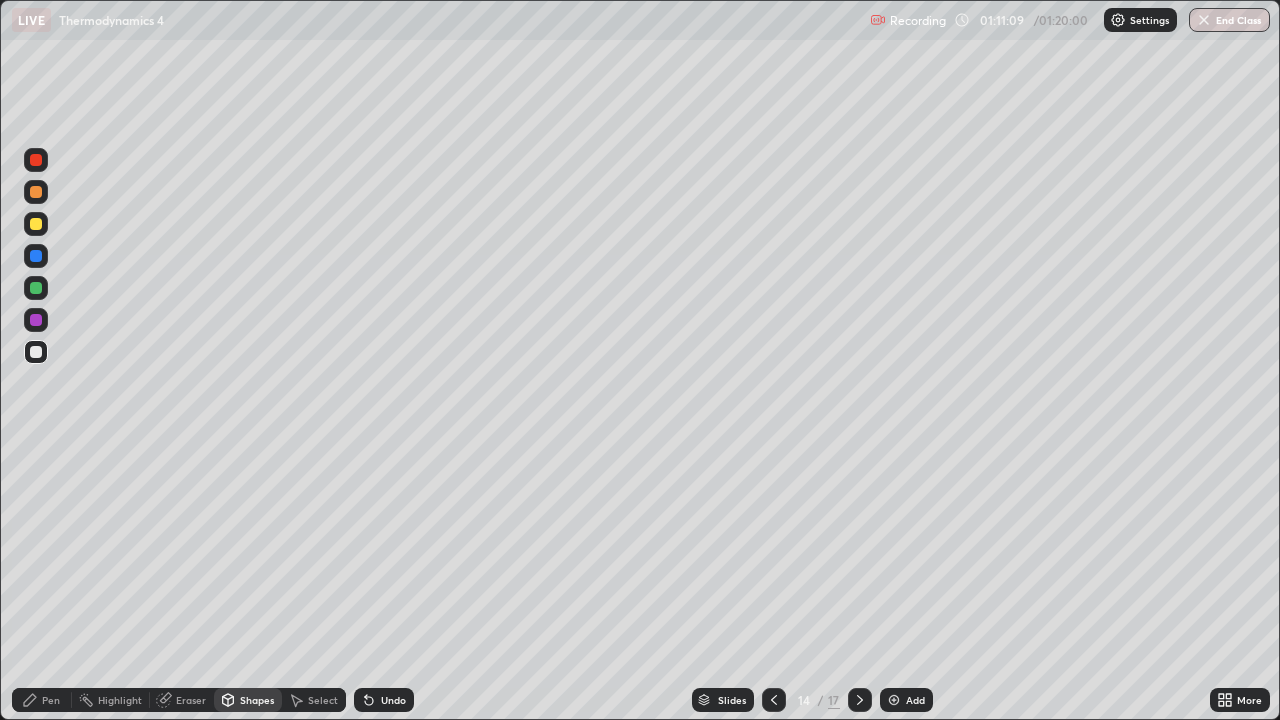 click at bounding box center [36, 224] 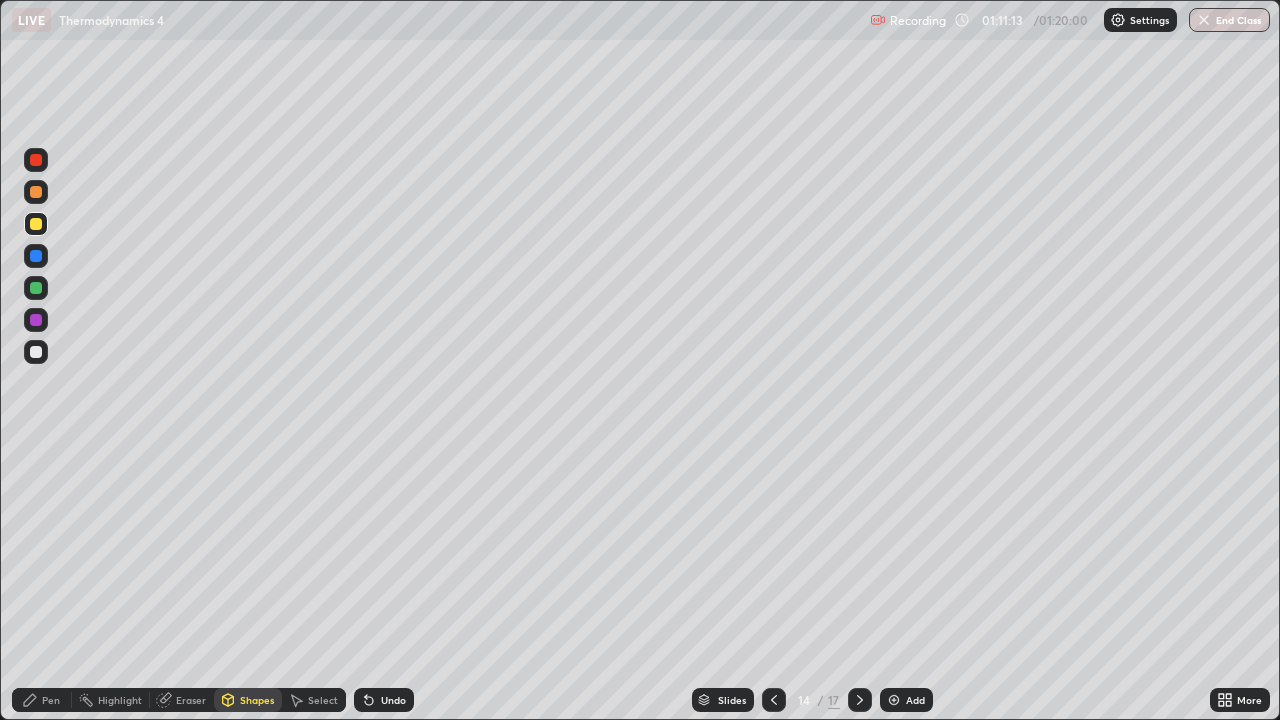 click on "Shapes" at bounding box center (248, 700) 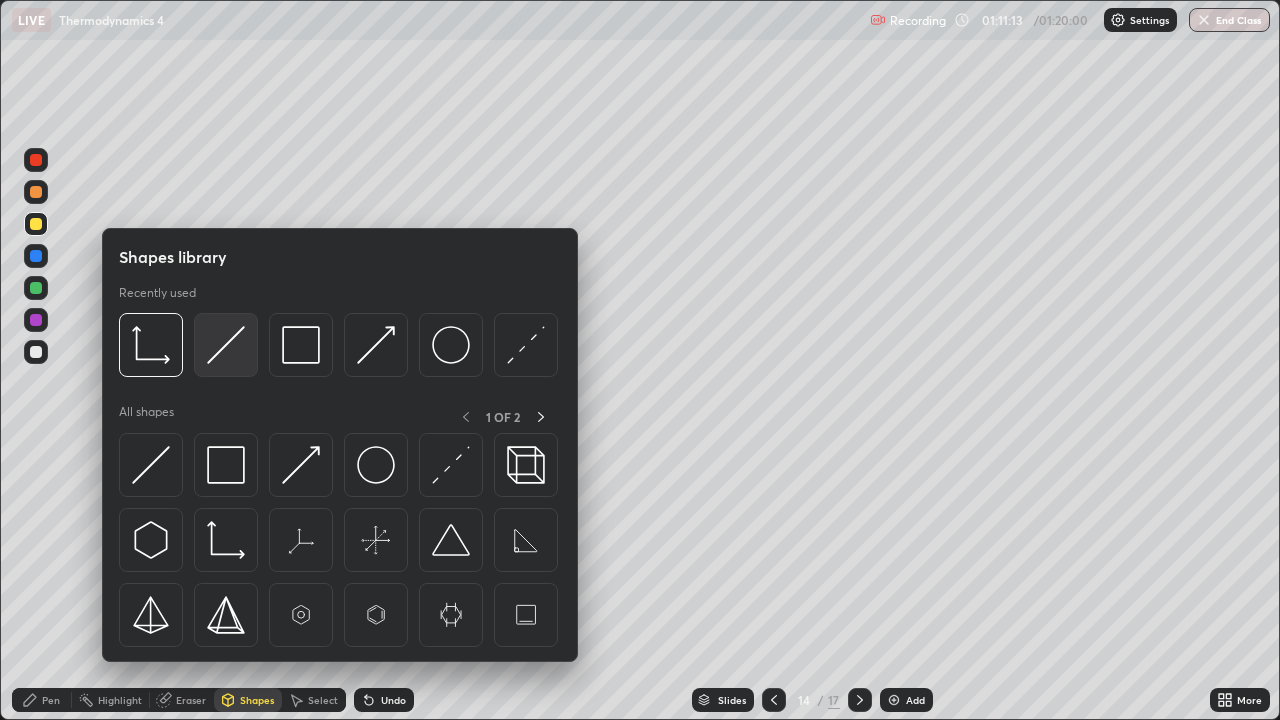 click at bounding box center [226, 345] 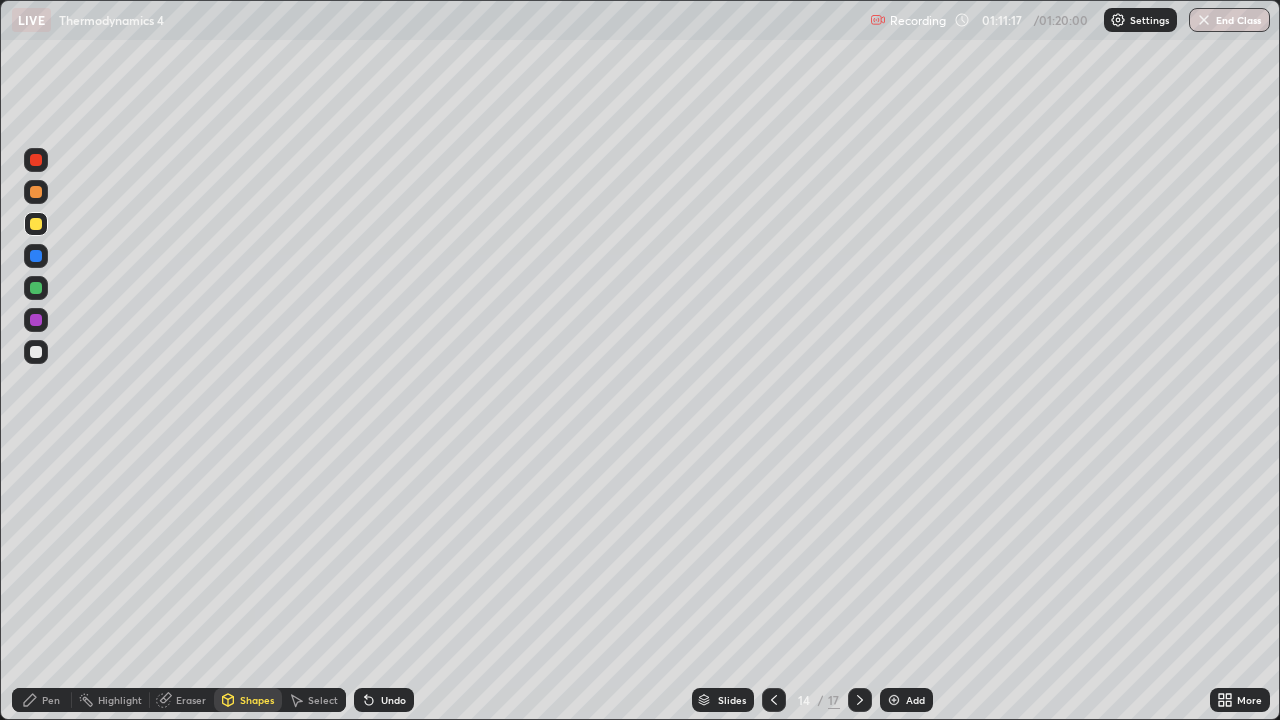 click 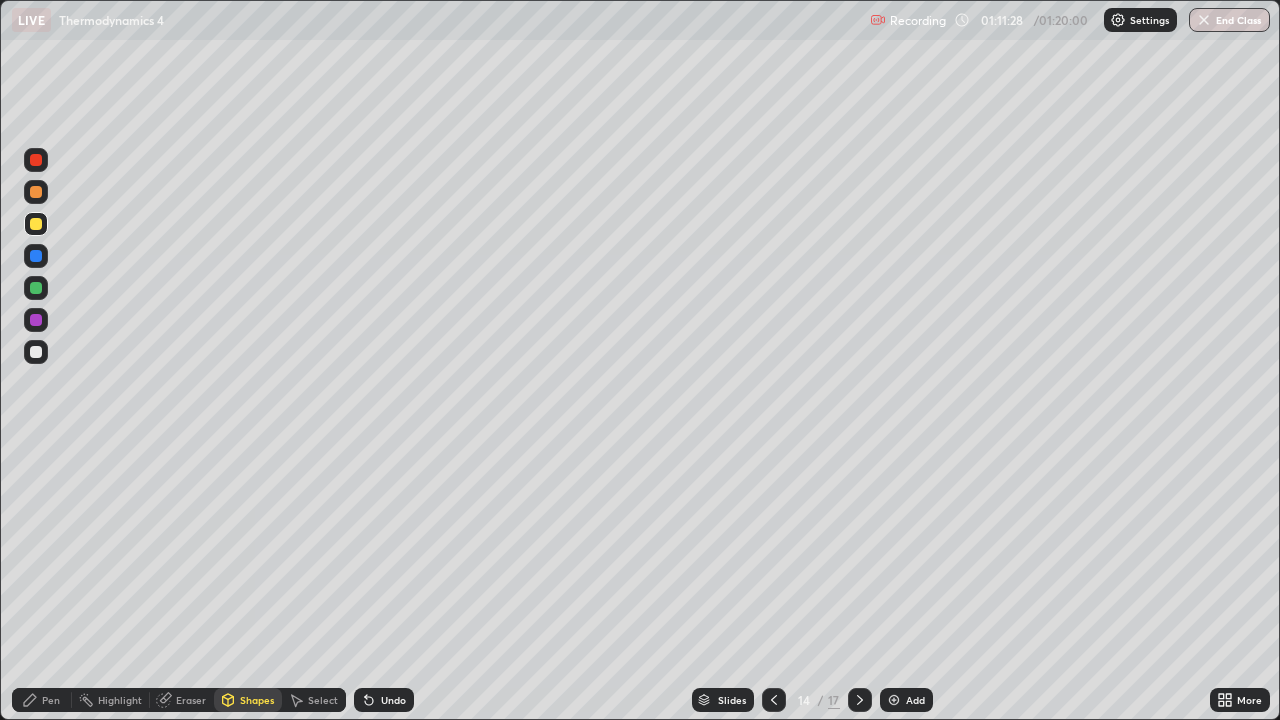 click on "Pen" at bounding box center [51, 700] 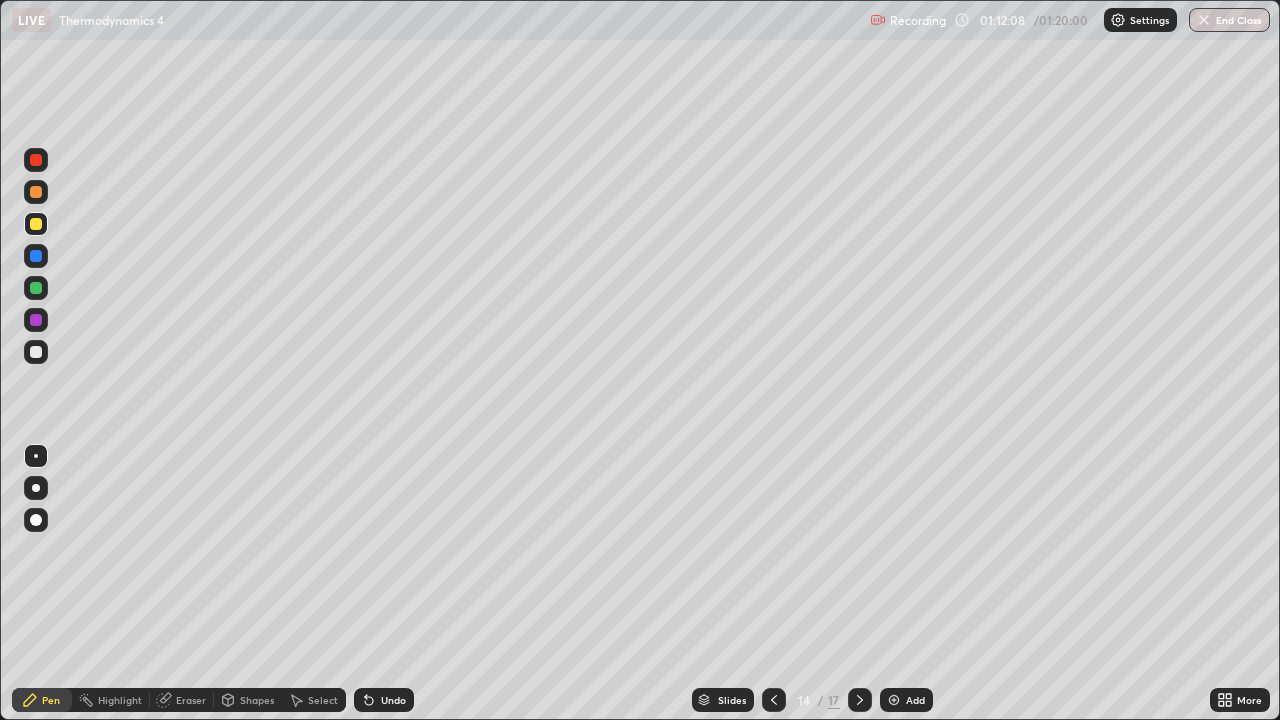 click at bounding box center [36, 352] 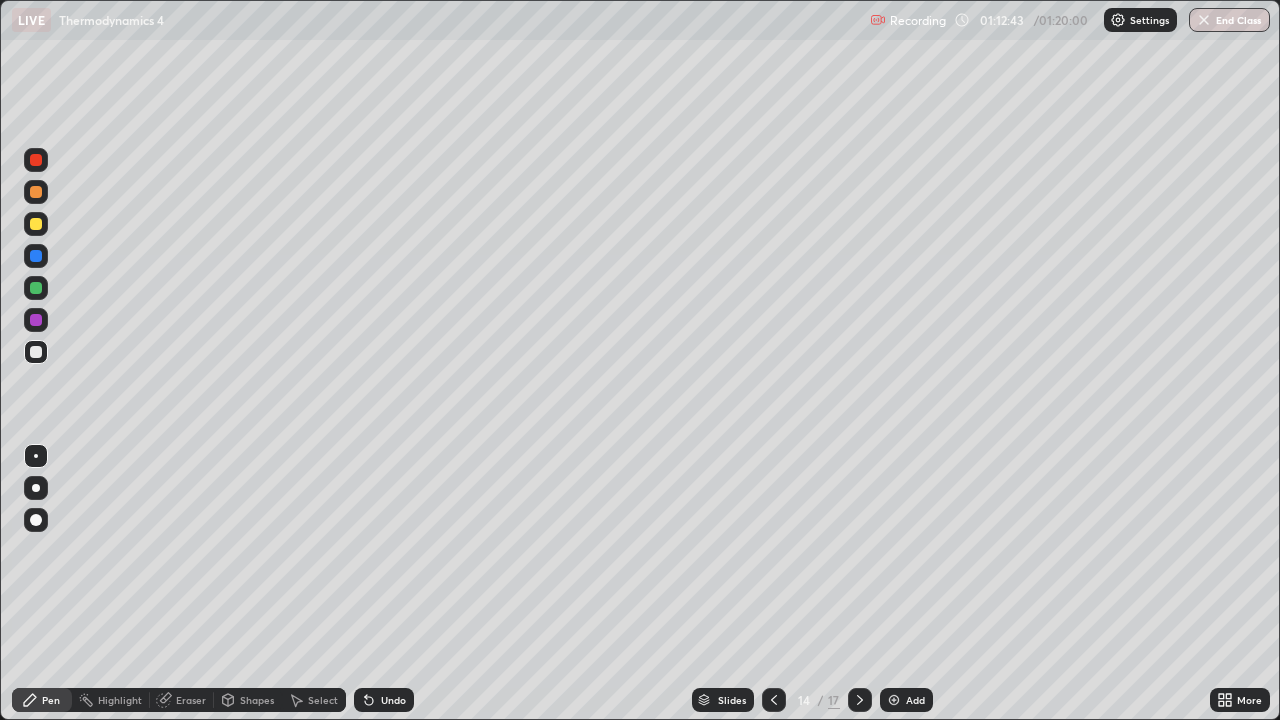 click at bounding box center (36, 224) 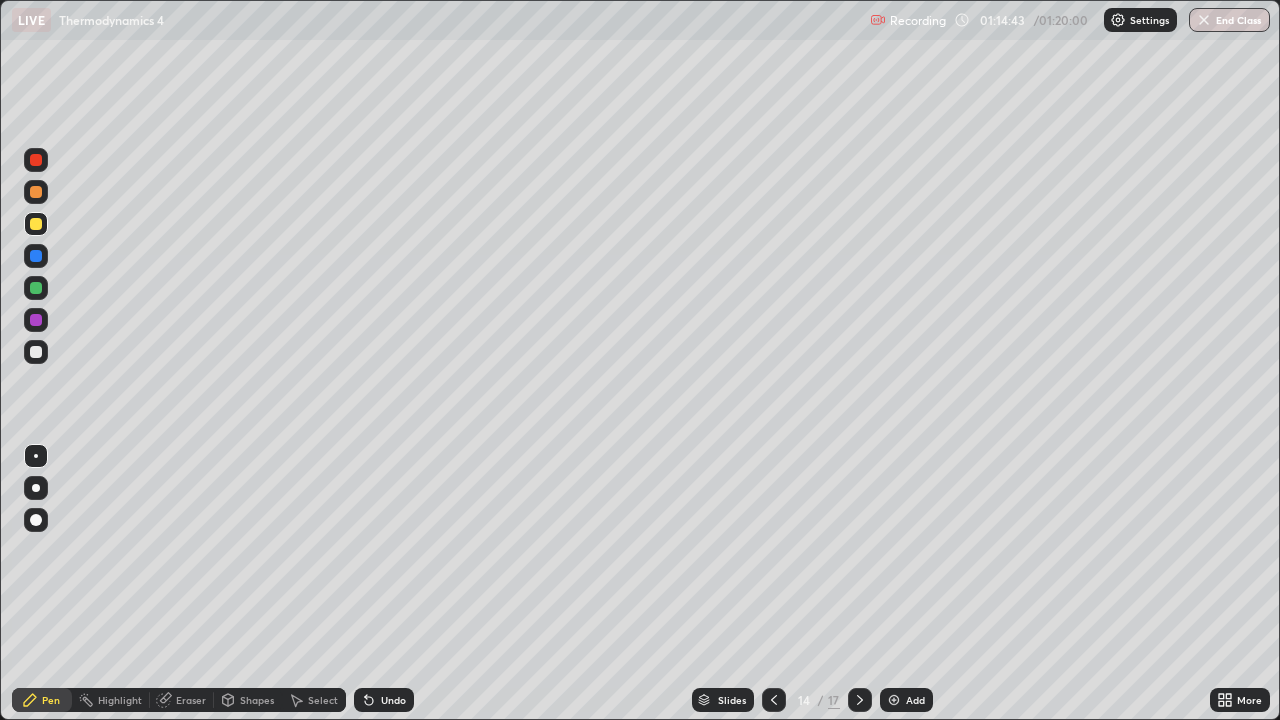 click at bounding box center (36, 352) 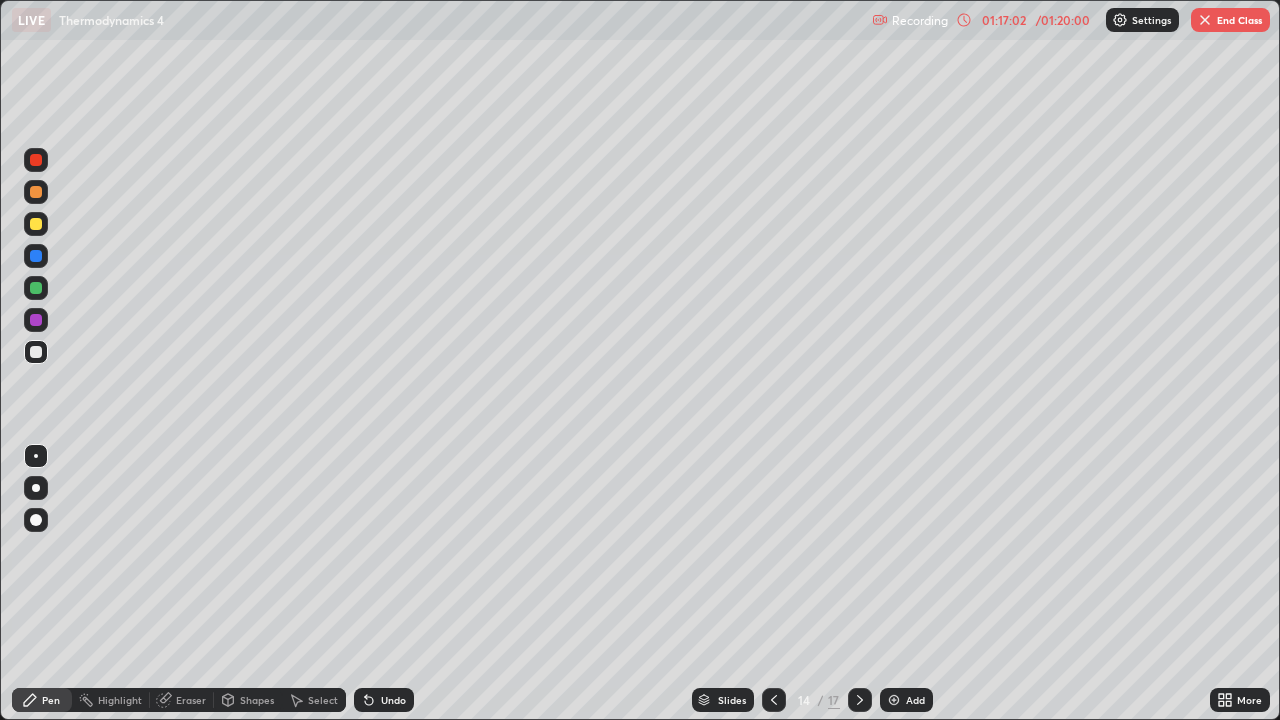 click on "End Class" at bounding box center [1230, 20] 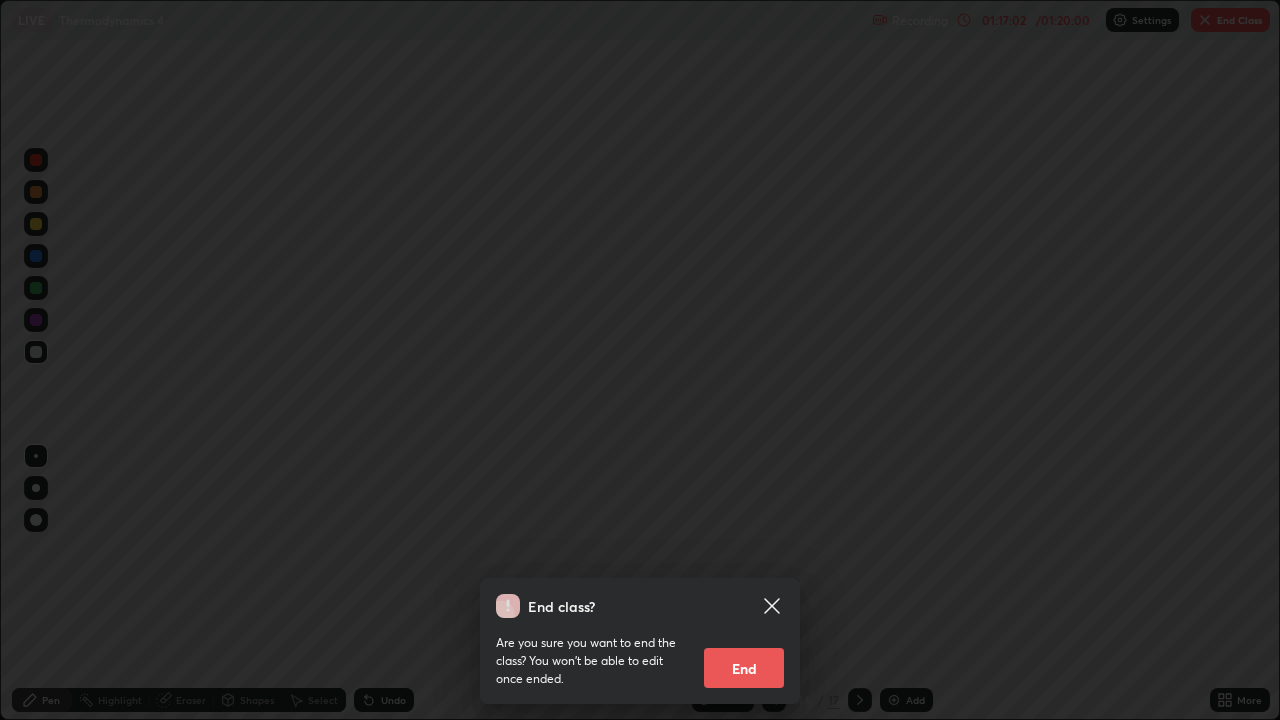 click on "End" at bounding box center [744, 668] 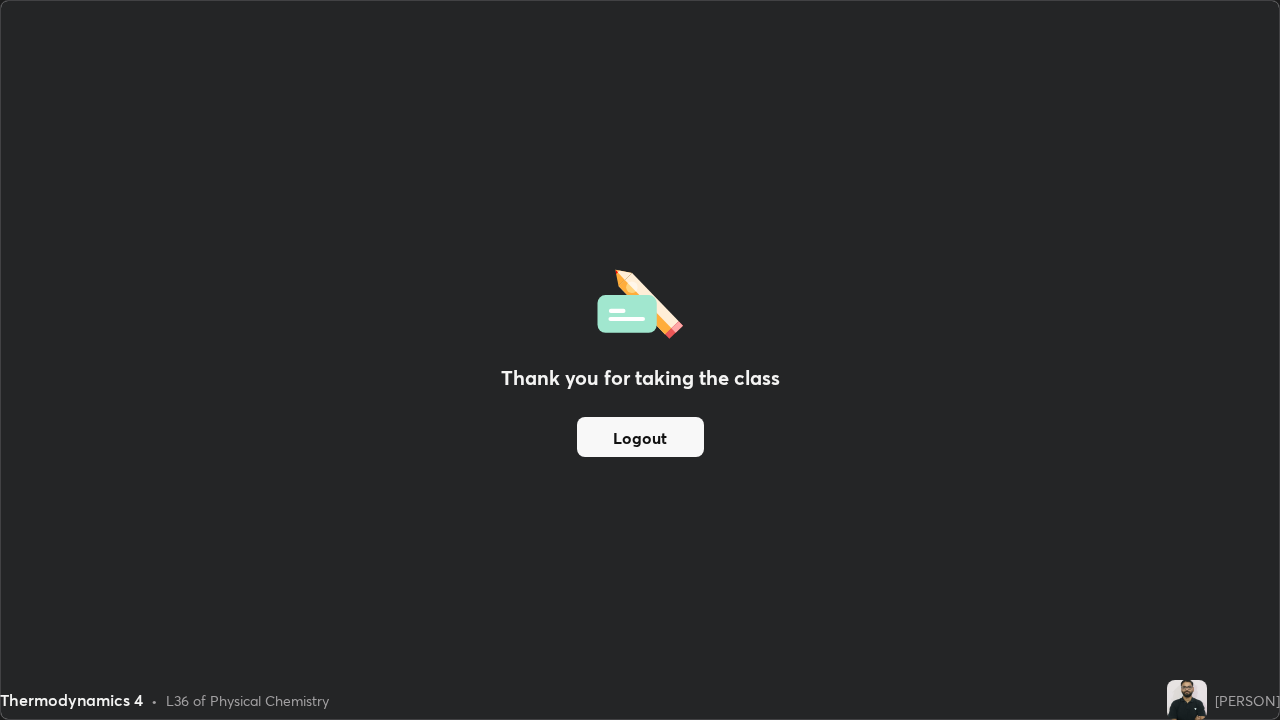 click on "Logout" at bounding box center (640, 437) 